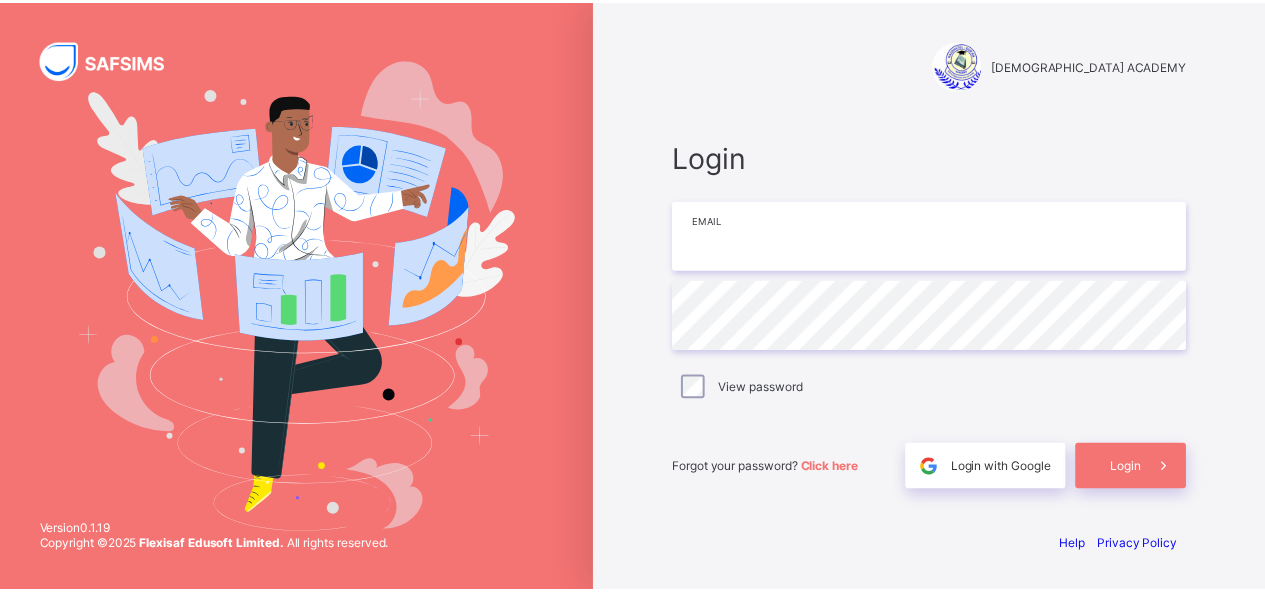scroll, scrollTop: 0, scrollLeft: 0, axis: both 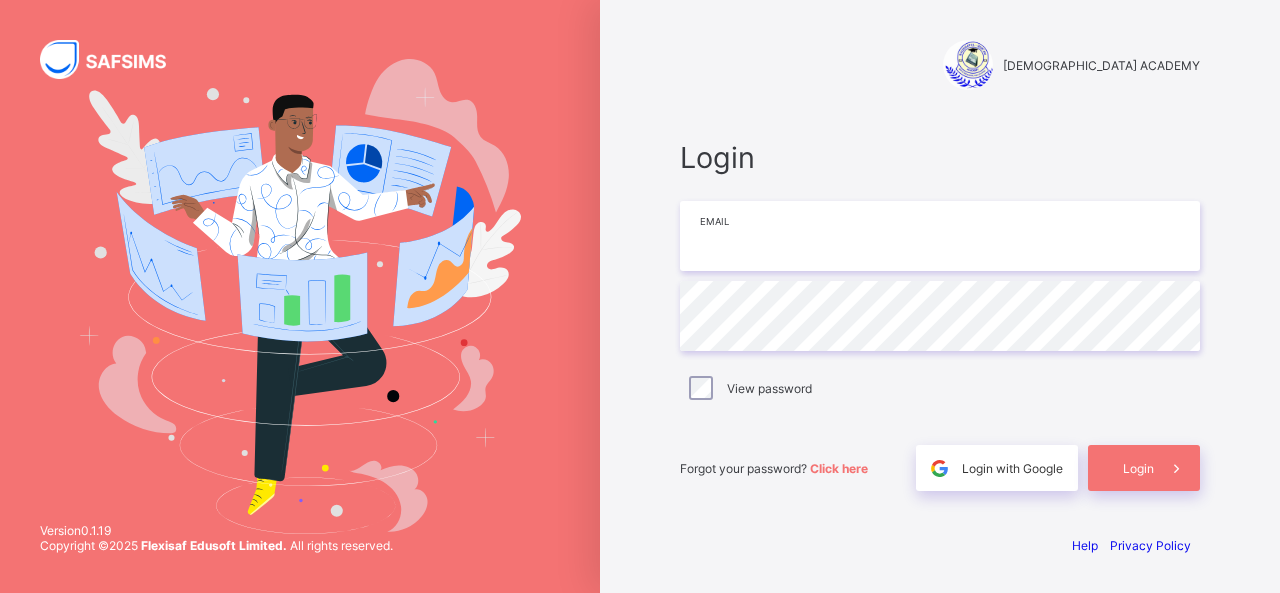 click at bounding box center (940, 236) 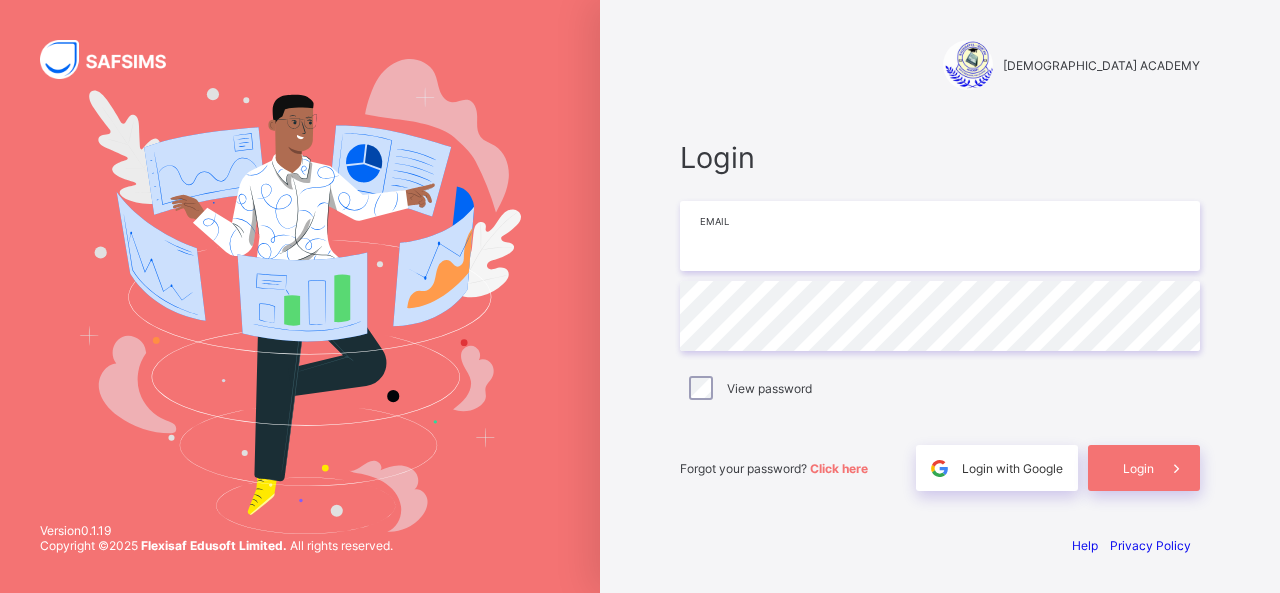 type on "**********" 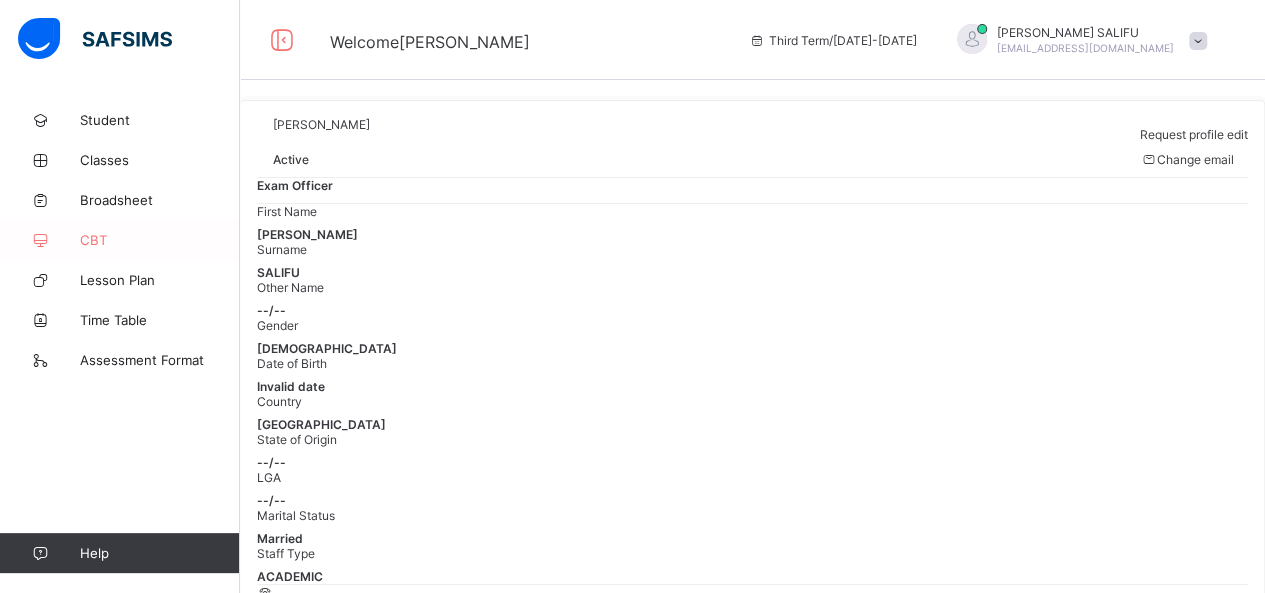 click on "CBT" at bounding box center [120, 240] 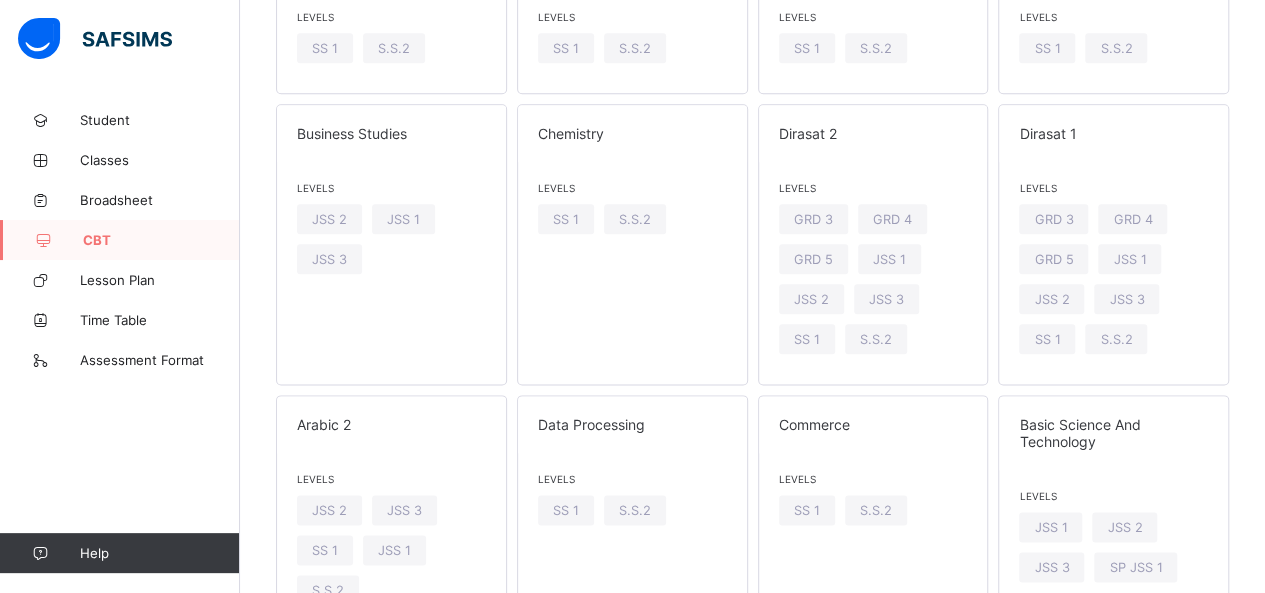 scroll, scrollTop: 1039, scrollLeft: 0, axis: vertical 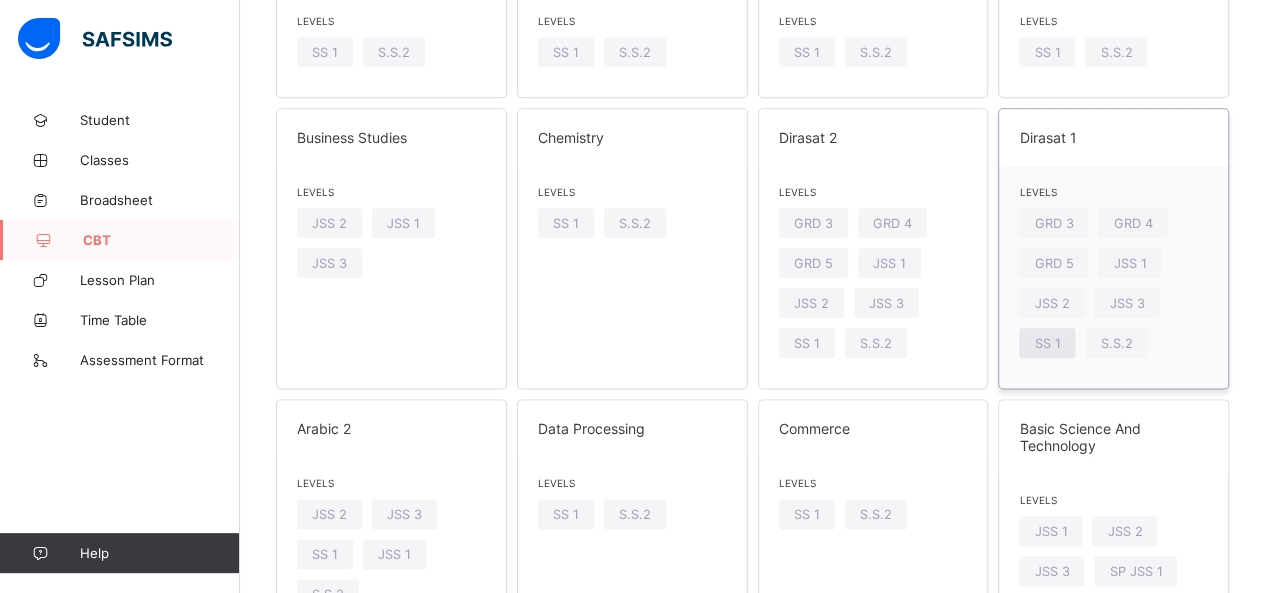 click on "SS 1" at bounding box center (1047, 343) 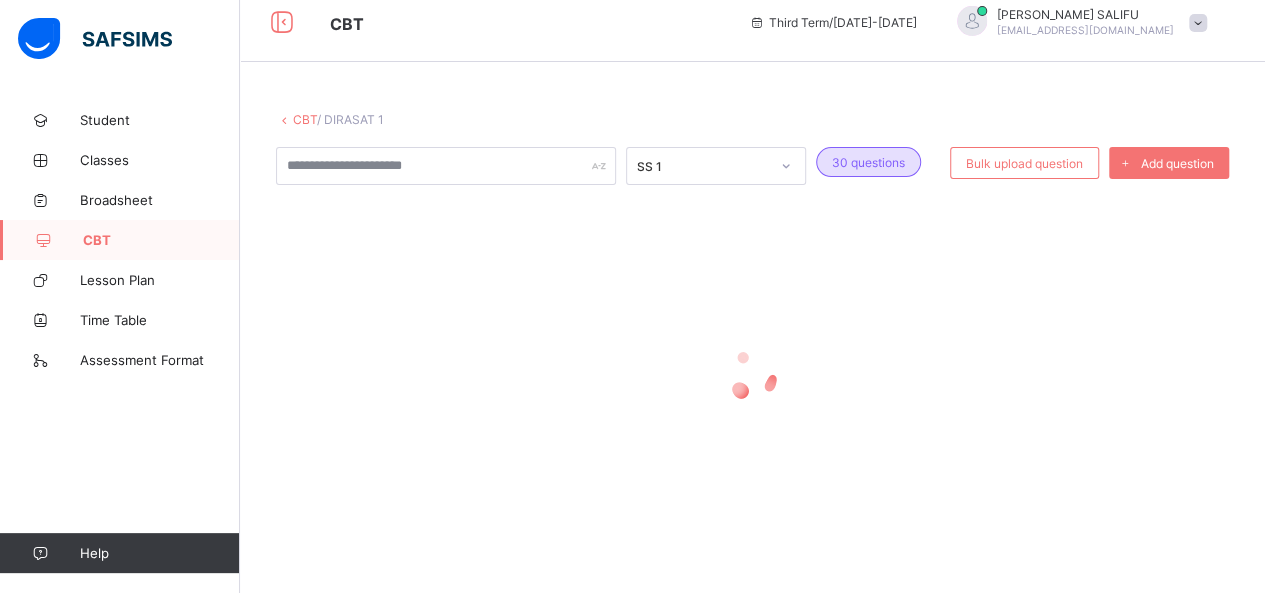 scroll, scrollTop: 728, scrollLeft: 0, axis: vertical 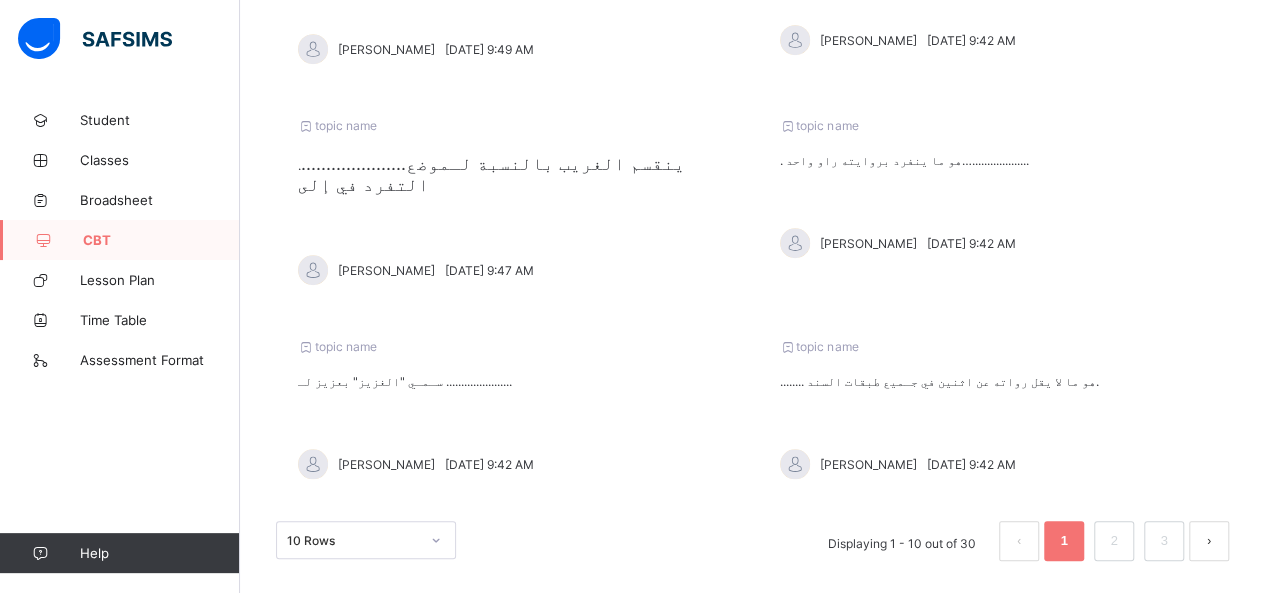 click on "topic name سـمـي "الغزيز" بعزيز لـ ...................... [PERSON_NAME][DATE] 9:42 AM" at bounding box center (512, 409) 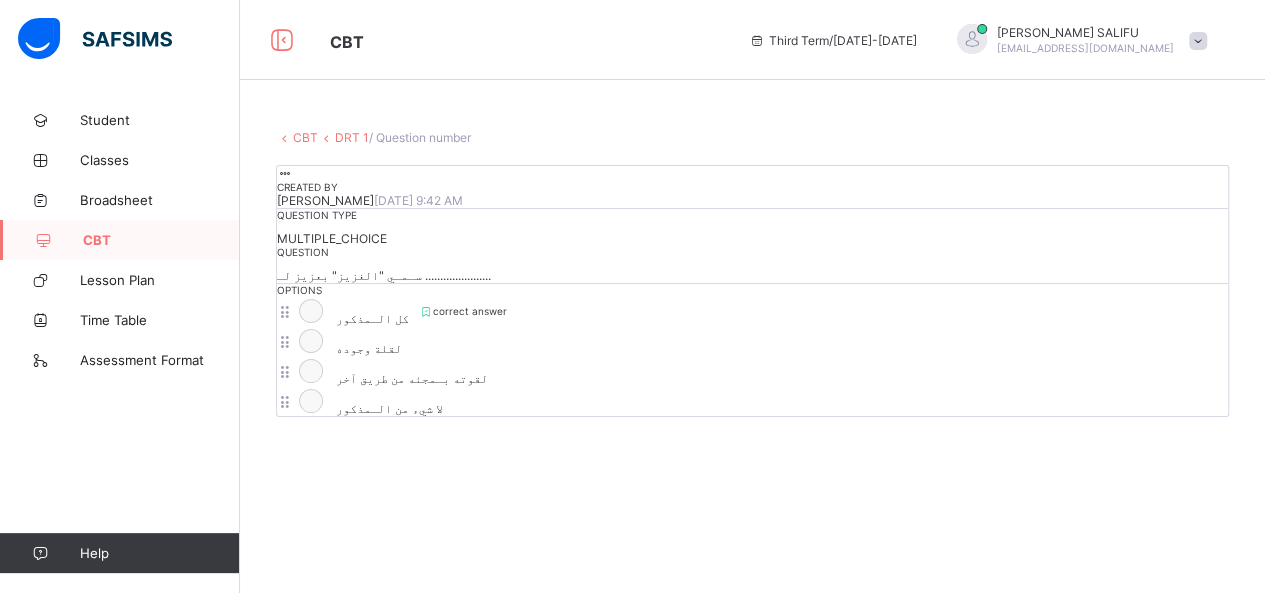 scroll, scrollTop: 427, scrollLeft: 0, axis: vertical 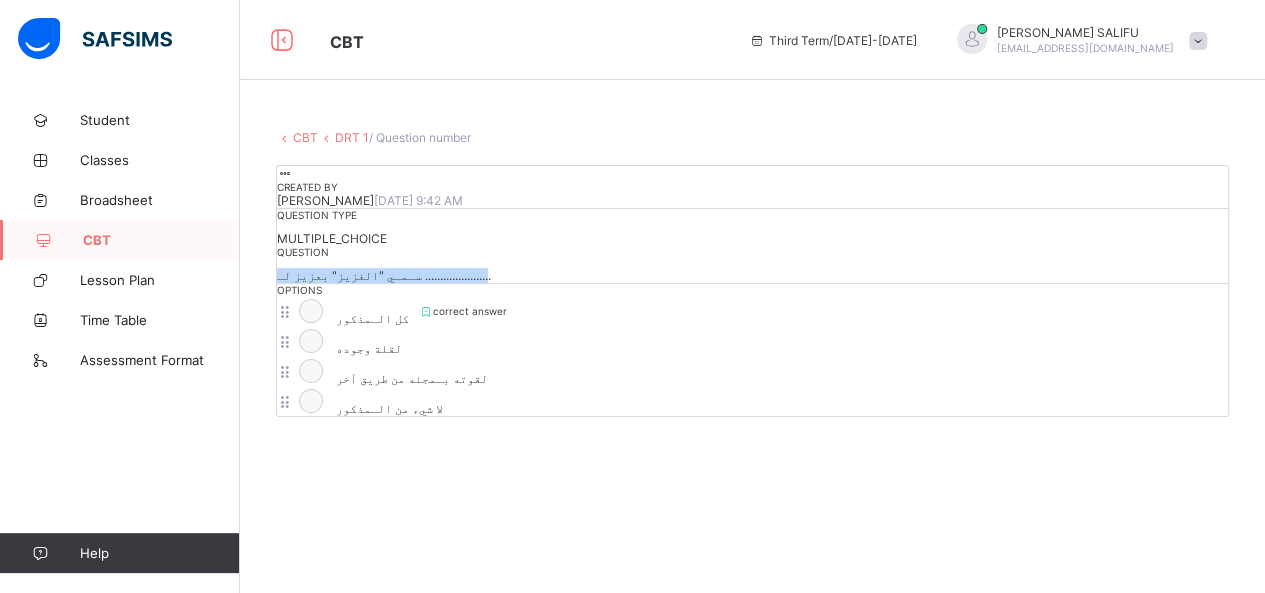 drag, startPoint x: 486, startPoint y: 165, endPoint x: 309, endPoint y: 162, distance: 177.02542 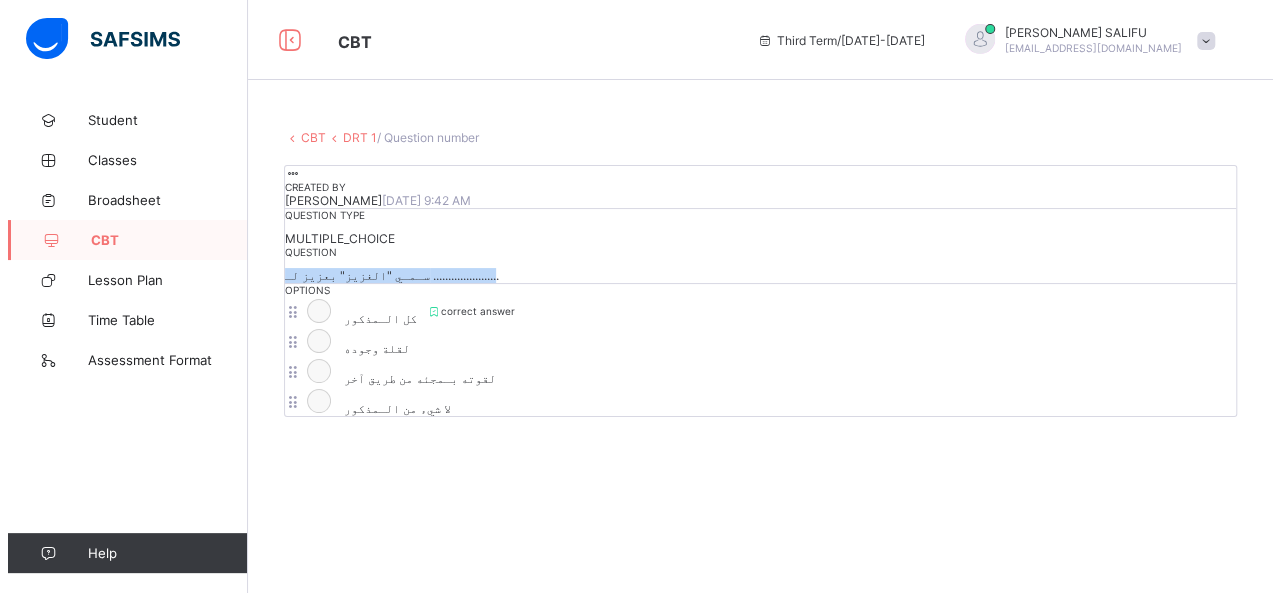 scroll, scrollTop: 59, scrollLeft: 0, axis: vertical 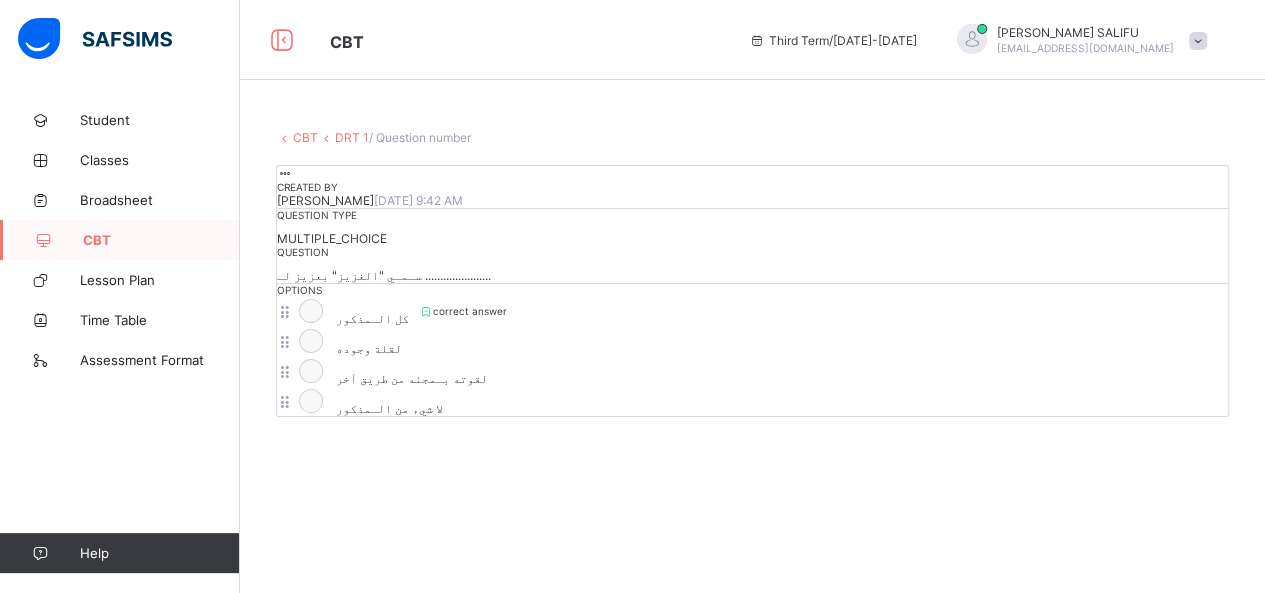 click at bounding box center [285, 173] 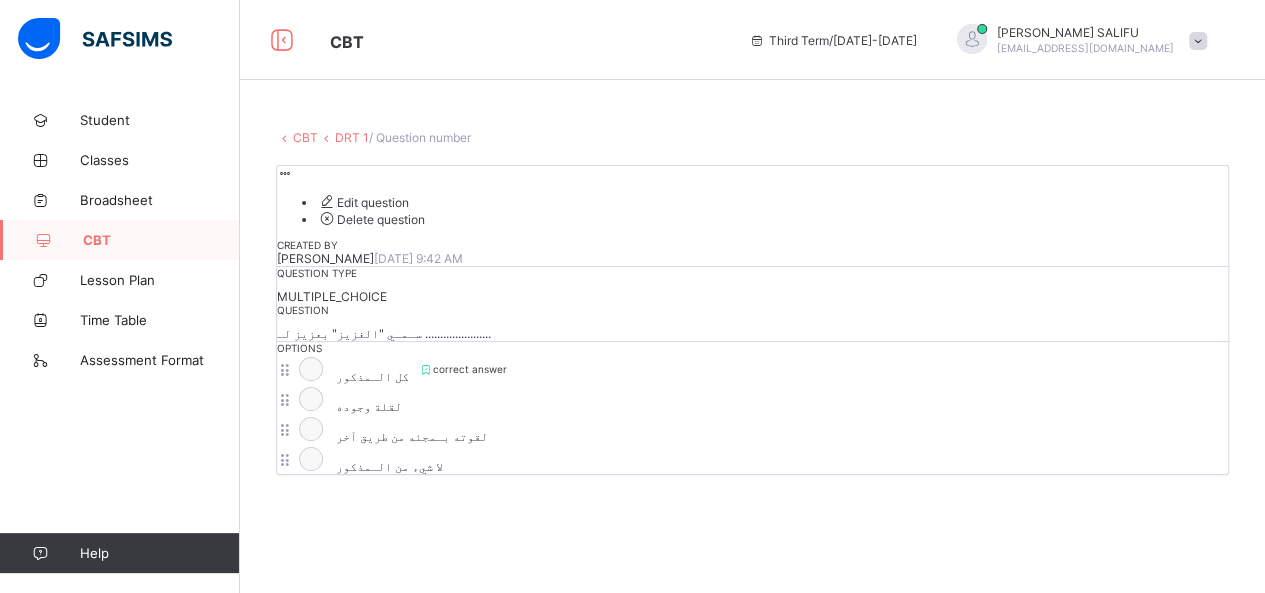 click on "Edit question" at bounding box center (363, 202) 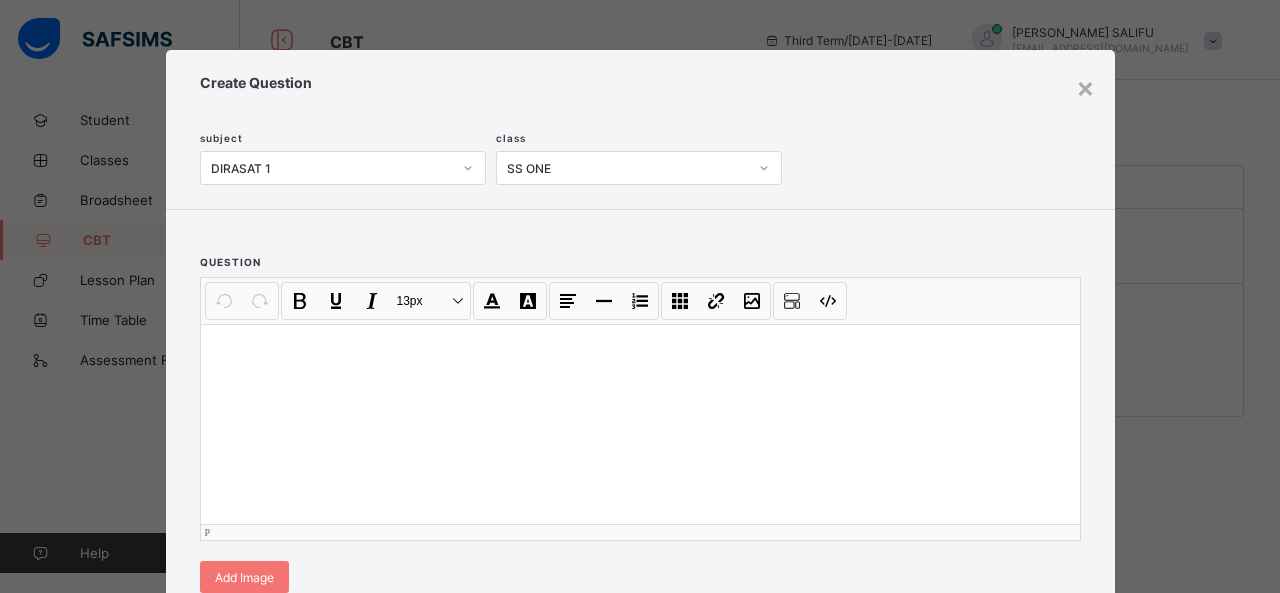 click at bounding box center (640, 424) 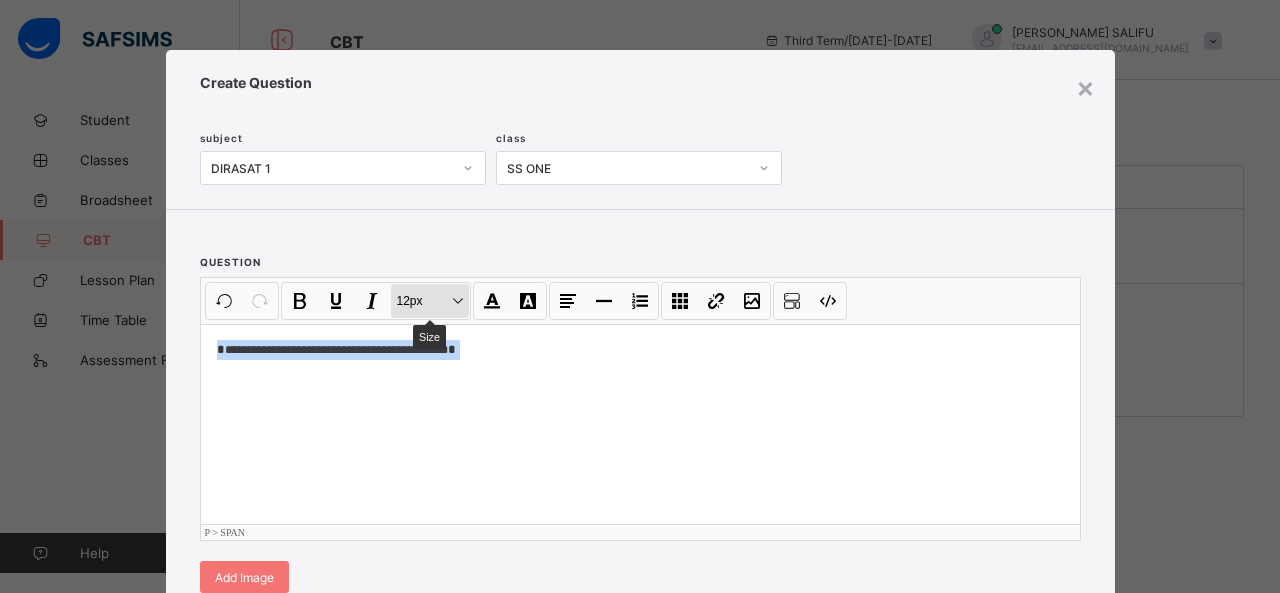 click on "12px Size" at bounding box center [430, 301] 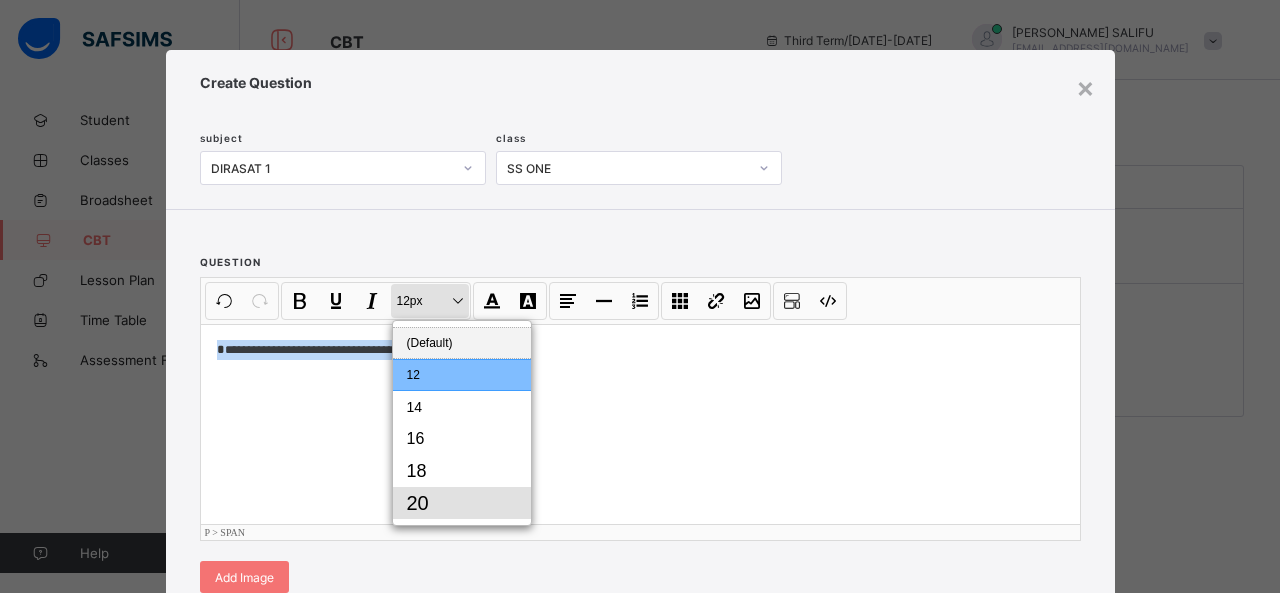 click on "20" at bounding box center [462, 503] 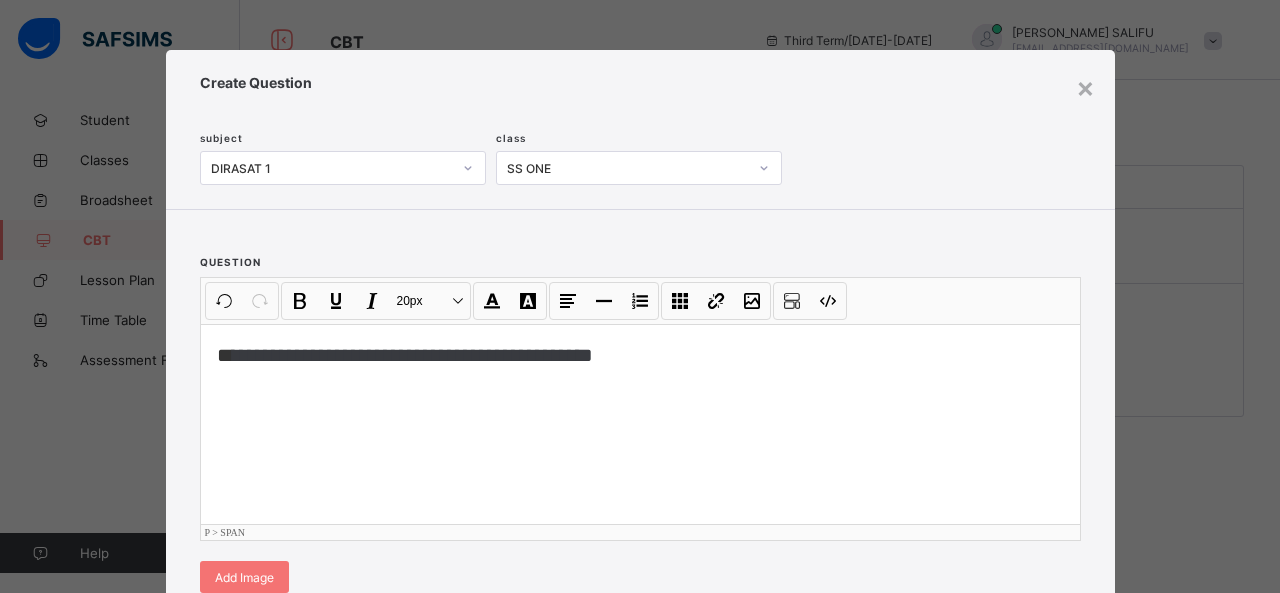 click on "**********" at bounding box center (640, 424) 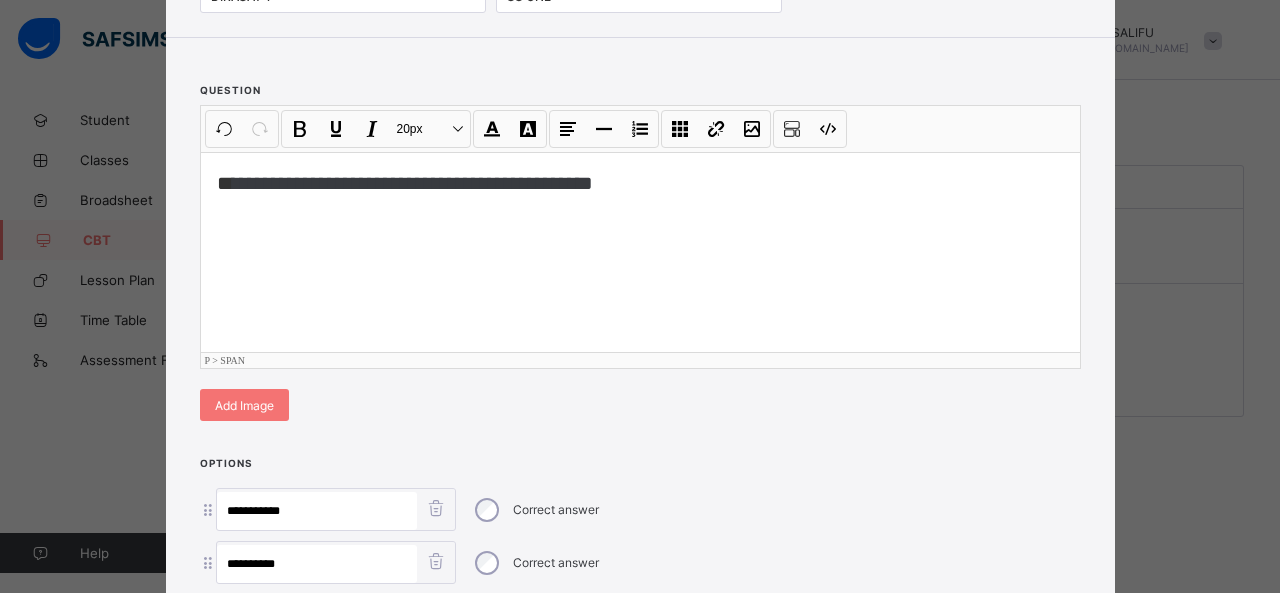 scroll, scrollTop: 507, scrollLeft: 0, axis: vertical 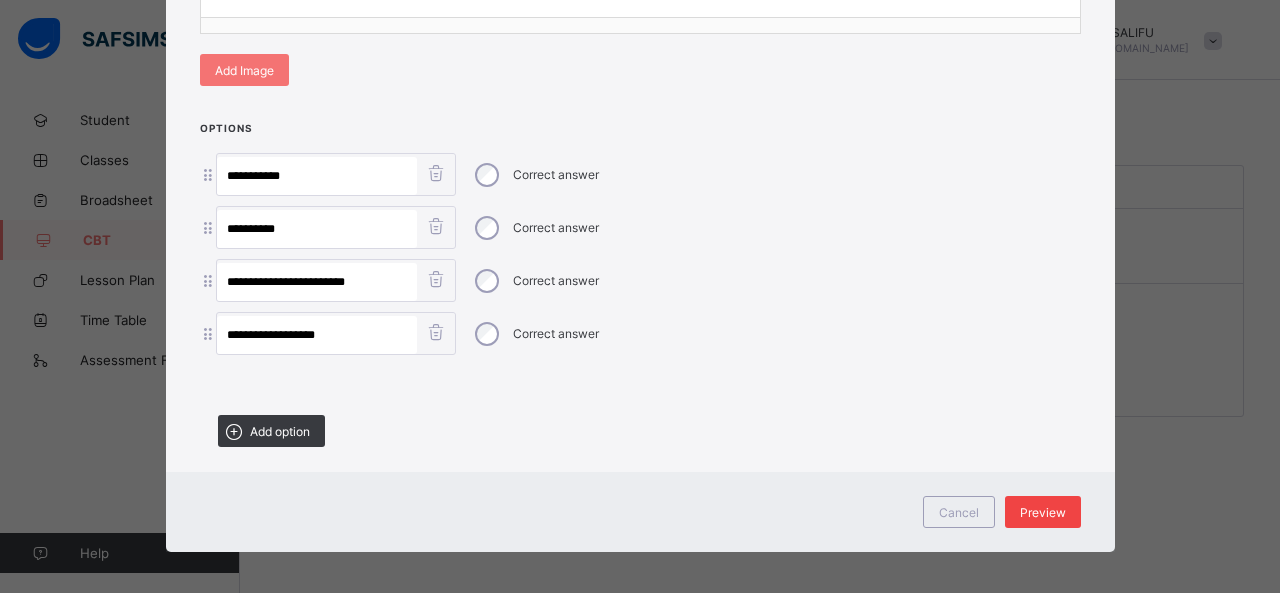 click on "Preview" at bounding box center [1043, 512] 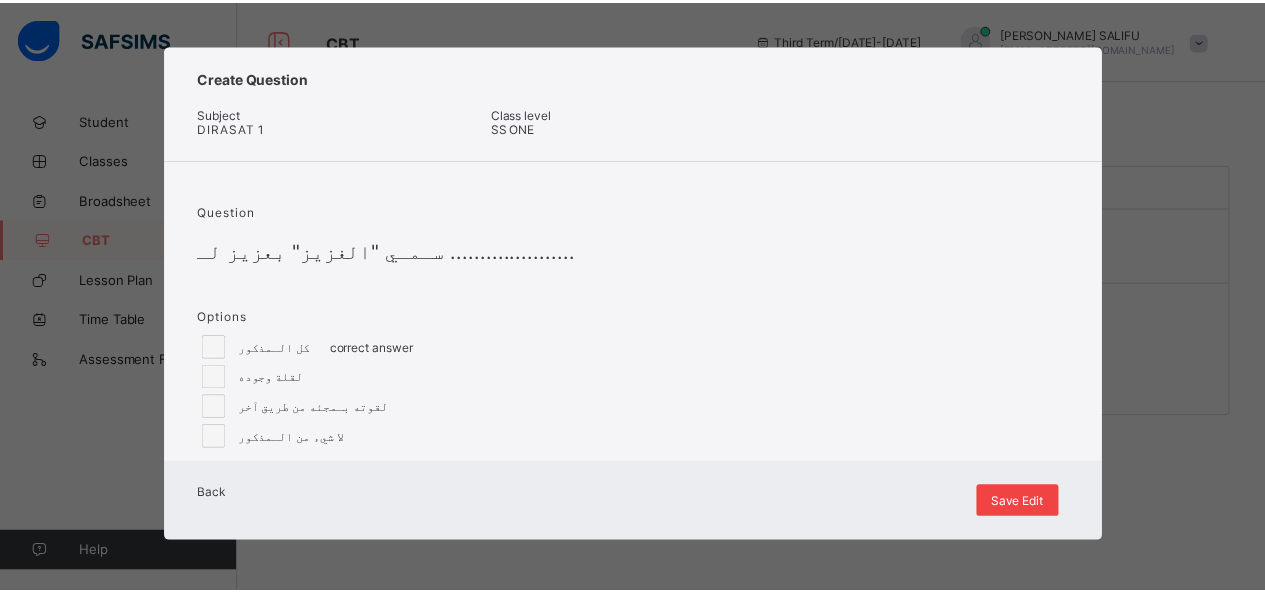 scroll, scrollTop: 56, scrollLeft: 0, axis: vertical 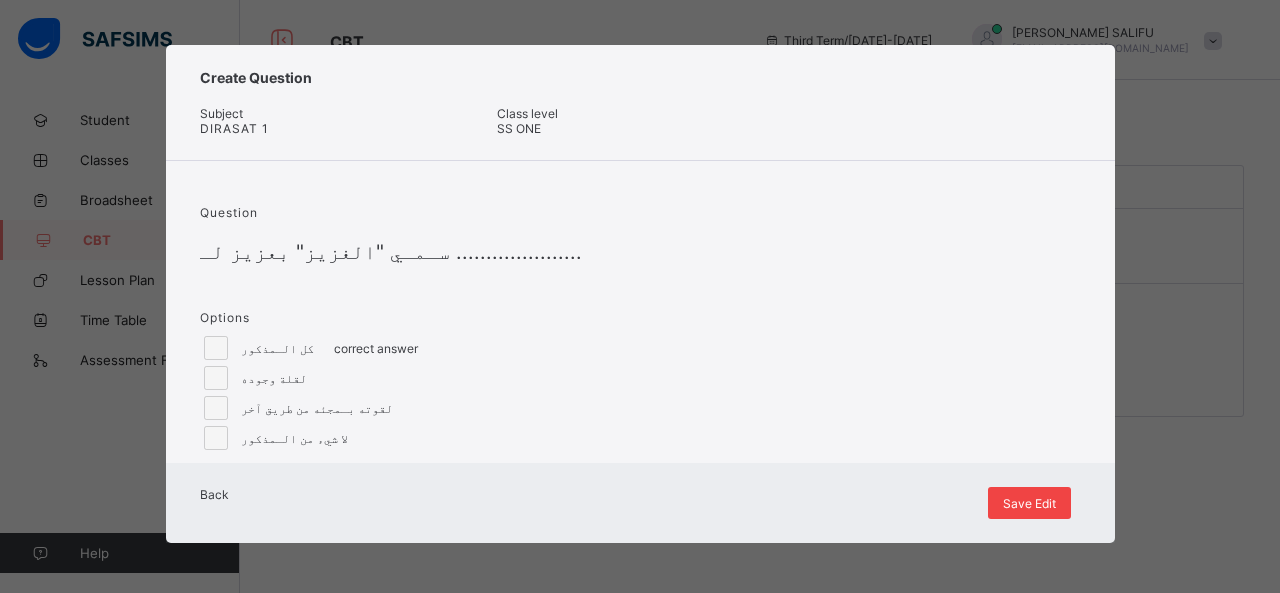 click on "Save Edit" at bounding box center (1029, 503) 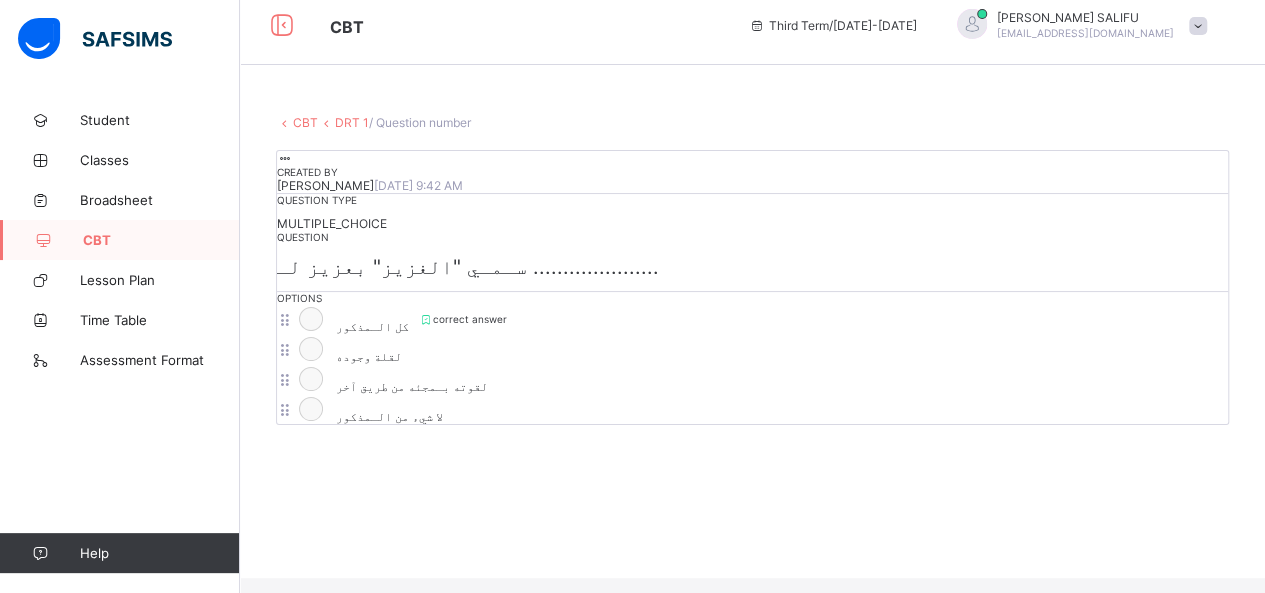 scroll, scrollTop: 0, scrollLeft: 0, axis: both 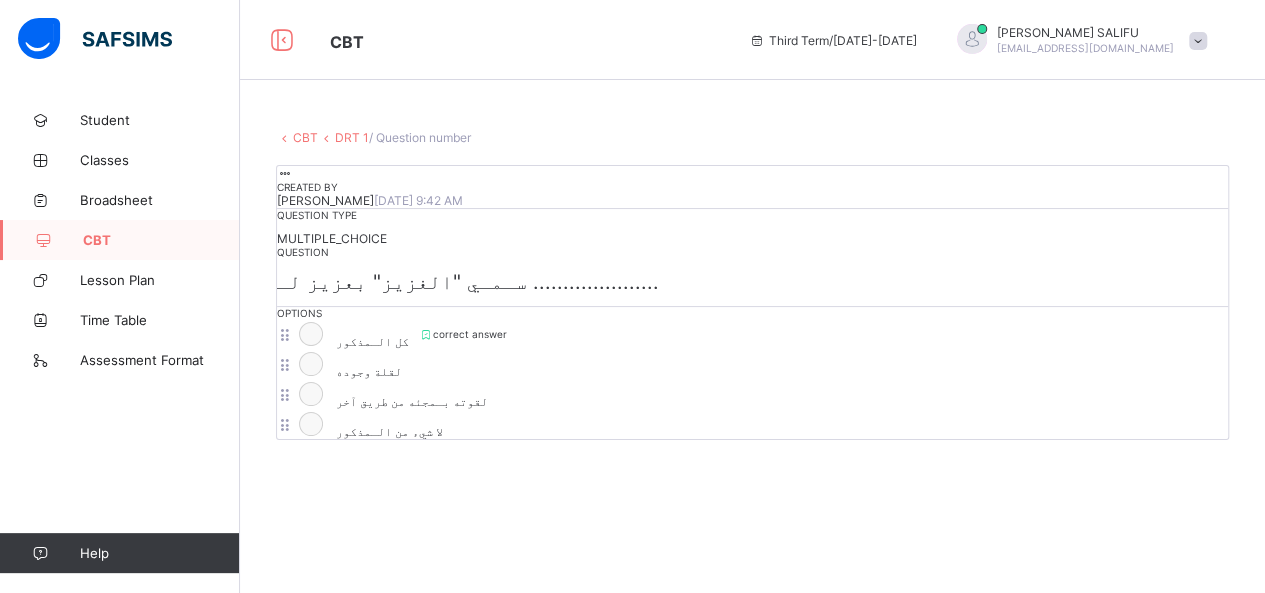 click on "DRT 1" at bounding box center (352, 137) 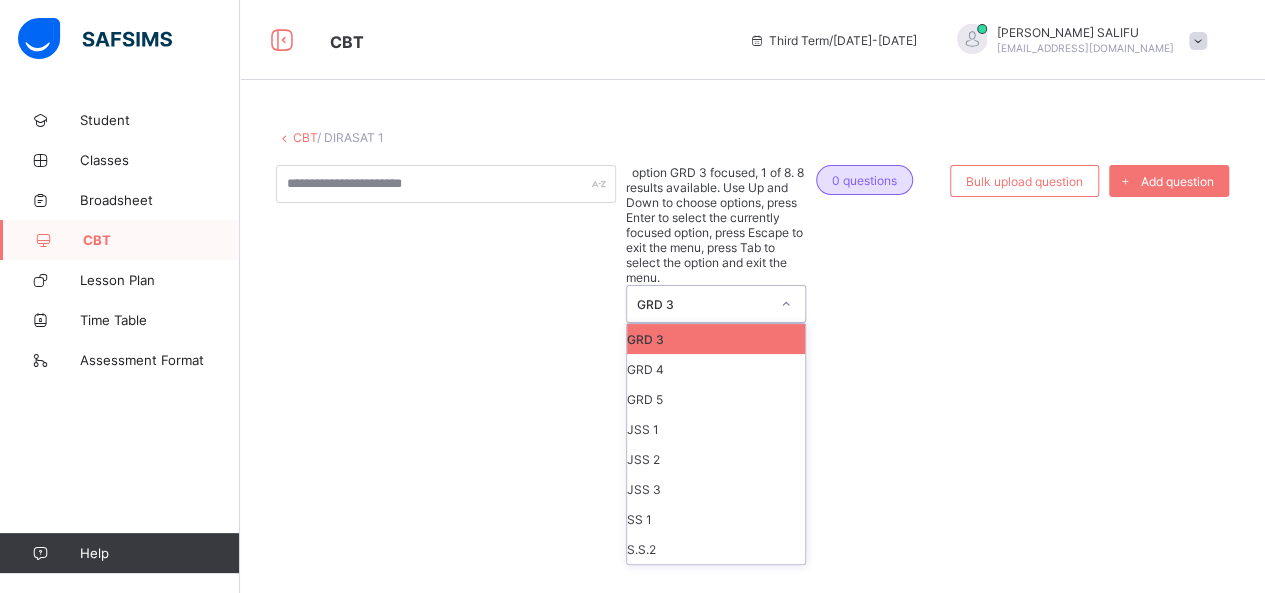 click 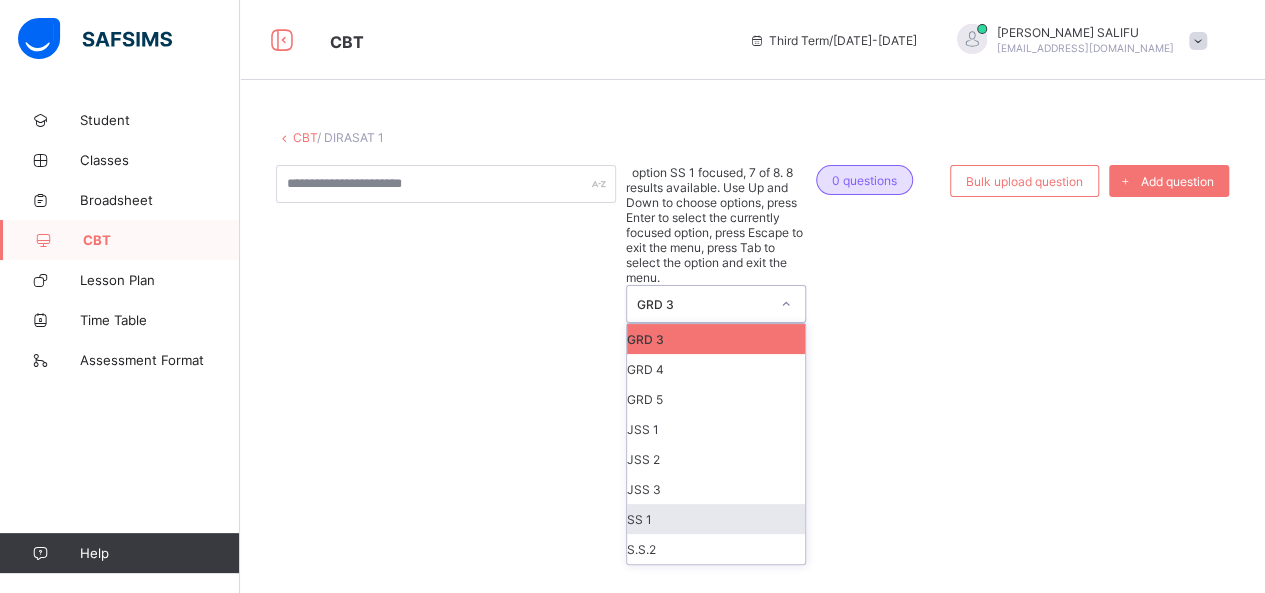 click on "SS 1" at bounding box center [716, 519] 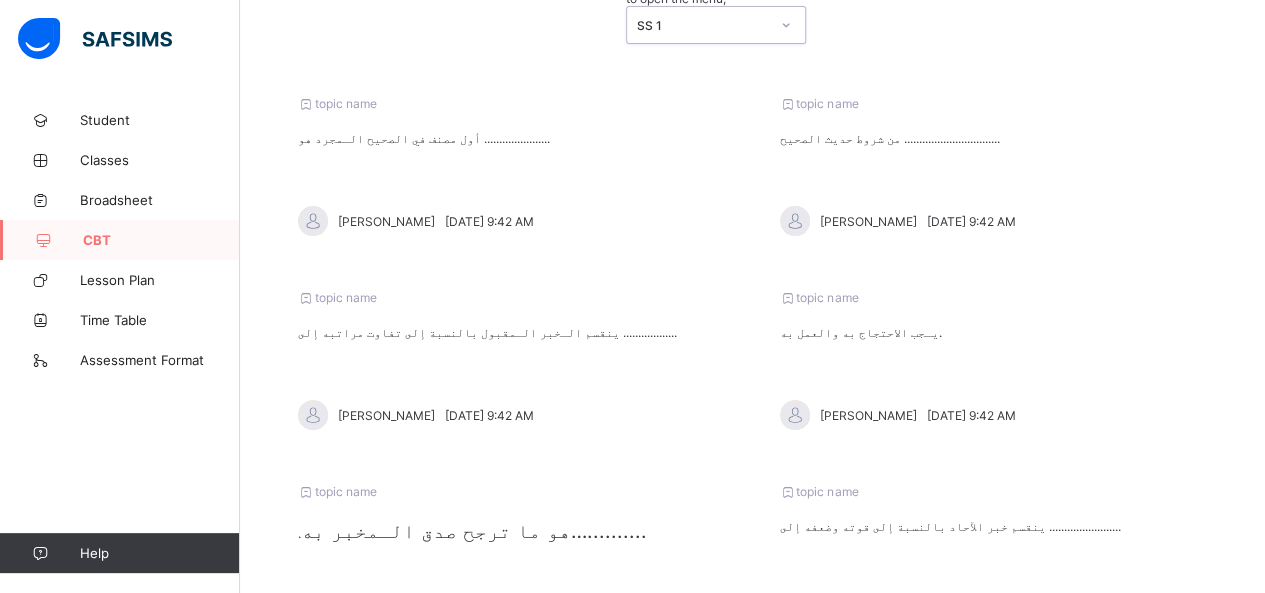 scroll, scrollTop: 214, scrollLeft: 0, axis: vertical 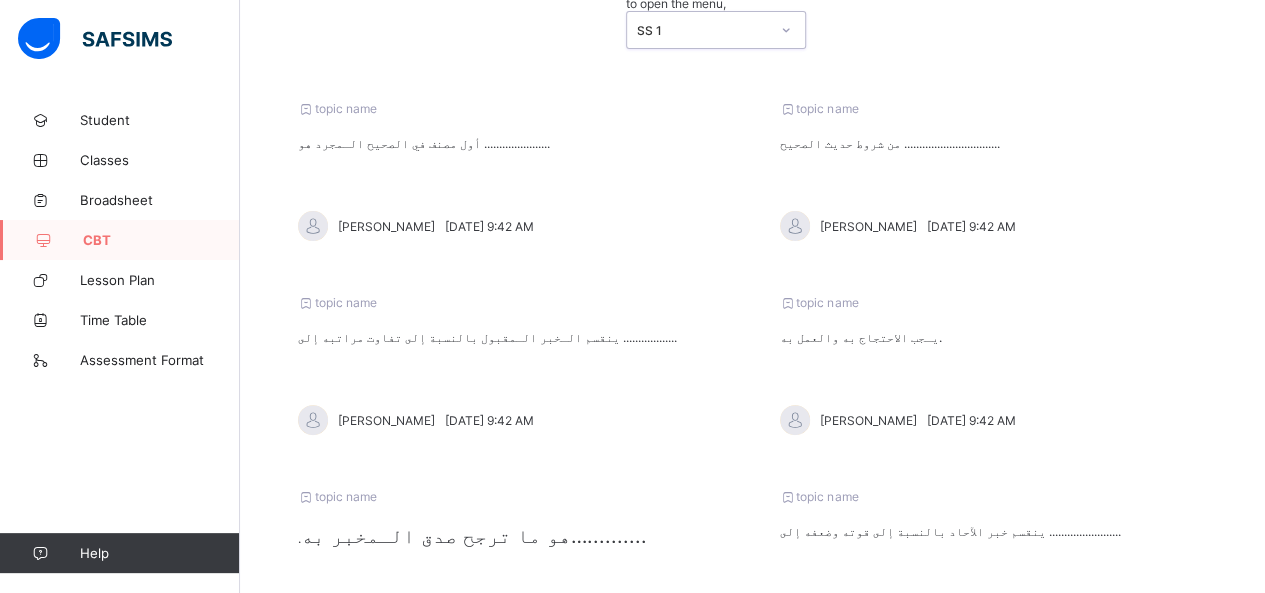 click on "من شروط حديث الصحيح ................................" at bounding box center (994, 143) 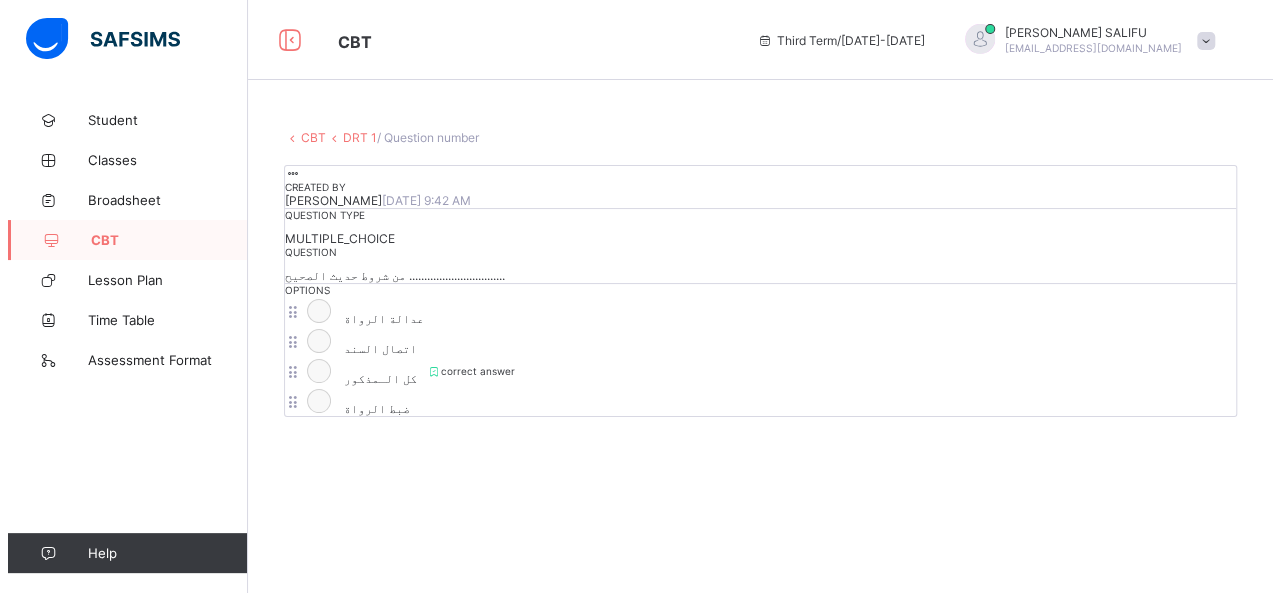 scroll, scrollTop: 214, scrollLeft: 0, axis: vertical 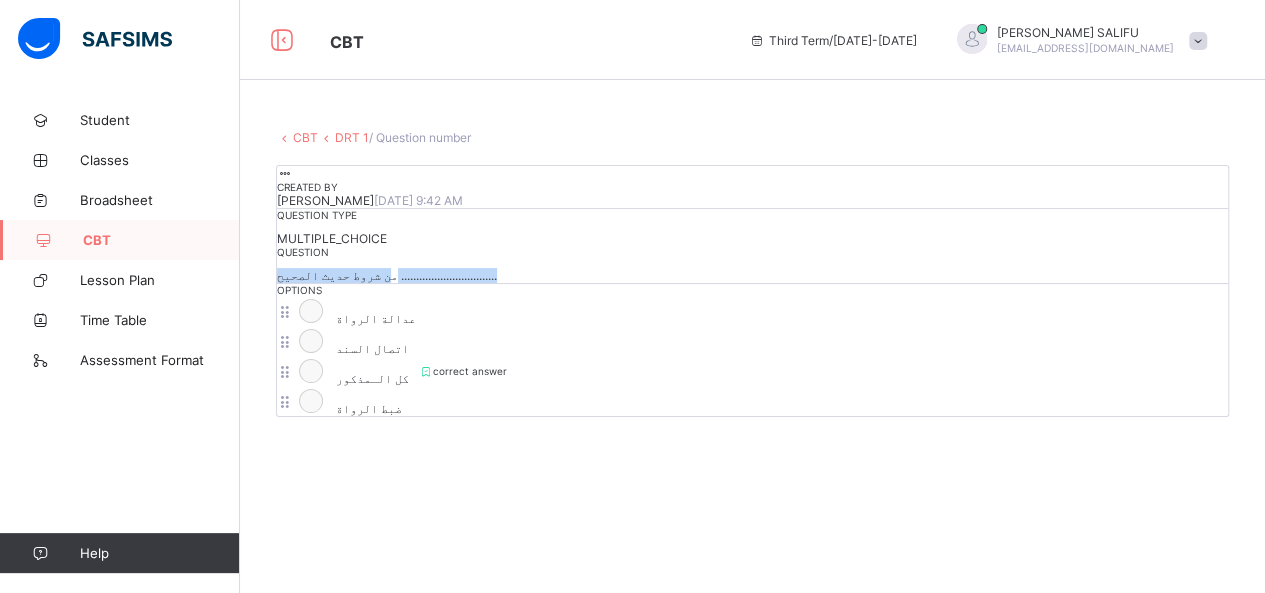 drag, startPoint x: 526, startPoint y: 377, endPoint x: 412, endPoint y: 380, distance: 114.03947 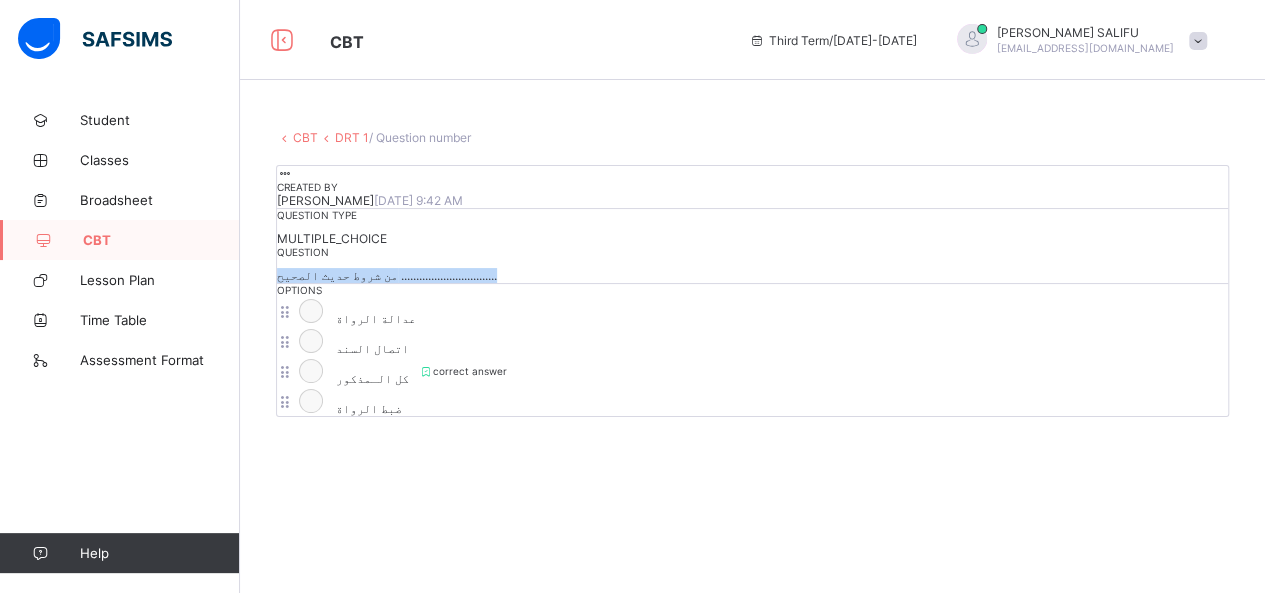 copy on "من شروط حديث الصحيح ................................" 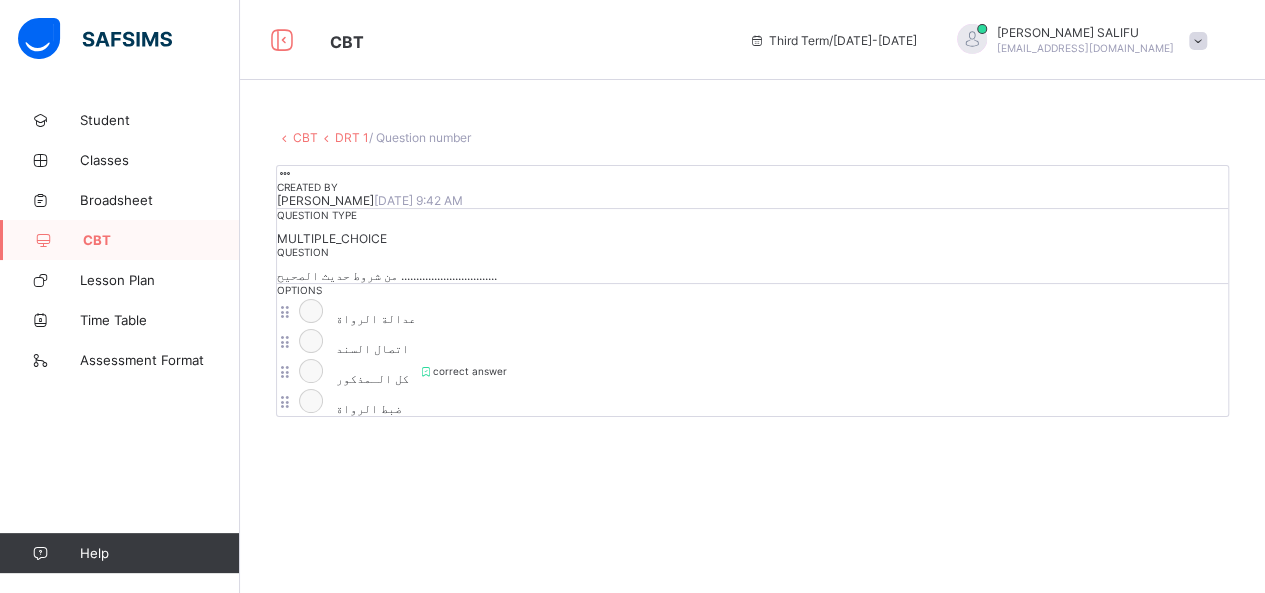 click at bounding box center [285, 173] 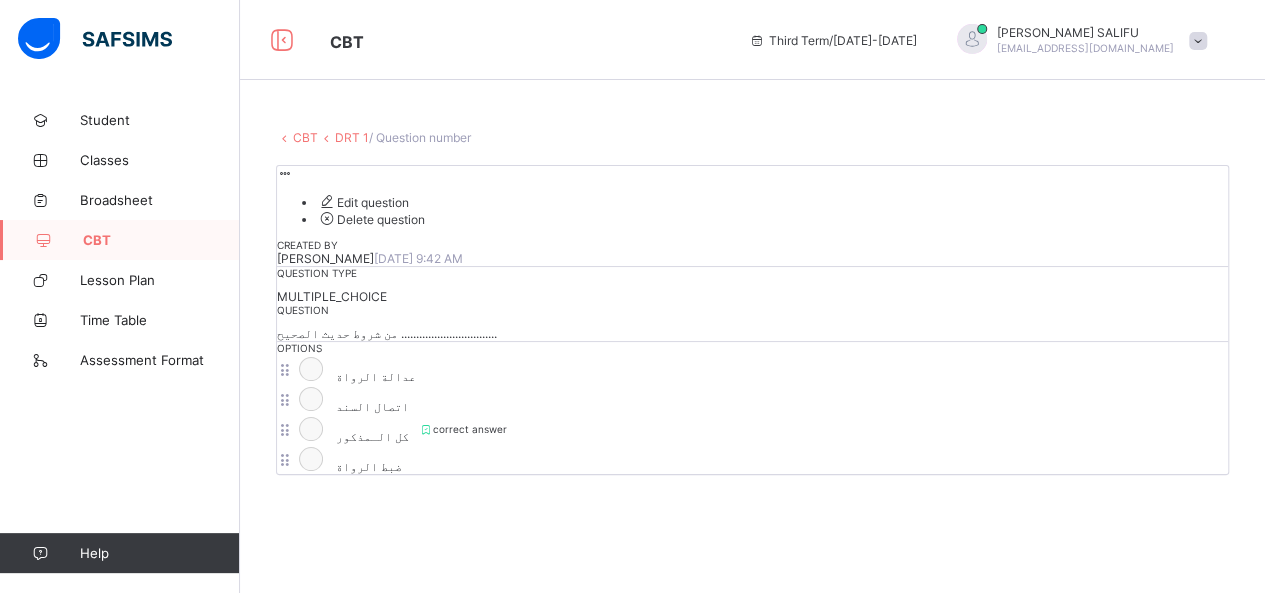 click on "Edit question" at bounding box center [363, 202] 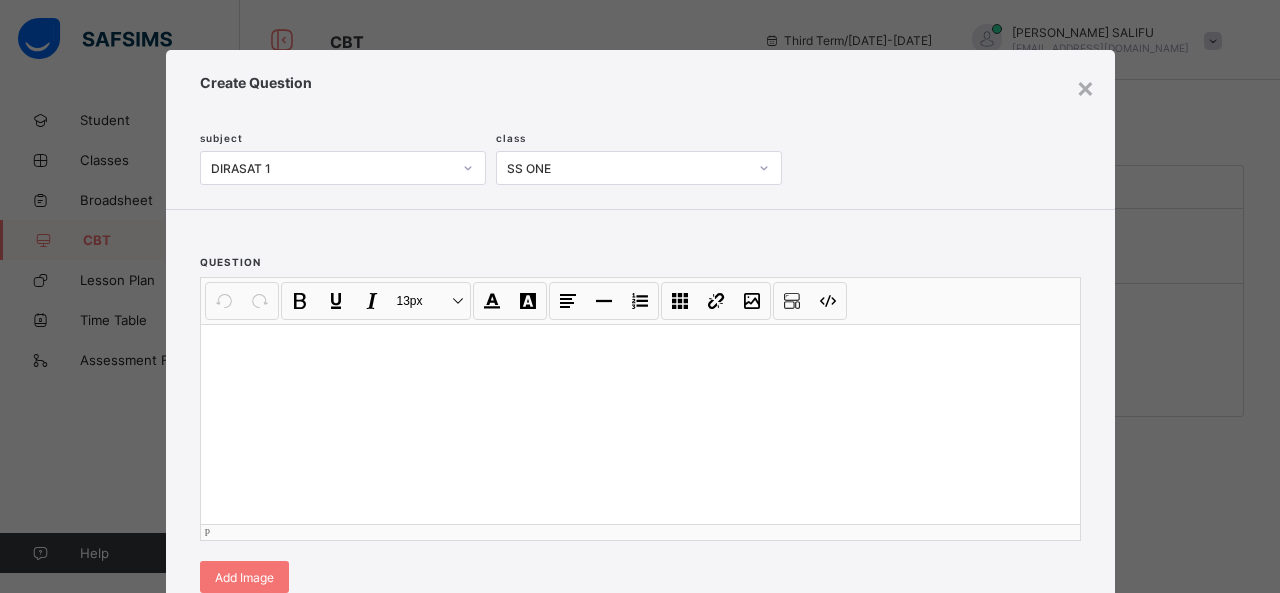 click at bounding box center [640, 424] 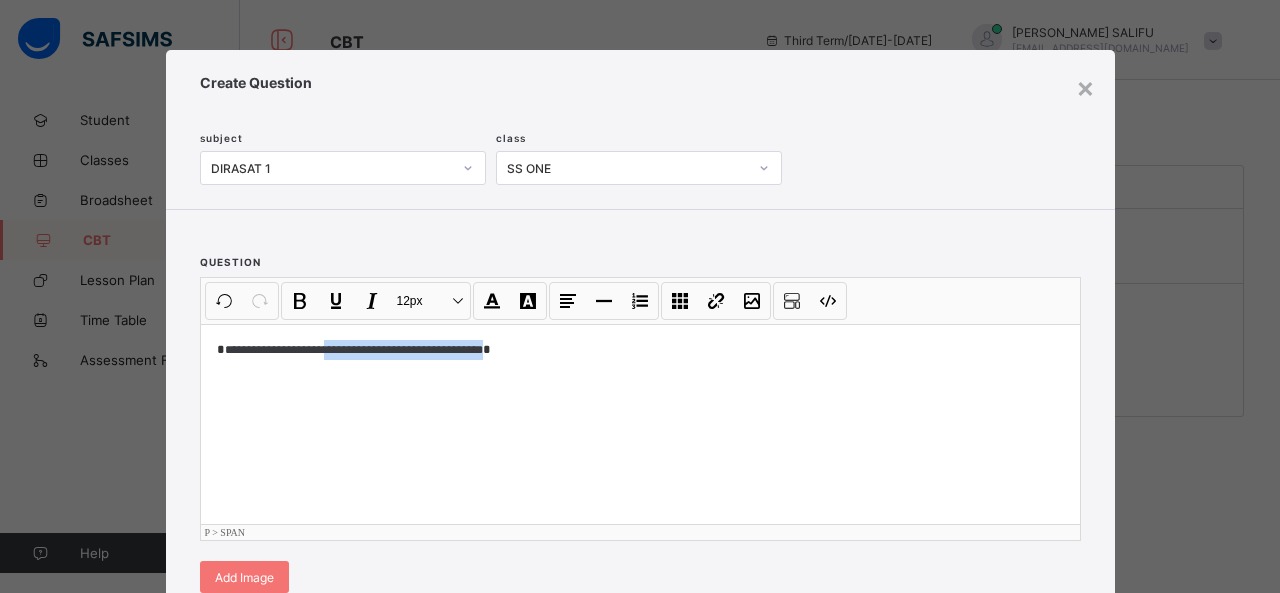 type 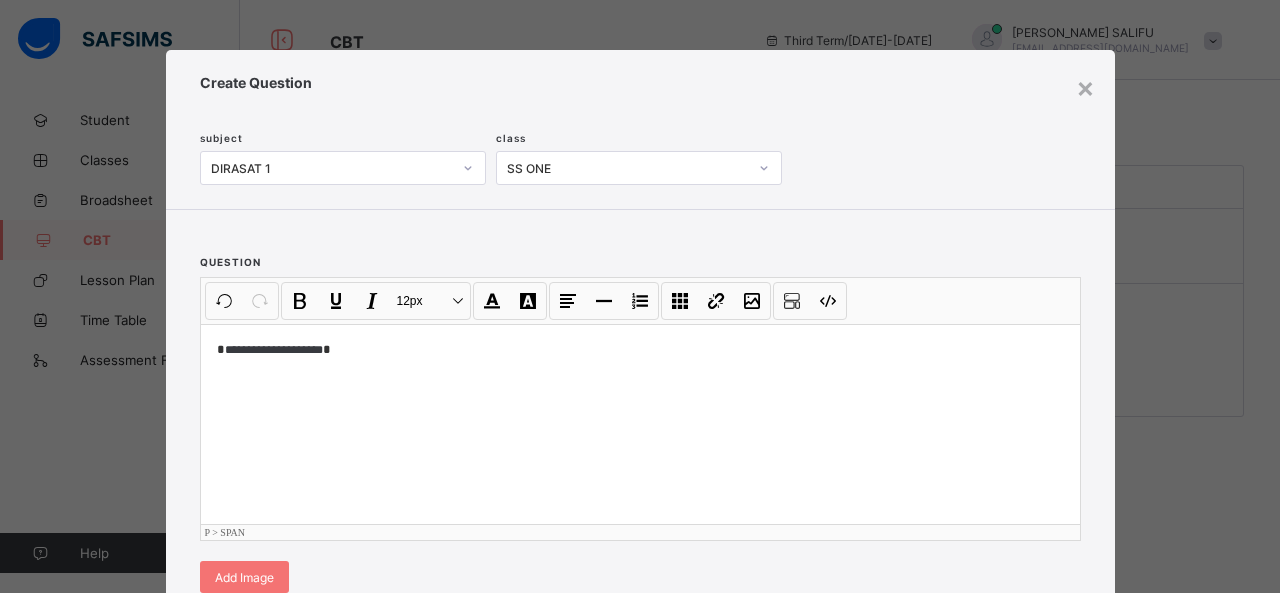 click on "**********" at bounding box center [640, 424] 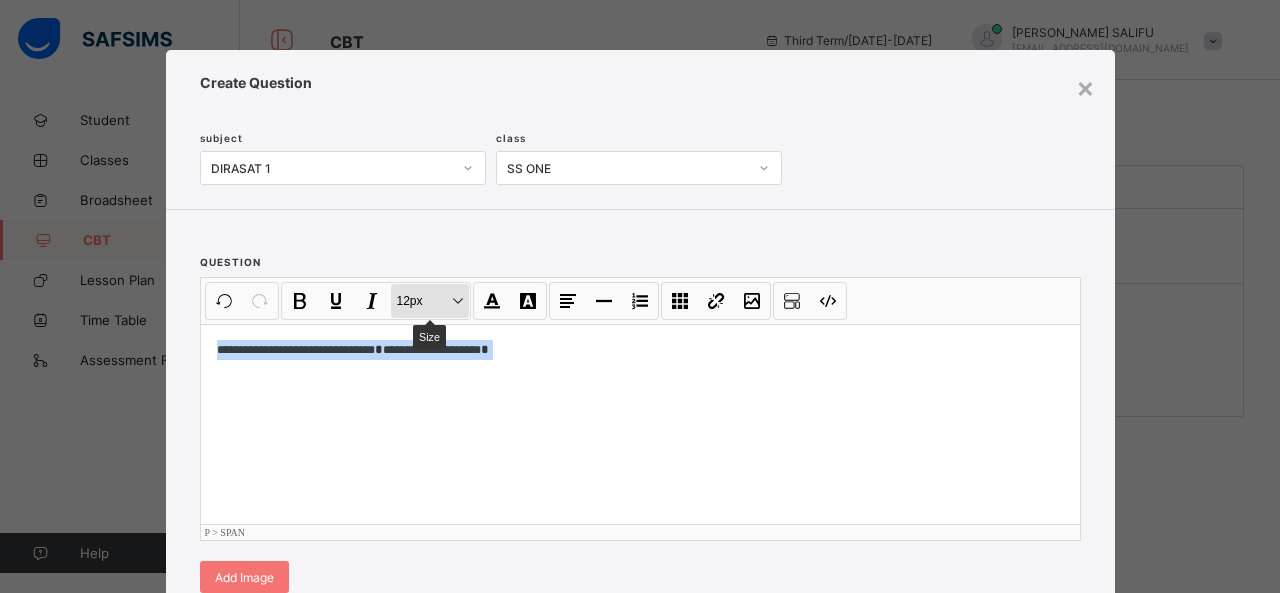 click on "12px Size" at bounding box center (430, 301) 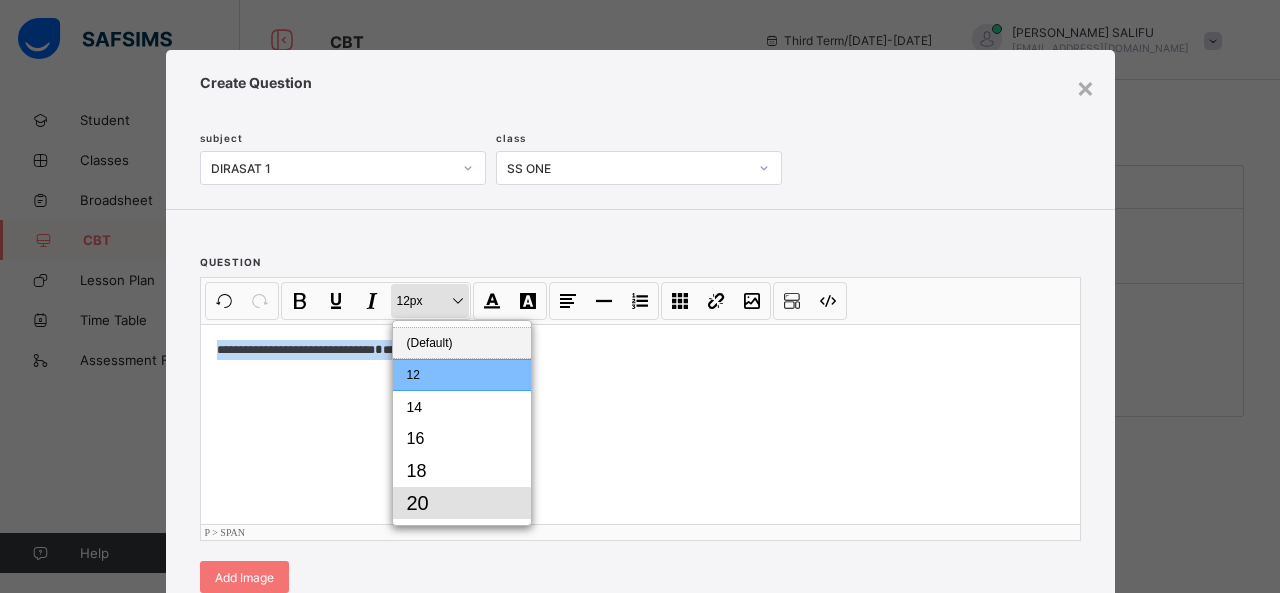 click on "20" at bounding box center (462, 503) 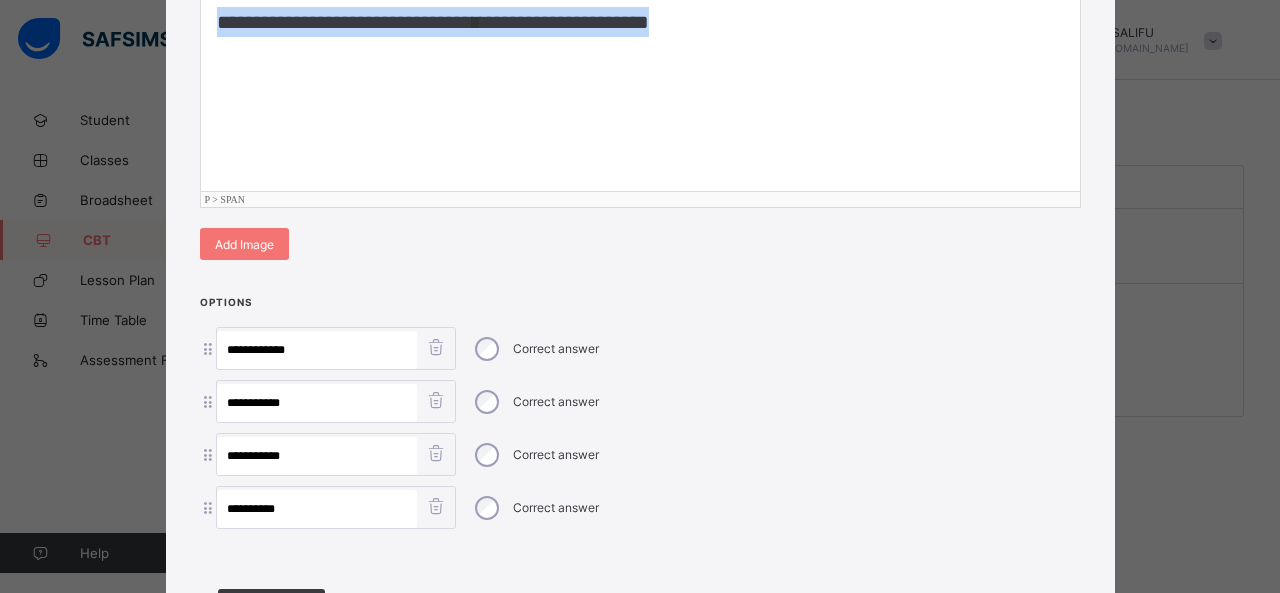 scroll, scrollTop: 507, scrollLeft: 0, axis: vertical 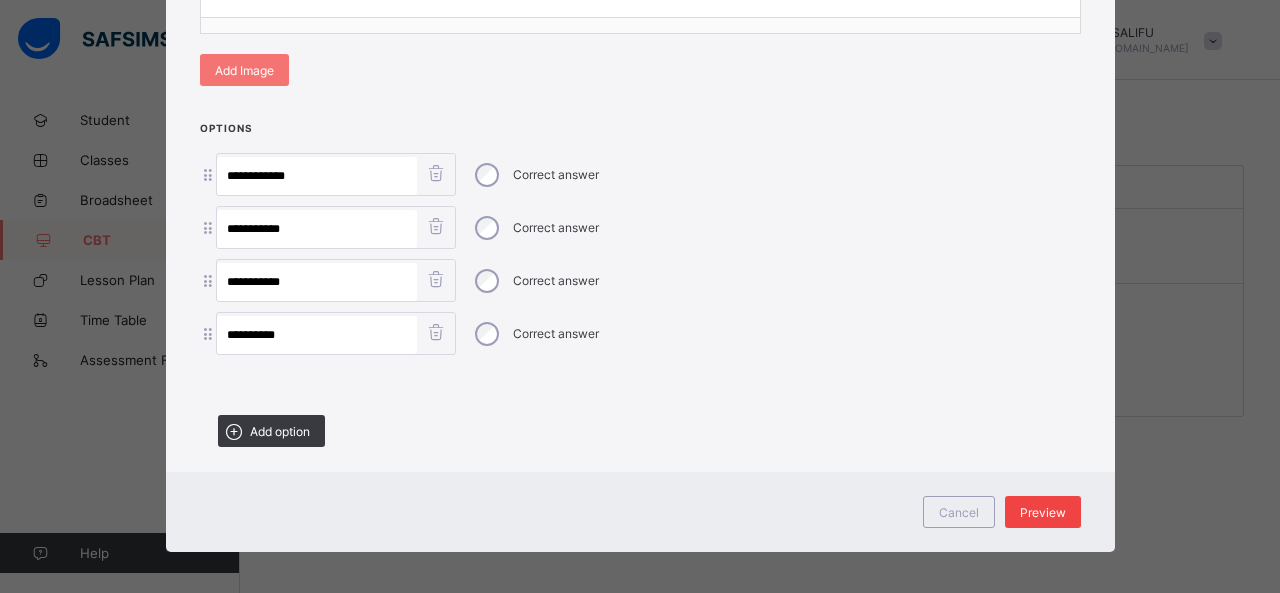 click on "Preview" at bounding box center [1043, 512] 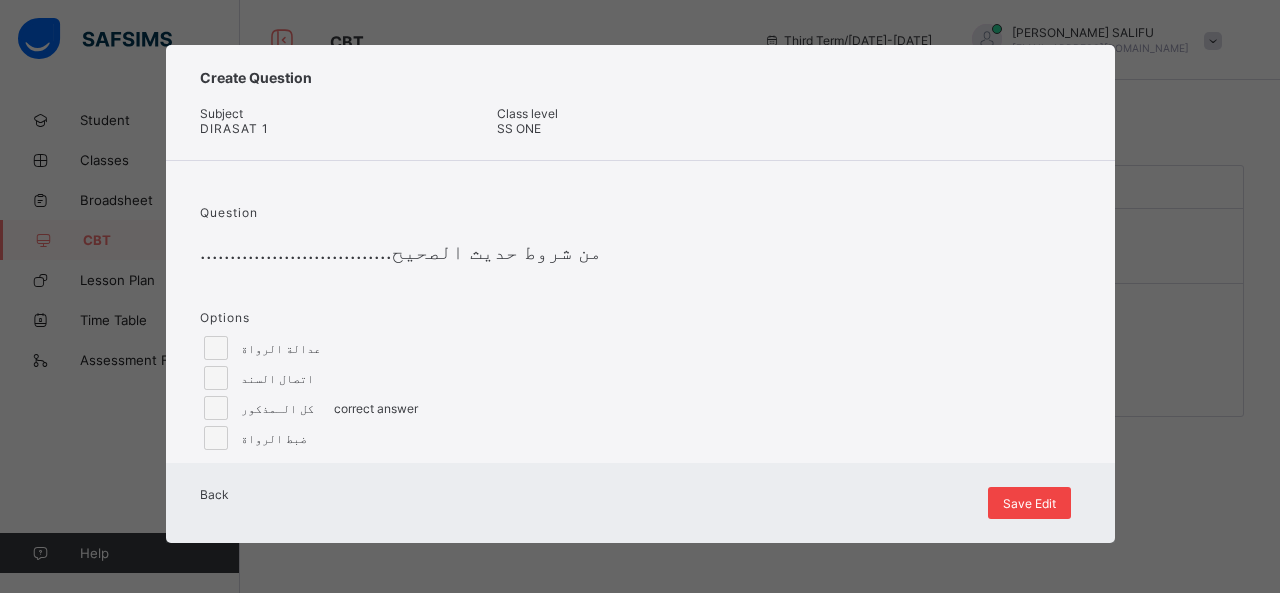 scroll, scrollTop: 56, scrollLeft: 0, axis: vertical 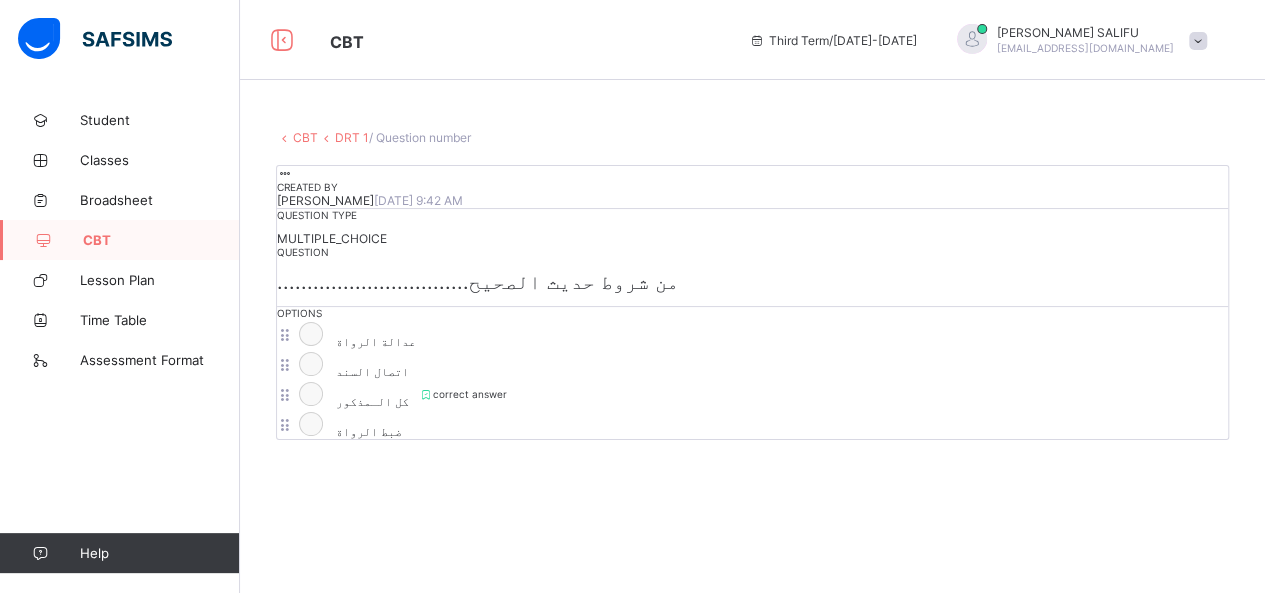 click on "DRT 1" at bounding box center (352, 137) 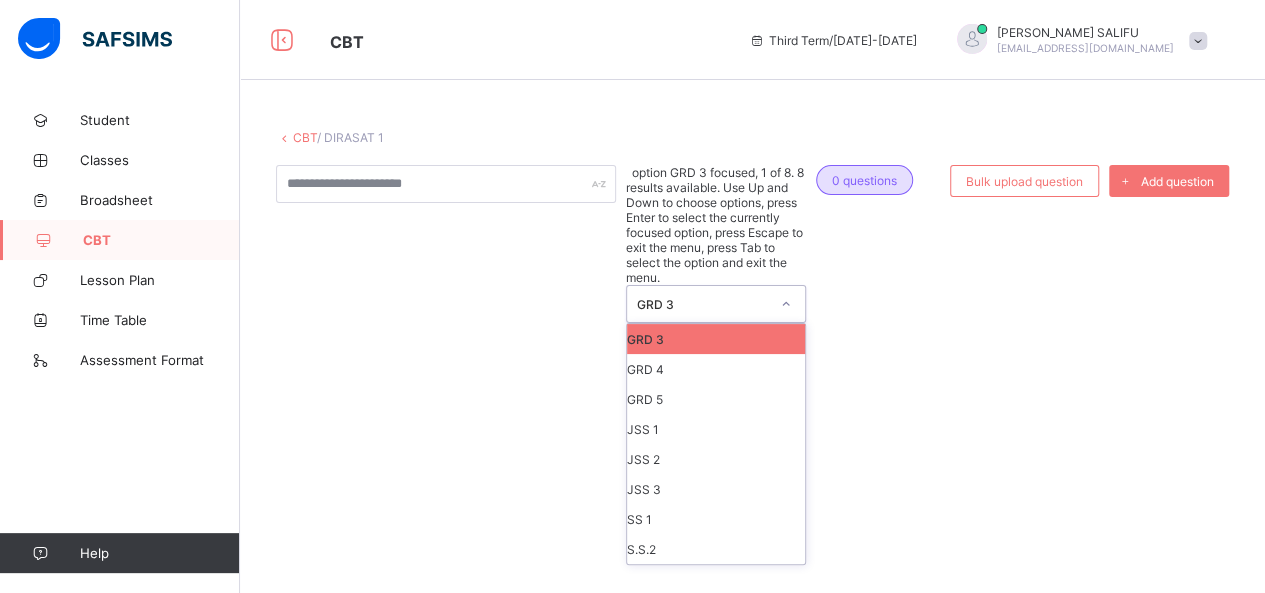 click 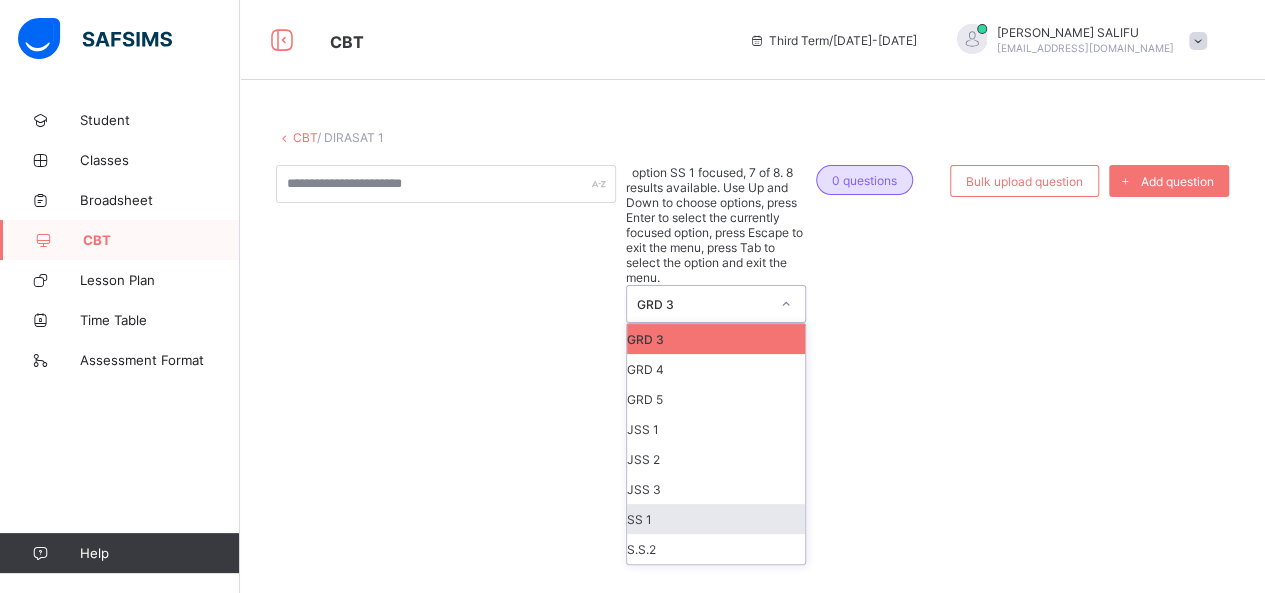 click on "SS 1" at bounding box center [716, 519] 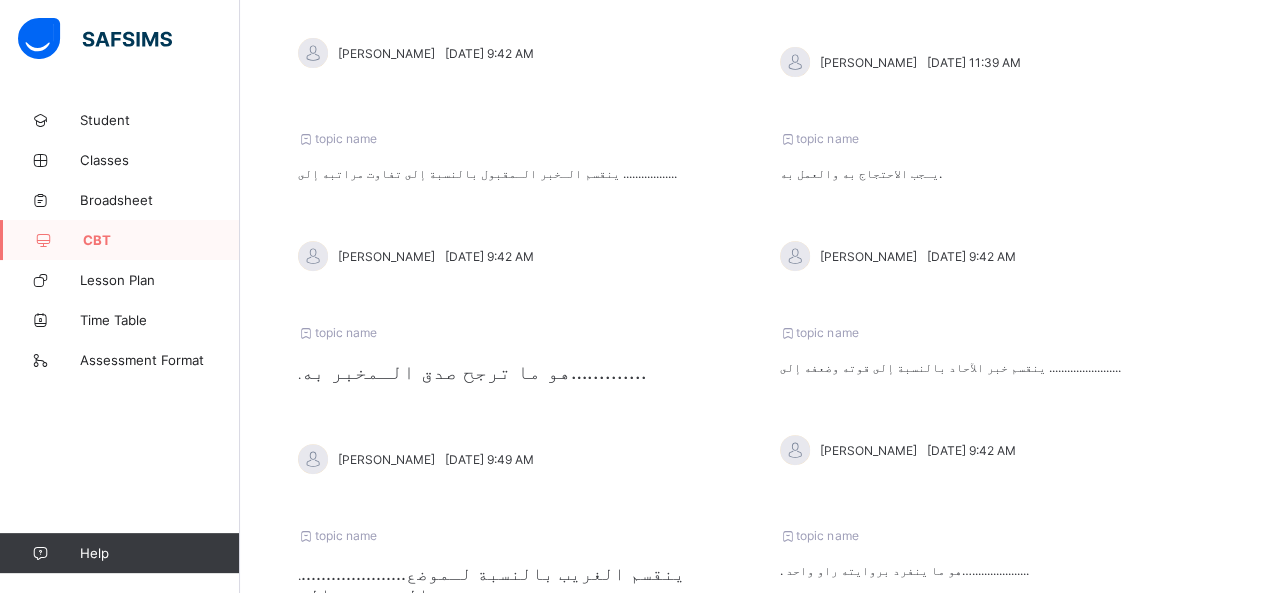 scroll, scrollTop: 388, scrollLeft: 0, axis: vertical 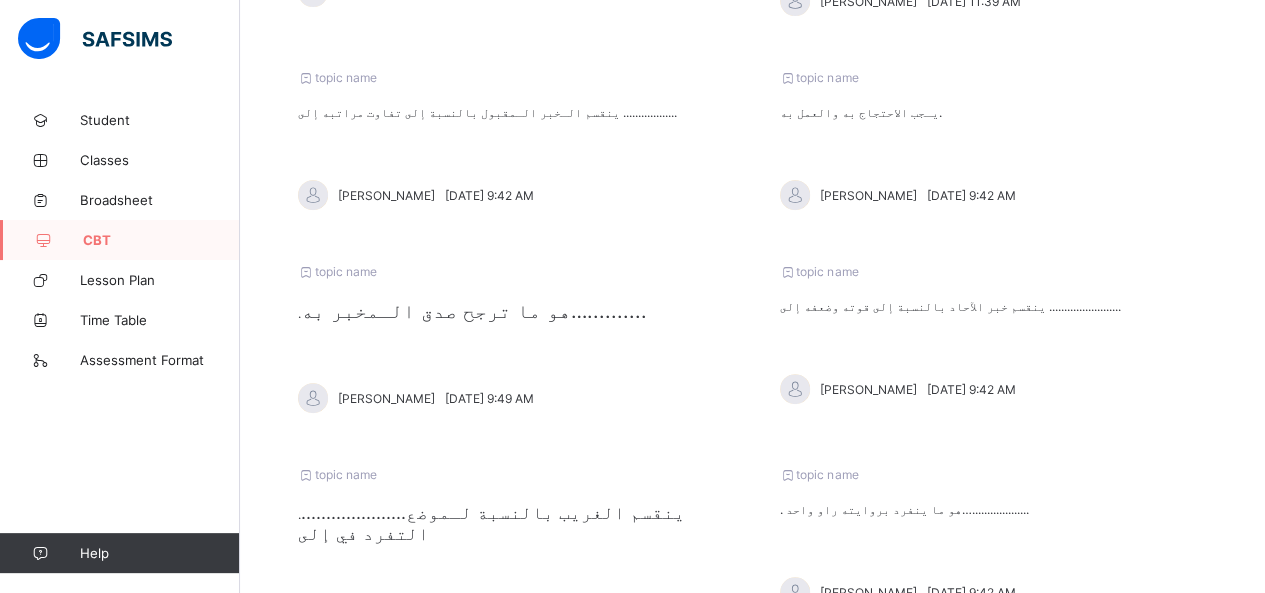 click on "ينقسم خبر الآحاد بالنسبة إلى قوته وضعفه إلى ........................" at bounding box center [994, 306] 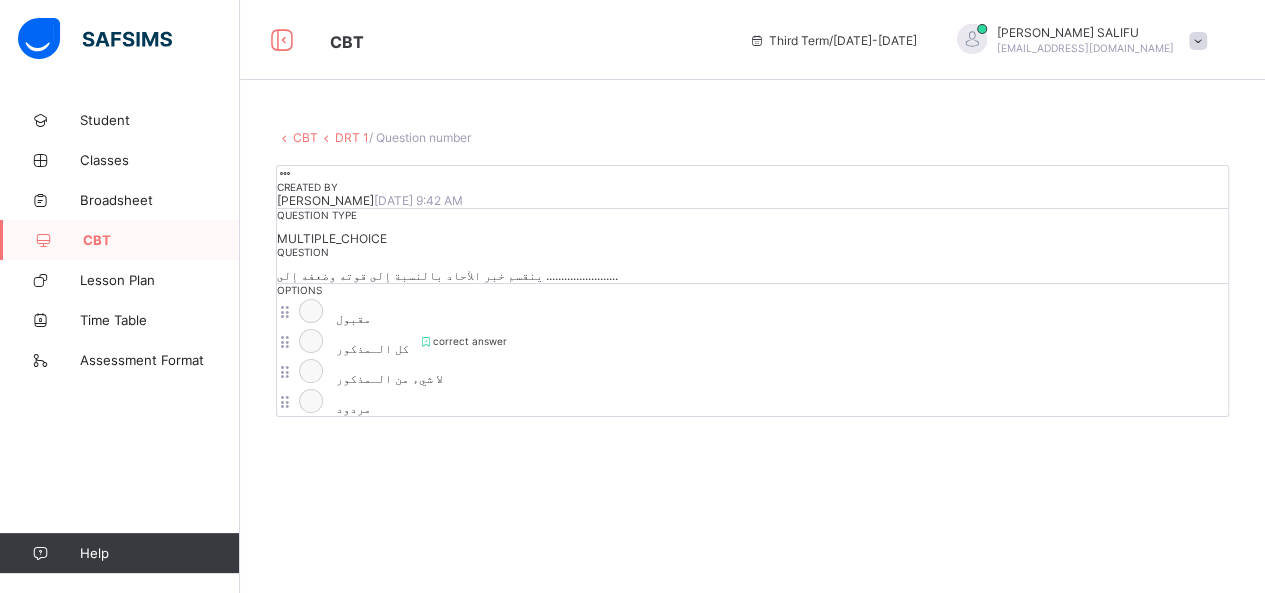 scroll, scrollTop: 0, scrollLeft: 0, axis: both 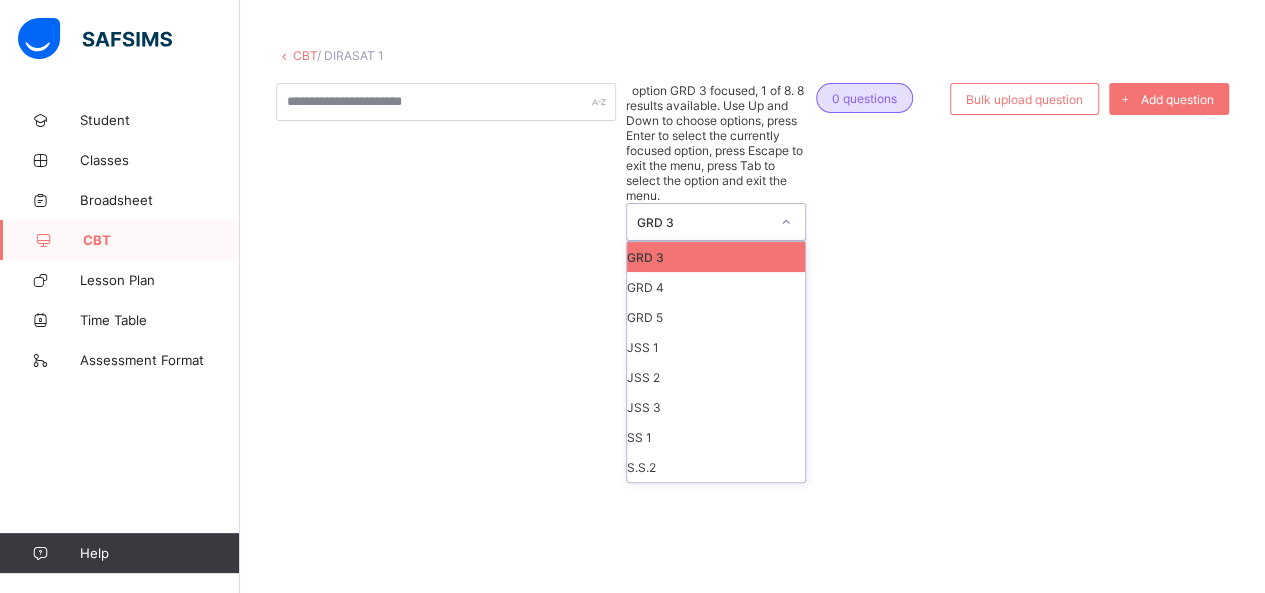click at bounding box center [786, 222] 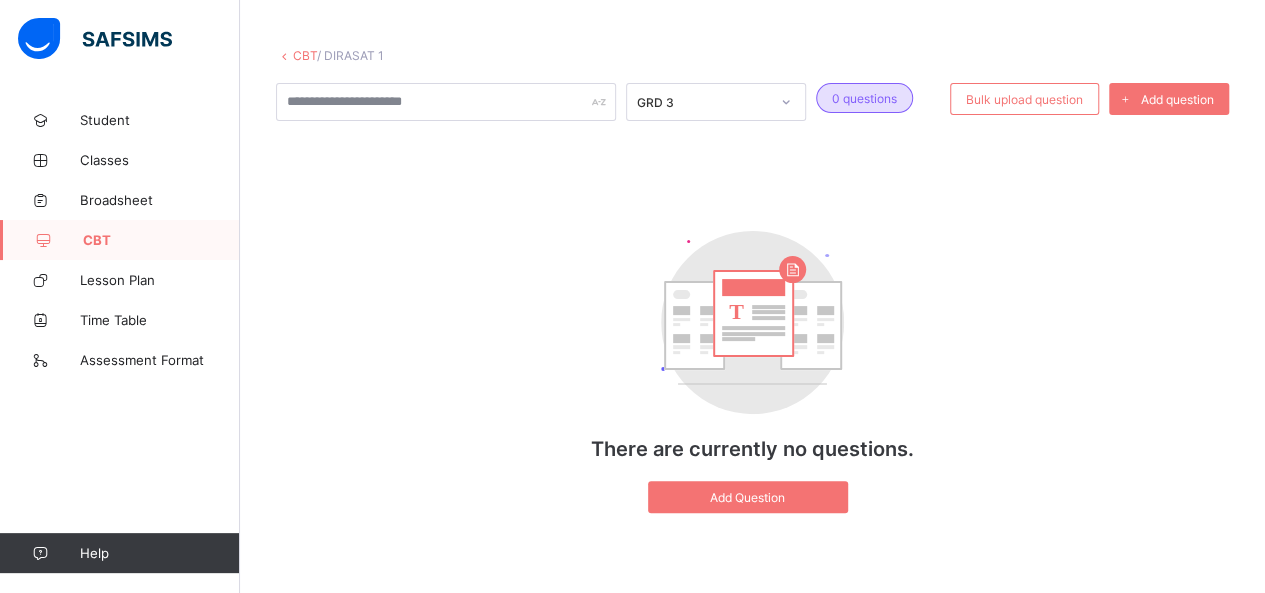 click on "CBT" at bounding box center [305, 55] 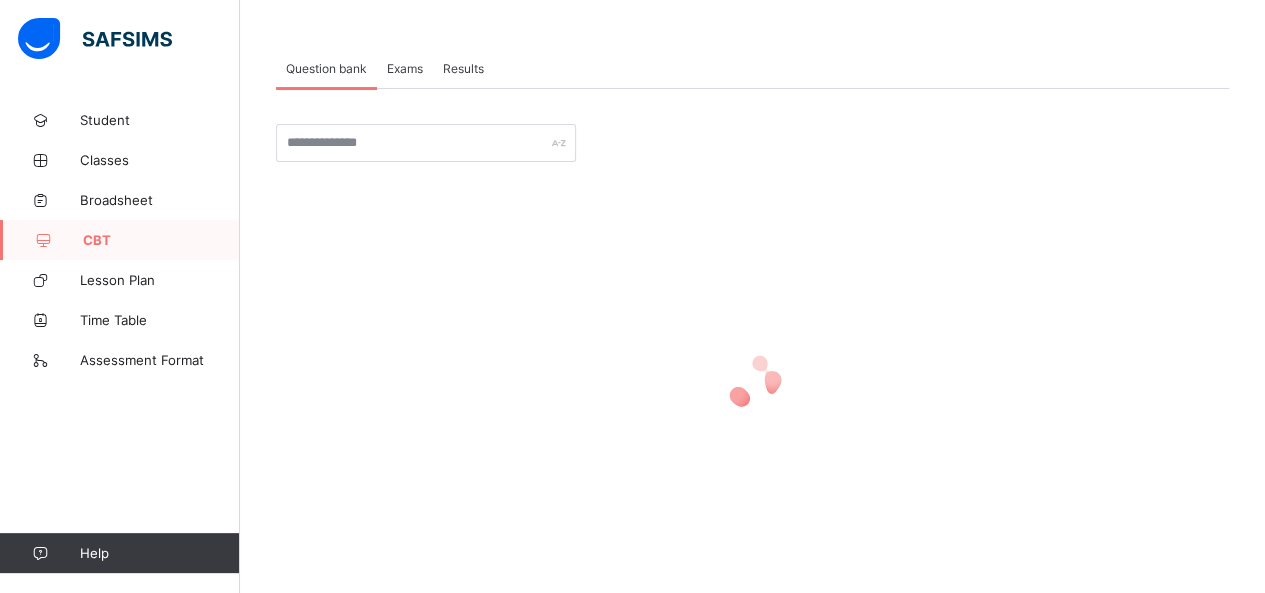 click on "Exams" at bounding box center (405, 68) 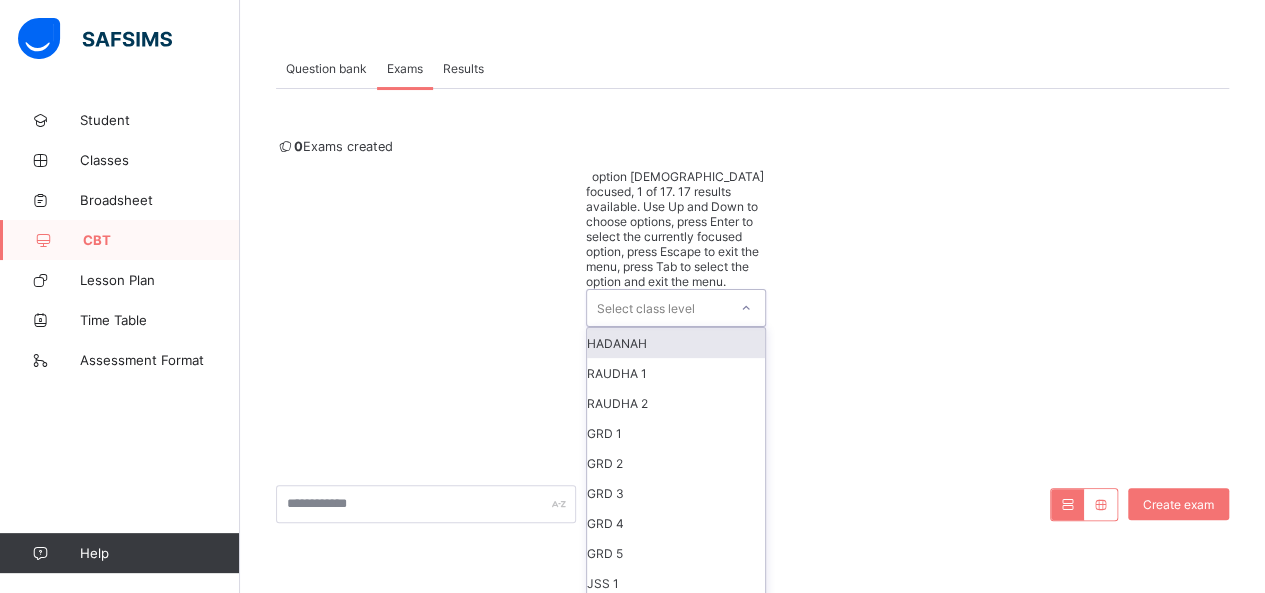 click 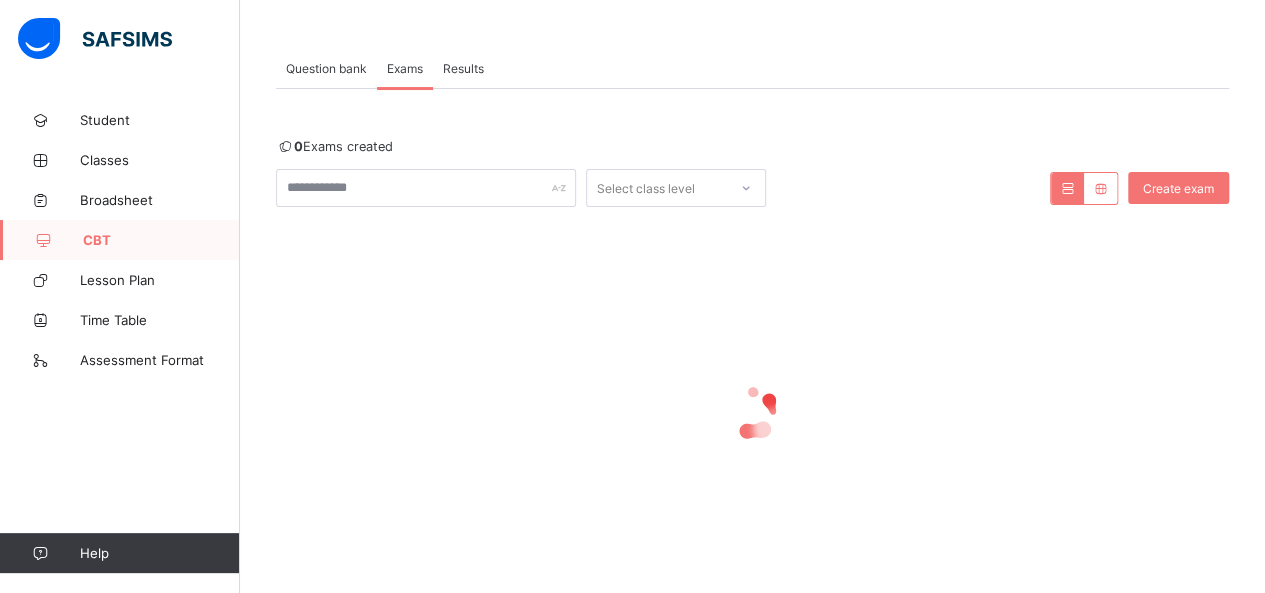 click at bounding box center [752, 412] 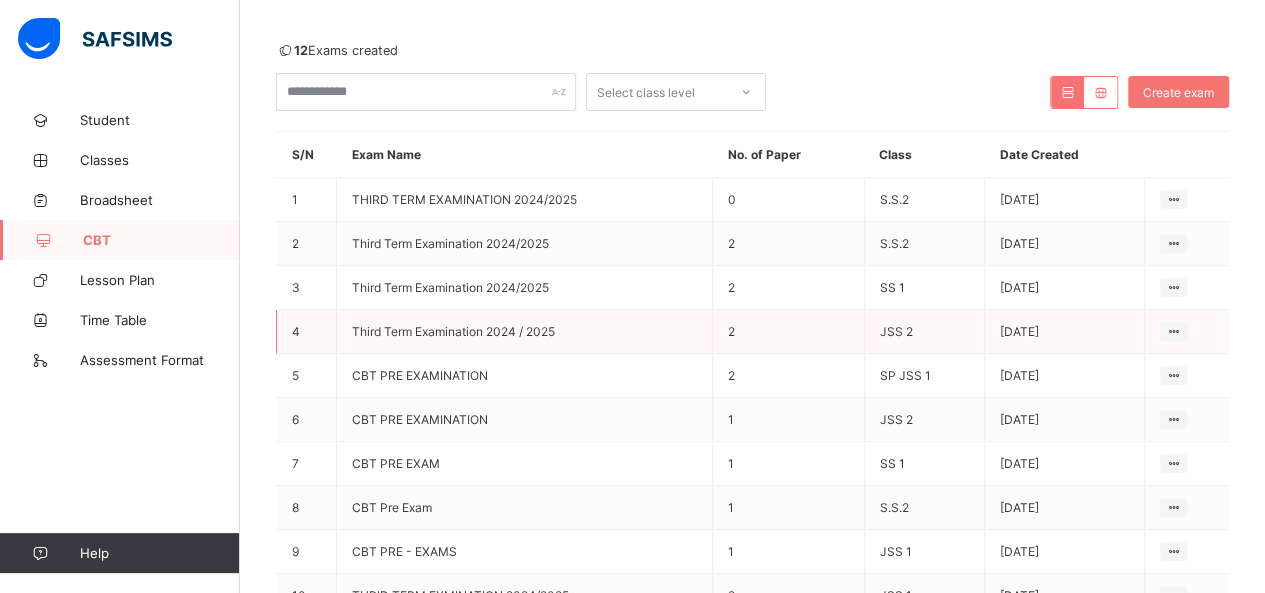 scroll, scrollTop: 180, scrollLeft: 0, axis: vertical 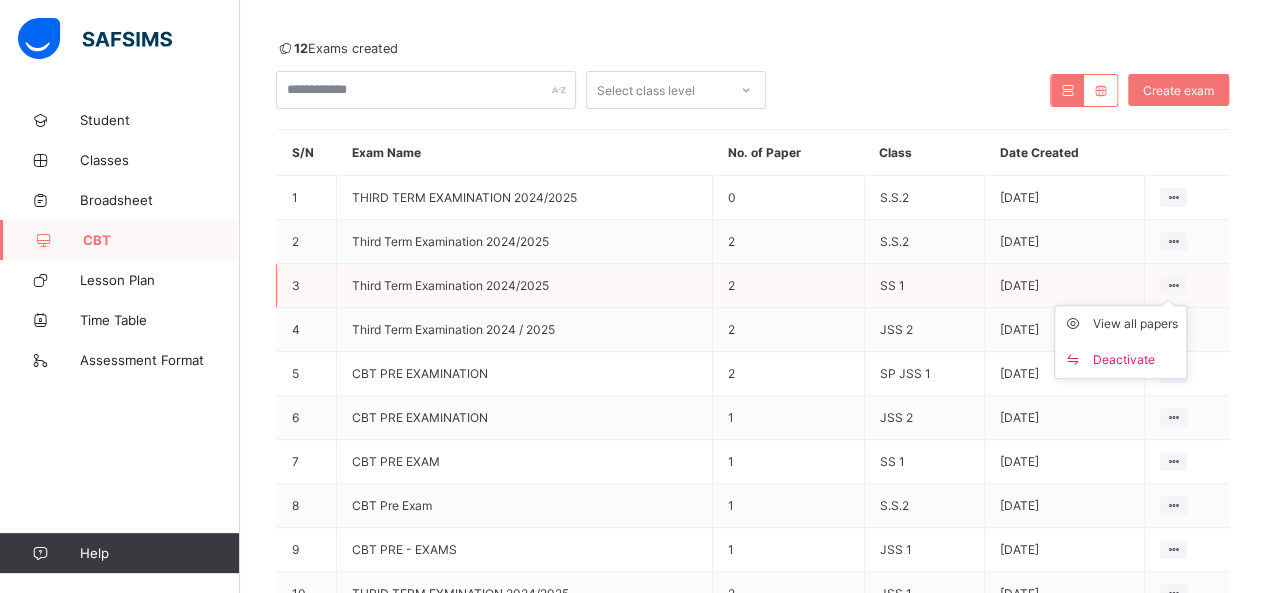 click on "View all papers Deactivate" at bounding box center [1120, 342] 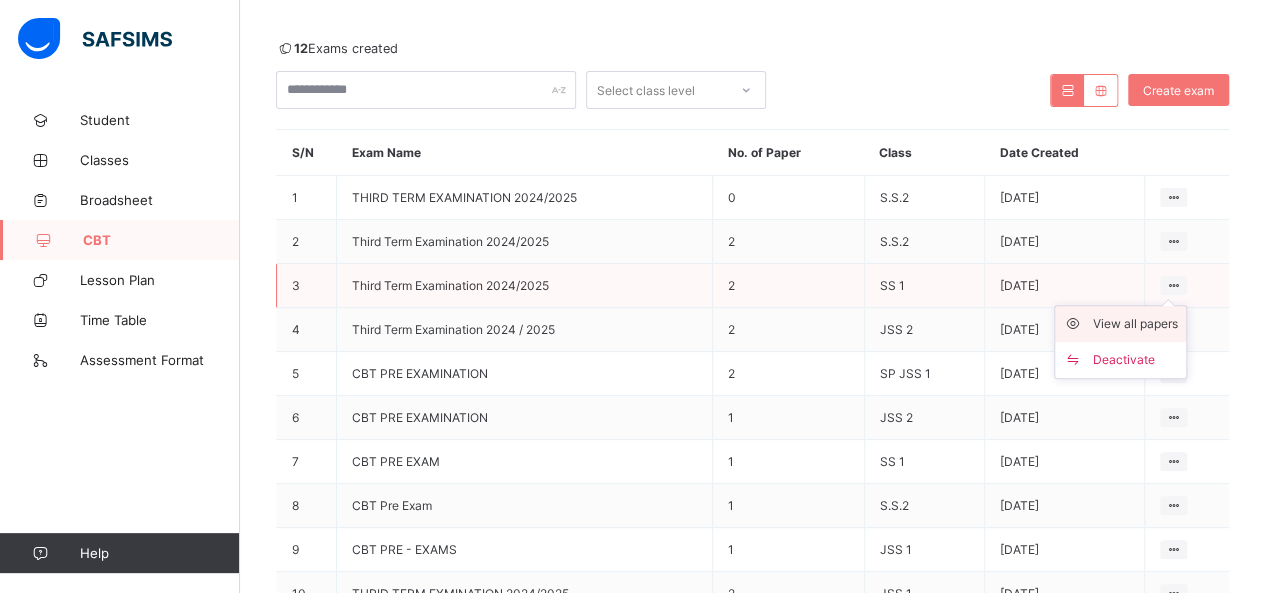 click on "View all papers" at bounding box center (1135, 324) 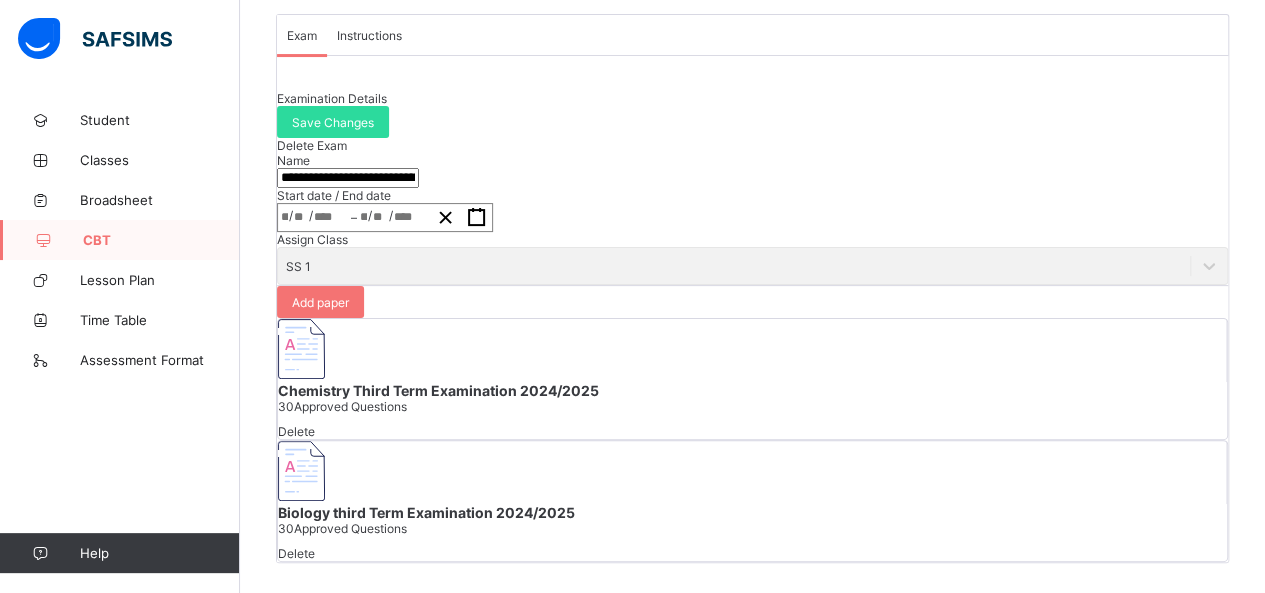 scroll, scrollTop: 321, scrollLeft: 0, axis: vertical 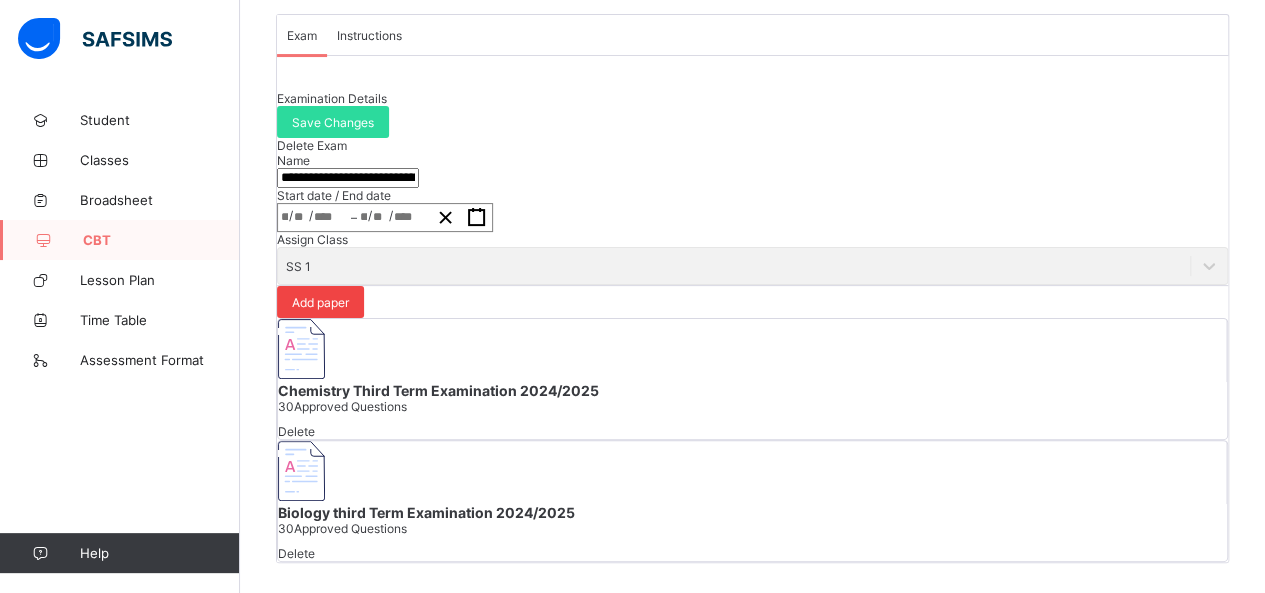 click on "Add paper" at bounding box center (320, 302) 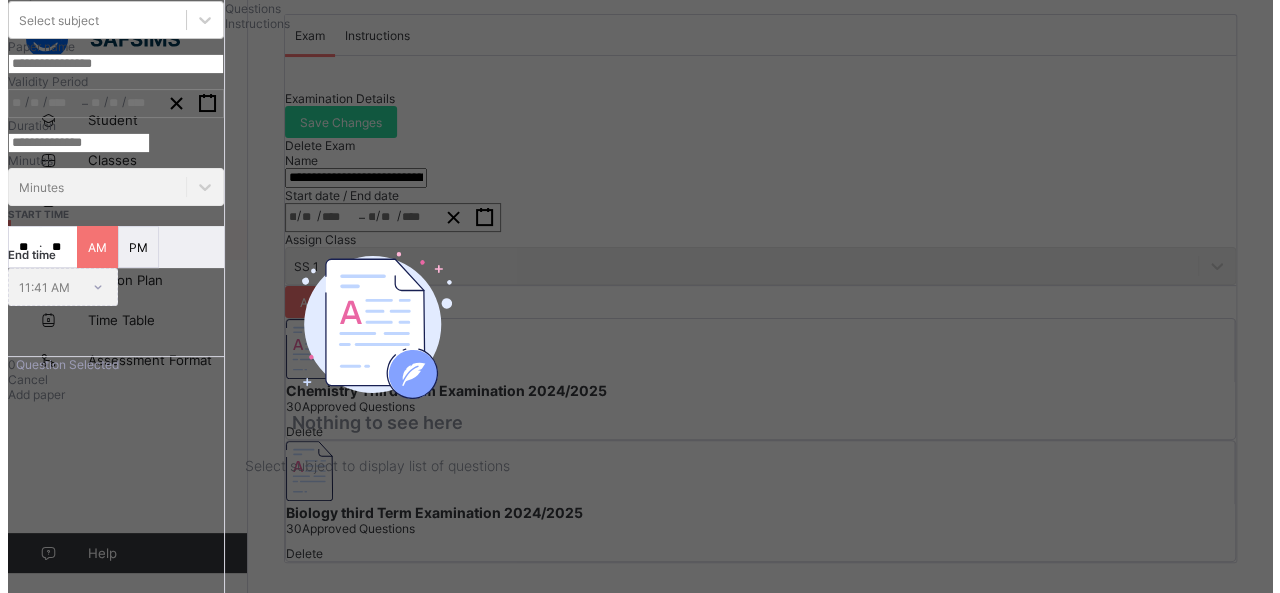 scroll, scrollTop: 123, scrollLeft: 0, axis: vertical 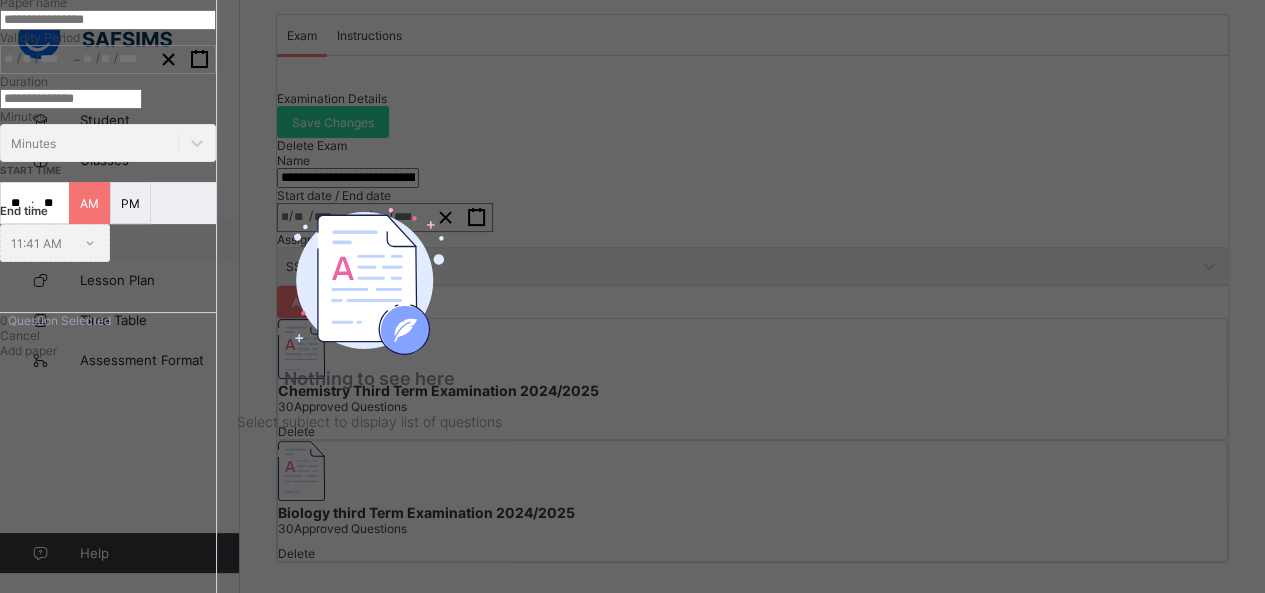 click 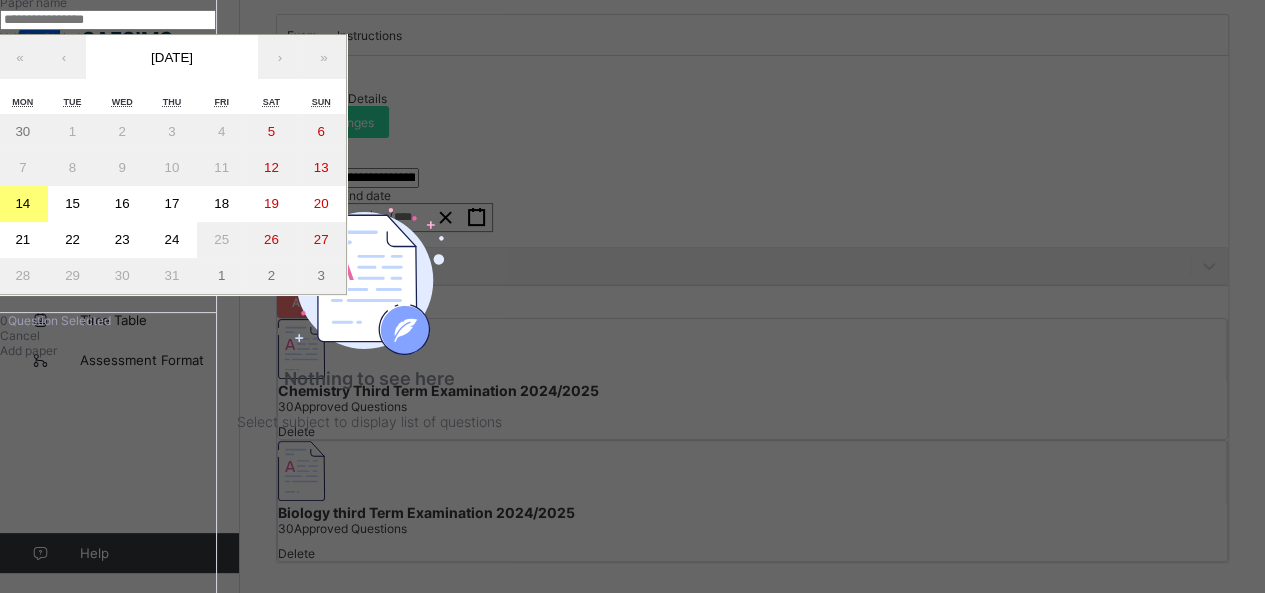 click on "14" at bounding box center (22, 203) 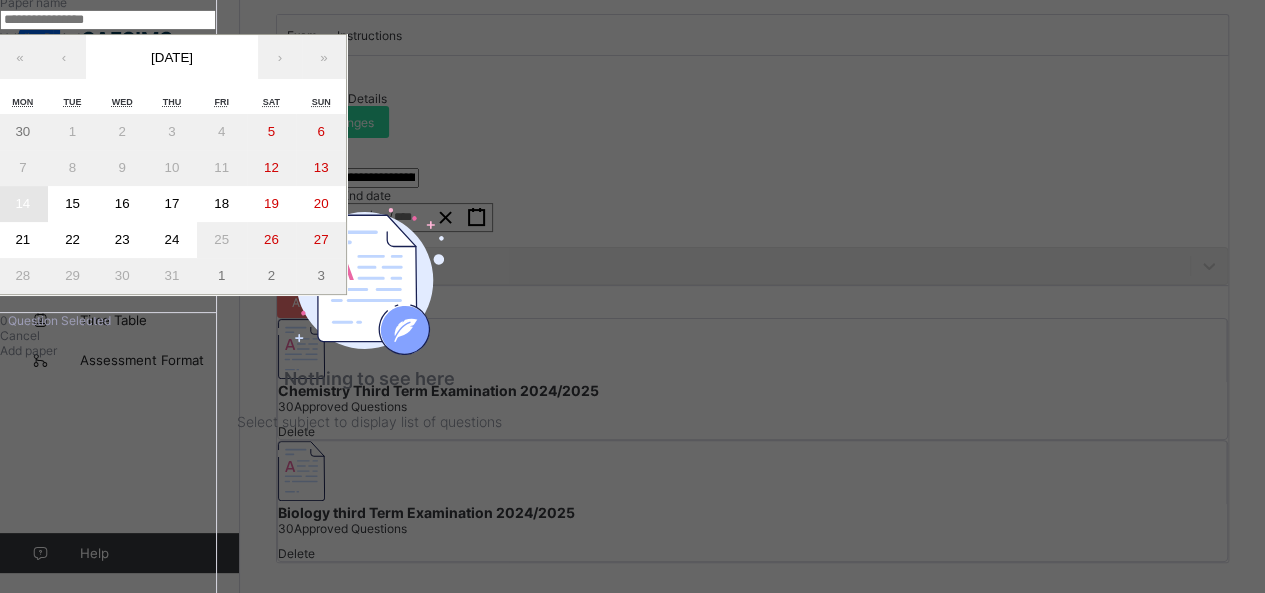 click on "14" at bounding box center (22, 203) 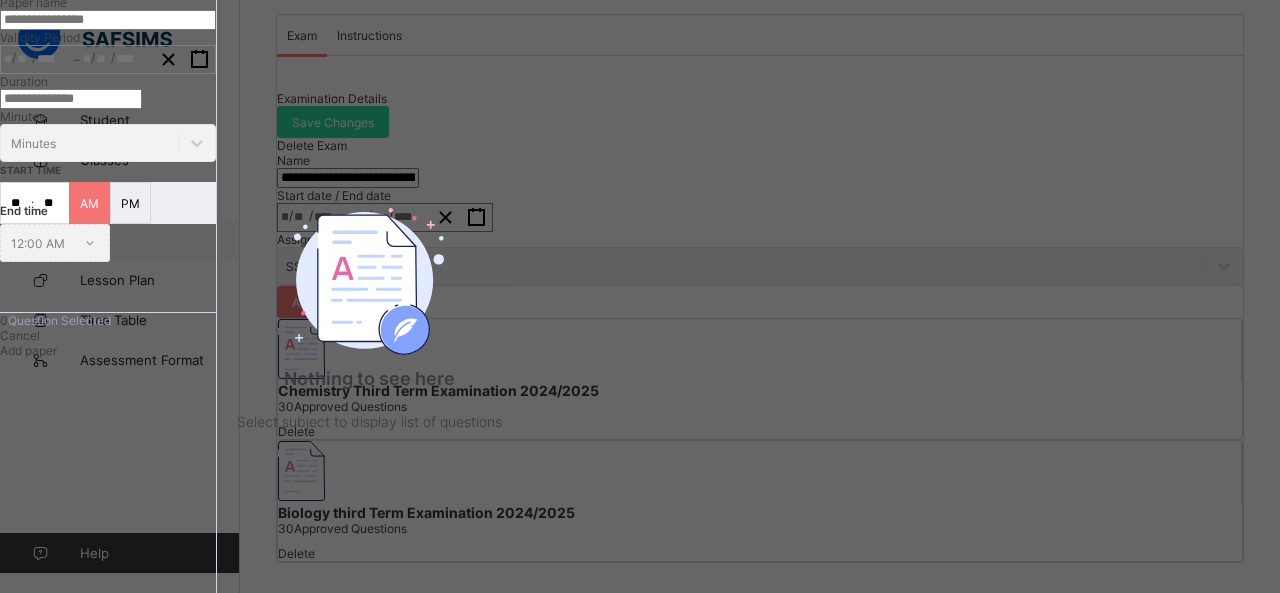 click at bounding box center [108, 20] 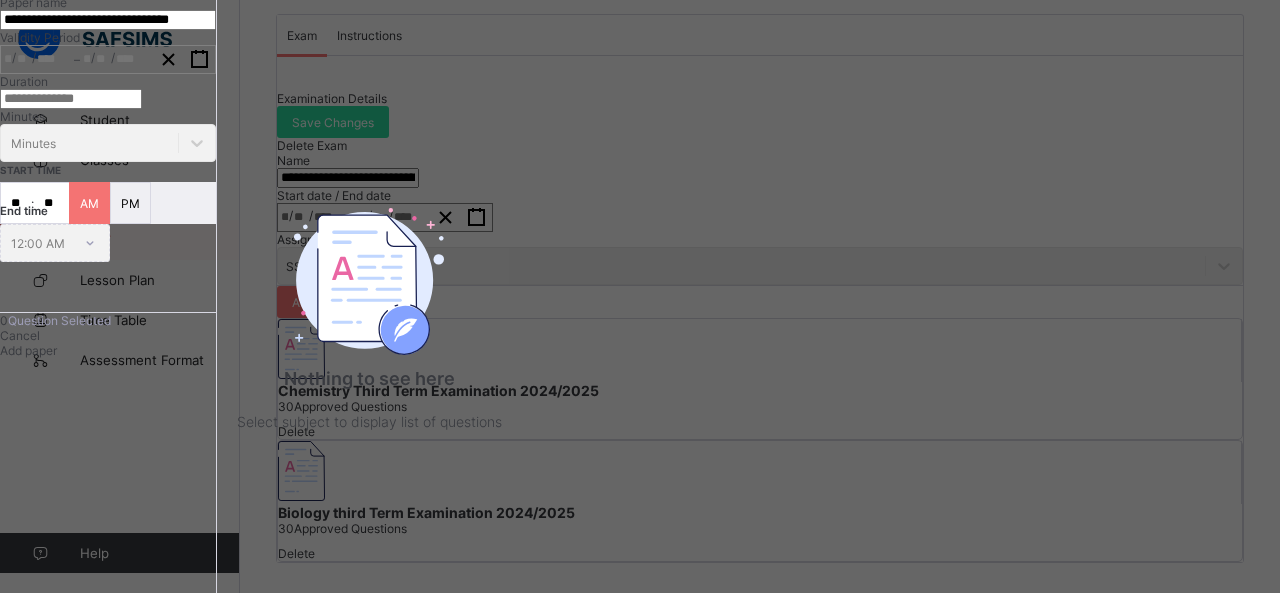 click on "**********" at bounding box center [108, 20] 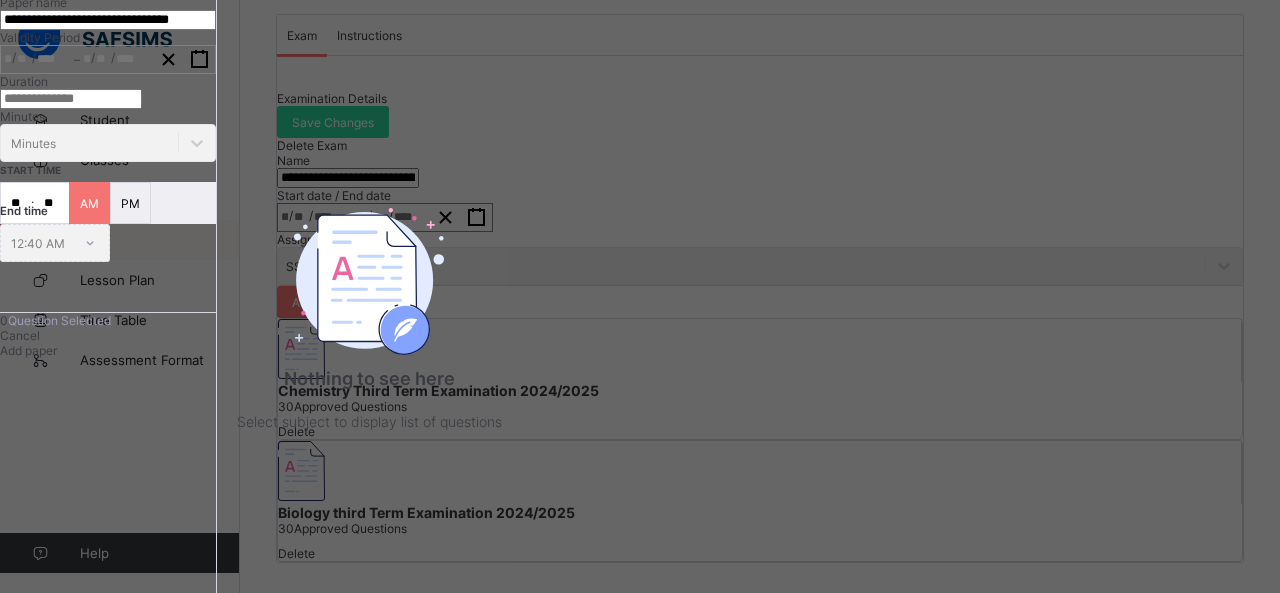 click on "**********" at bounding box center (108, 397) 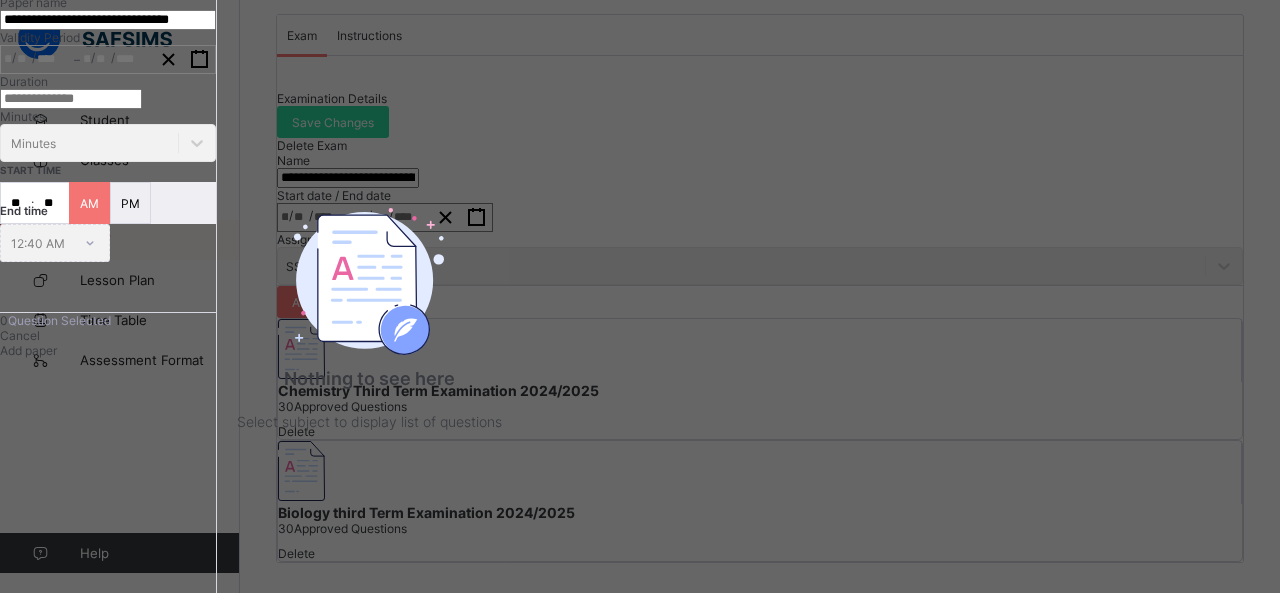 scroll, scrollTop: 0, scrollLeft: 0, axis: both 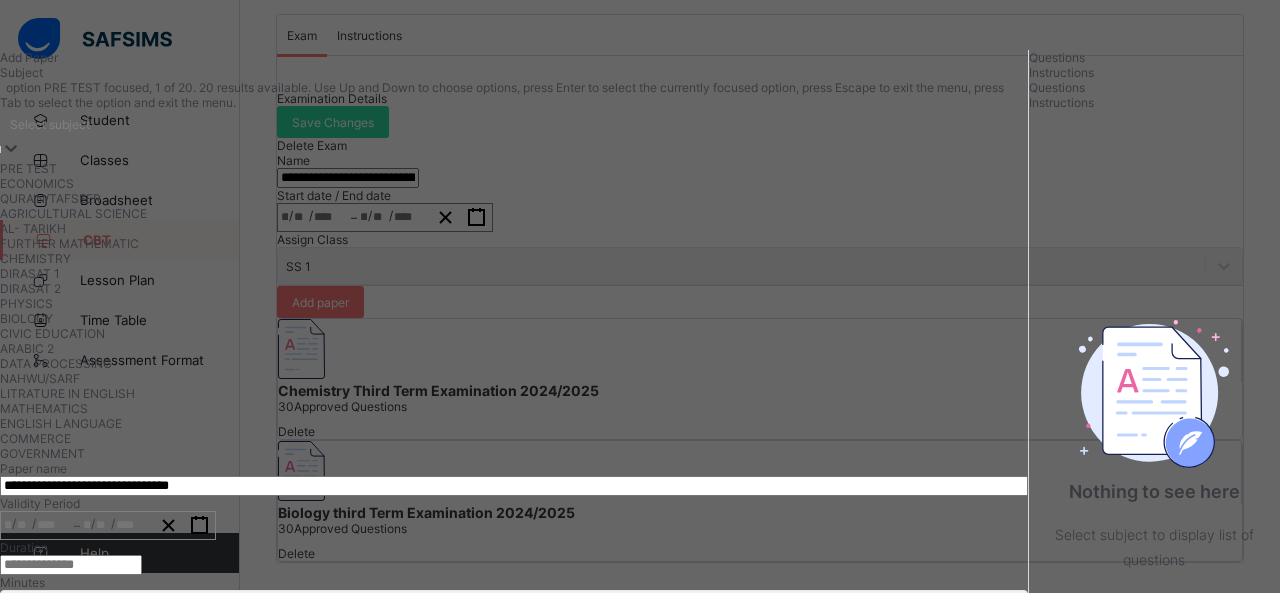 click 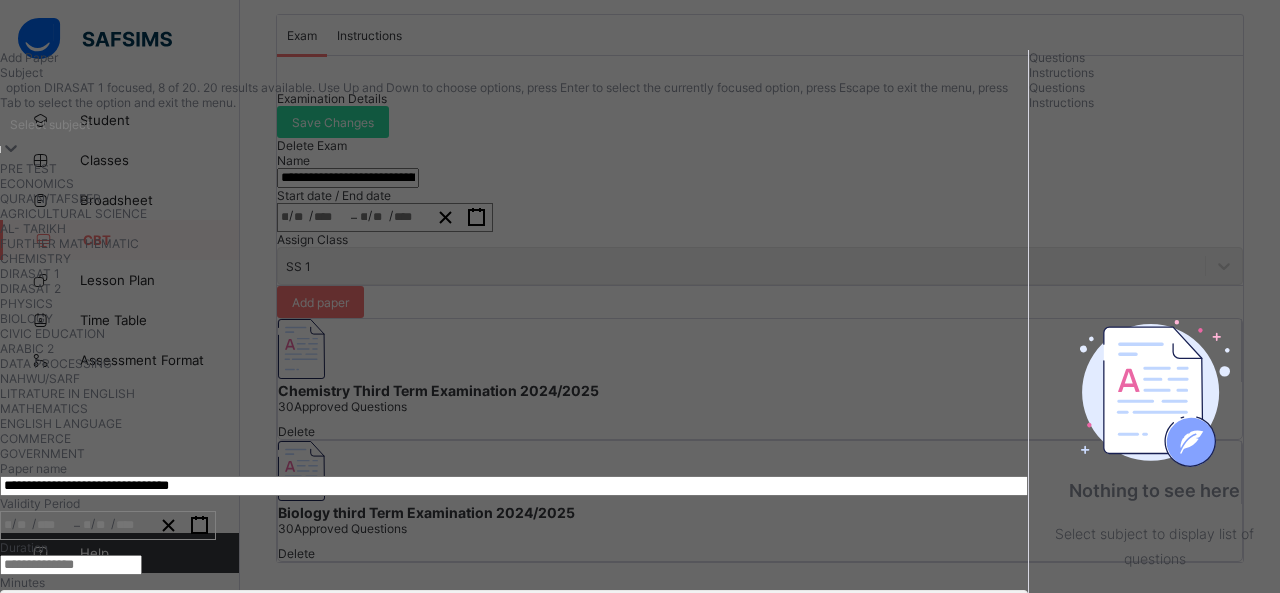 click on "DIRASAT 1" at bounding box center [514, 273] 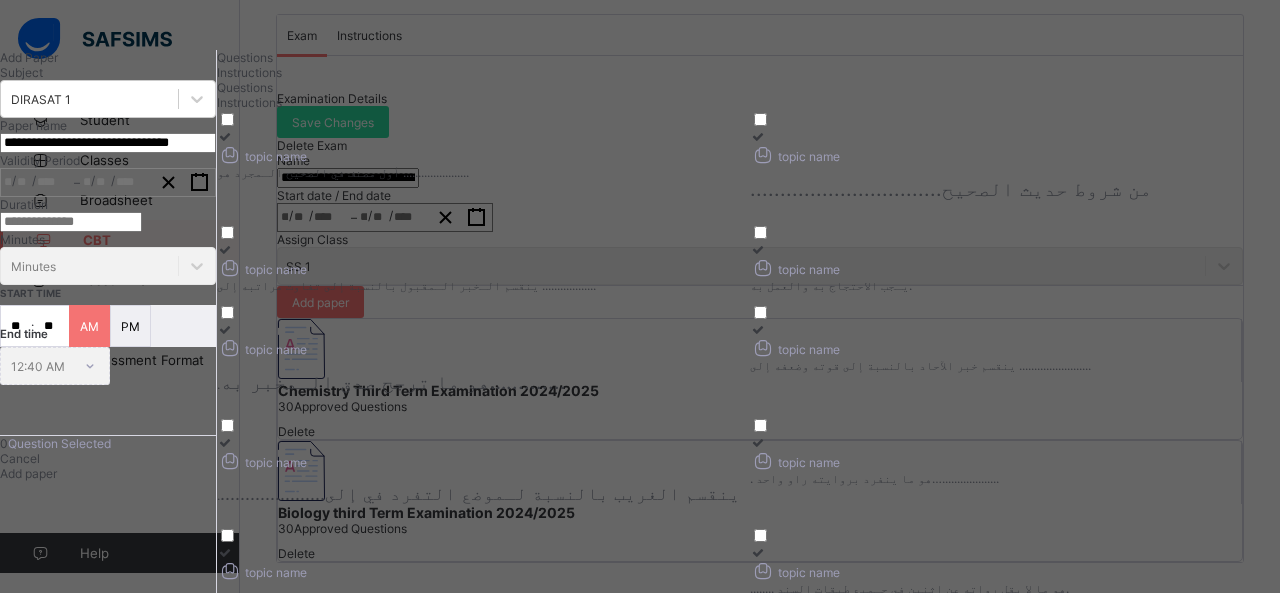 click at bounding box center (225, 136) 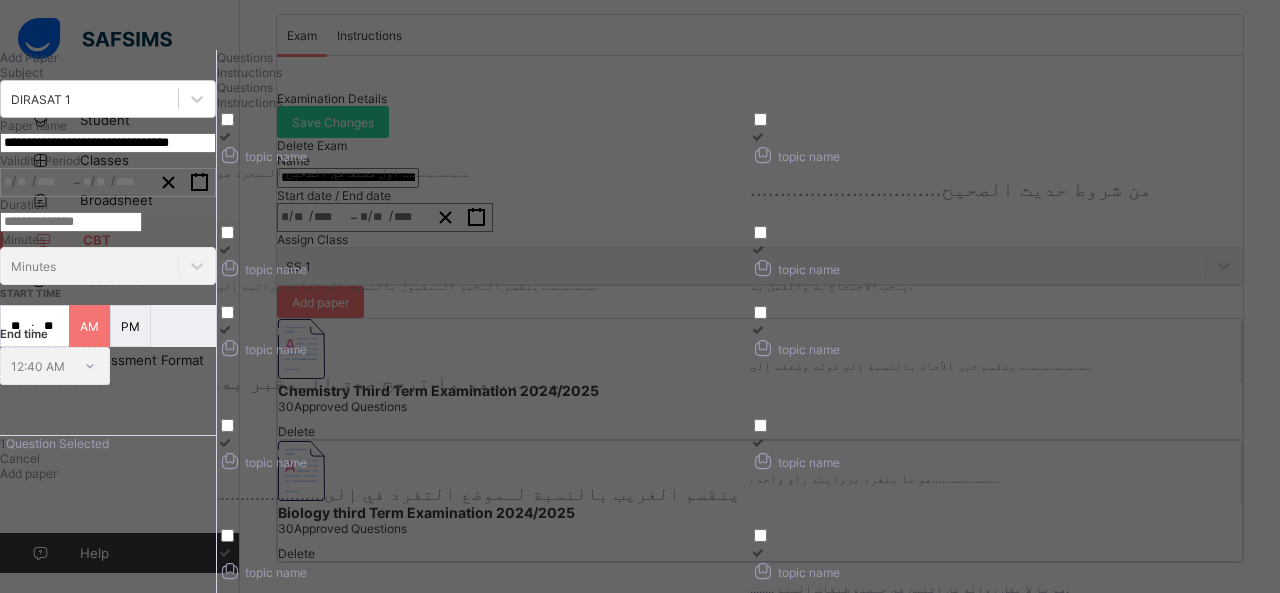 click at bounding box center (758, 136) 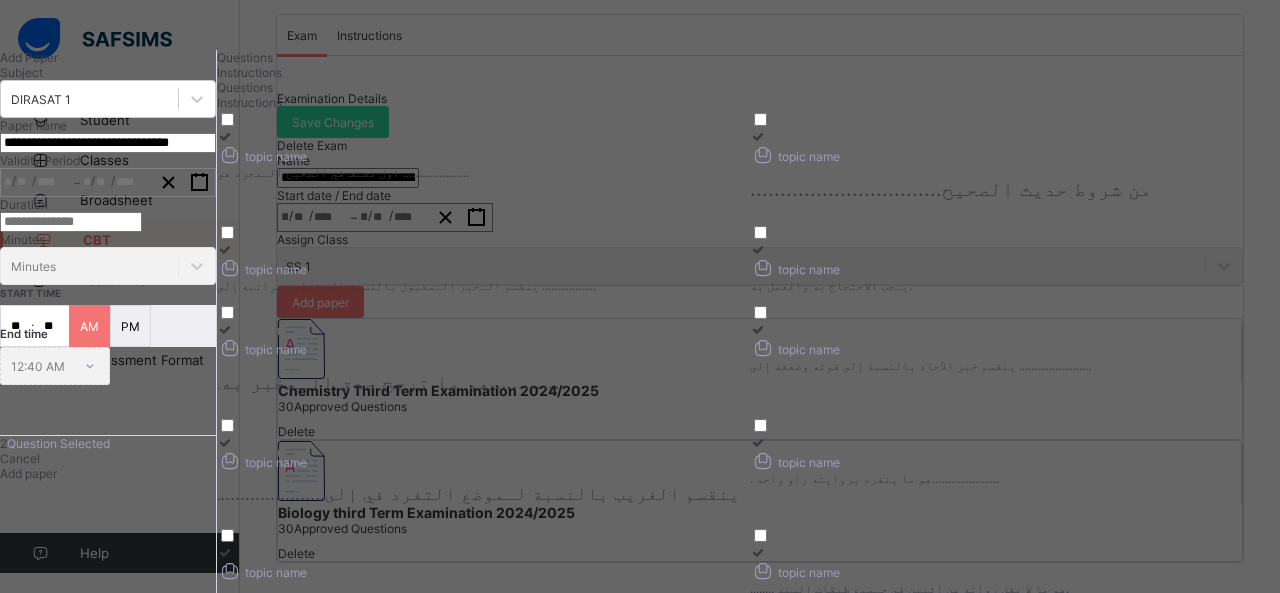 click at bounding box center (225, 249) 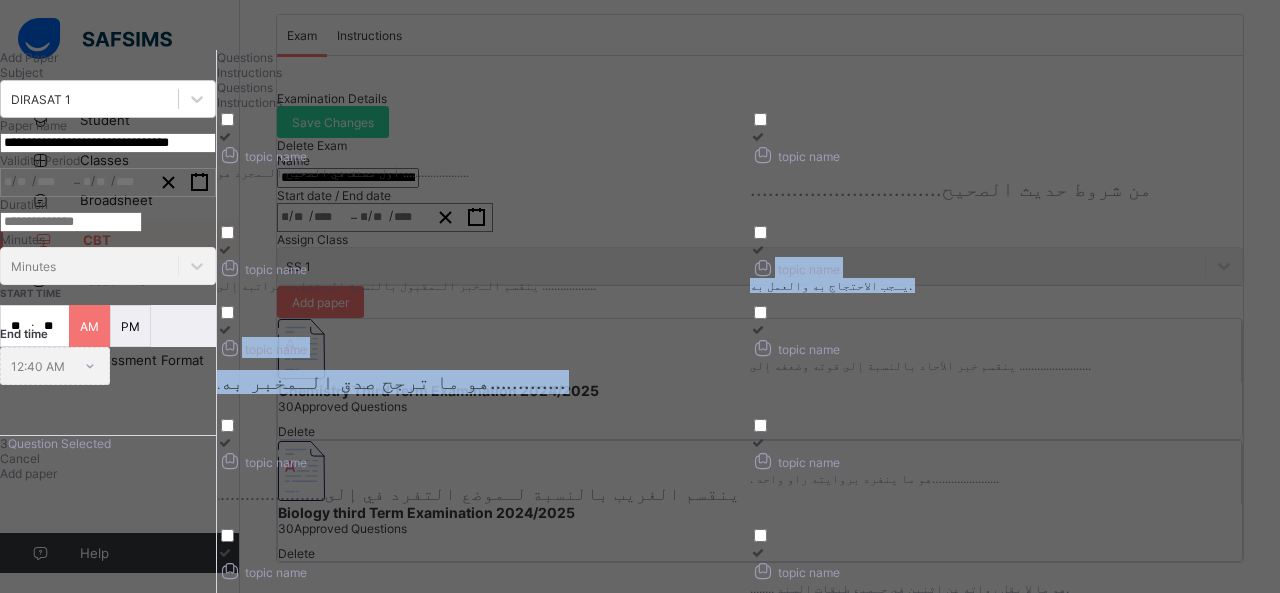 drag, startPoint x: 832, startPoint y: 341, endPoint x: 827, endPoint y: 435, distance: 94.13288 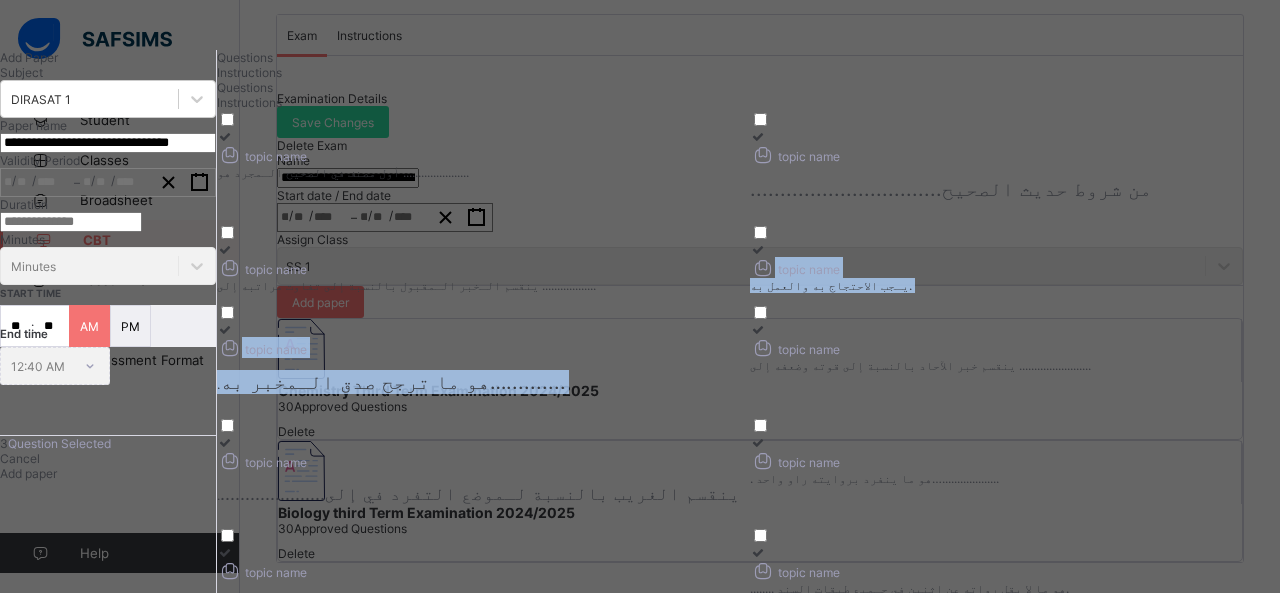 click on "topic name   أول مصنف في الصحيح الـمجرد هو ......................       topic name   ................................ ​ من شروط حديث الصحيح  ​       topic name   ينقسم الـخبر الـمقبول بالنسبة إلى تفاوت مراتبه إلى ..................        topic name   يـجب الاحتجاج به والعمل به.       topic name   ​ . هو ما ترجح صدق الـمخبر به….......... ​       topic name   ينقسم خبر الآحاد بالنسبة إلى قوته وضعفه إلى ........................          topic name   . ..................... ​ ينقسم الغريب بالنسبة لـموضع التفرد في إلى  ​       topic name   . هو ما ينفرد بروايته راو واحد…...................          topic name   ​ سـمـي "الغزيز" بعزيز لـ ..................... ​       topic name" at bounding box center [745, 369] 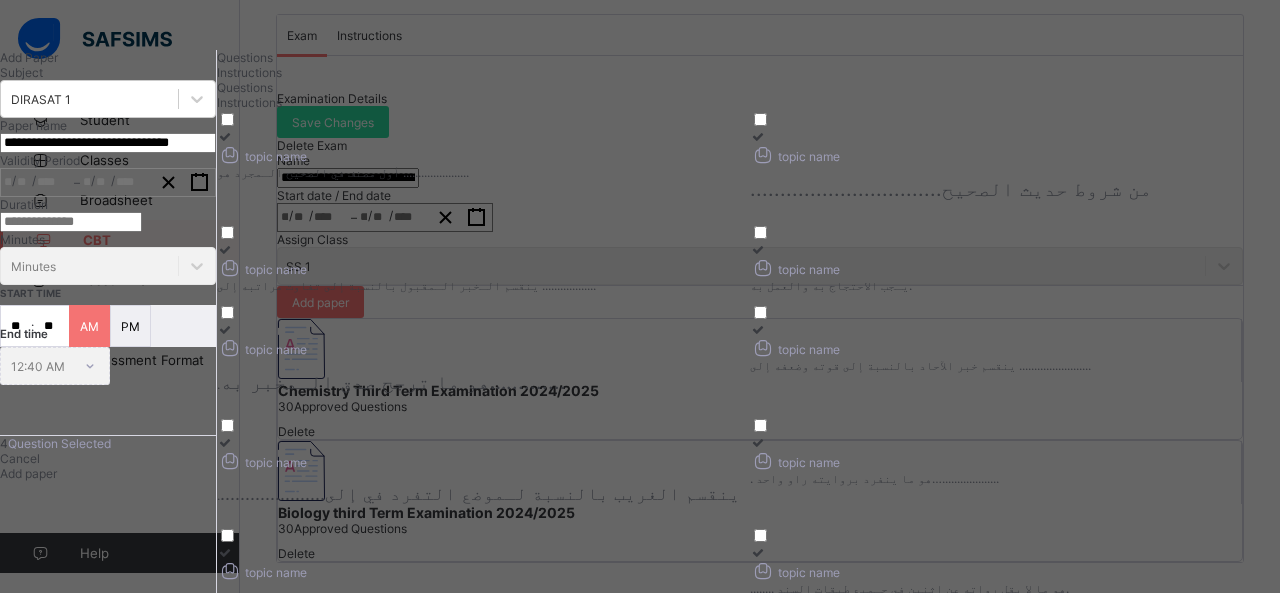 click at bounding box center [758, 249] 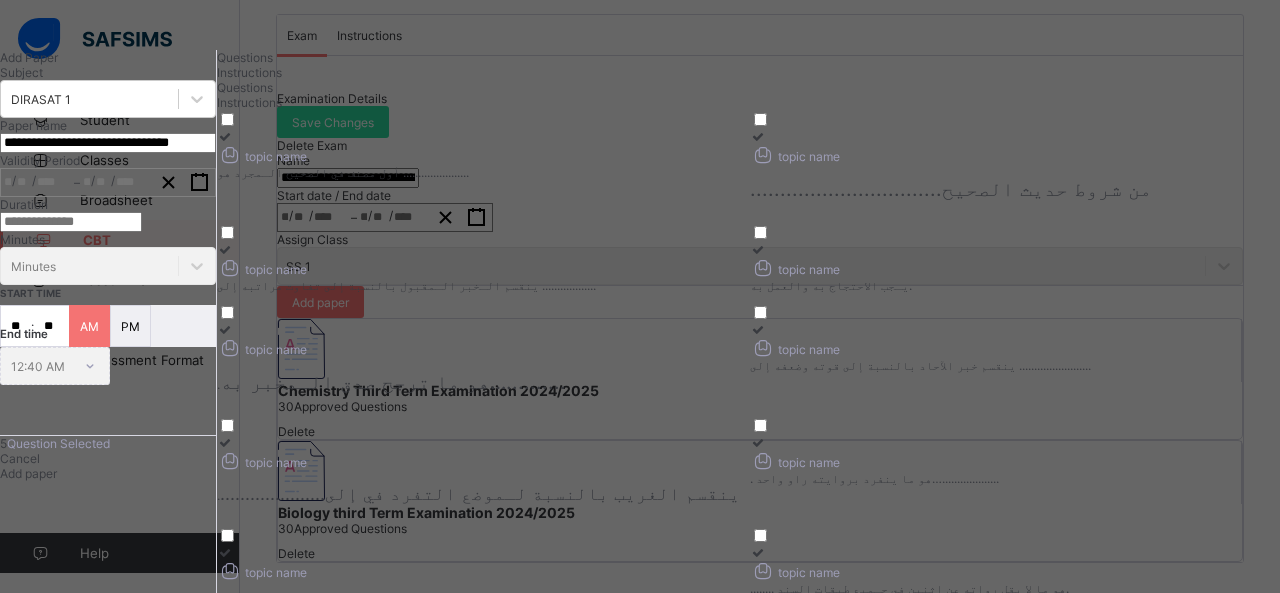 click at bounding box center [225, 329] 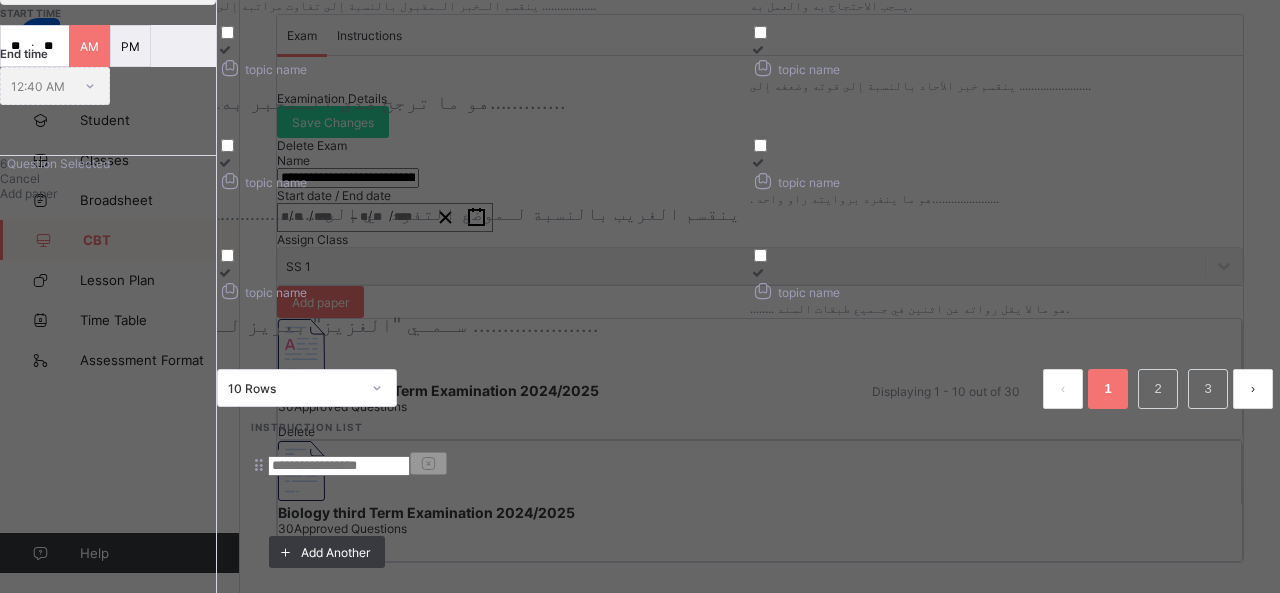scroll, scrollTop: 348, scrollLeft: 0, axis: vertical 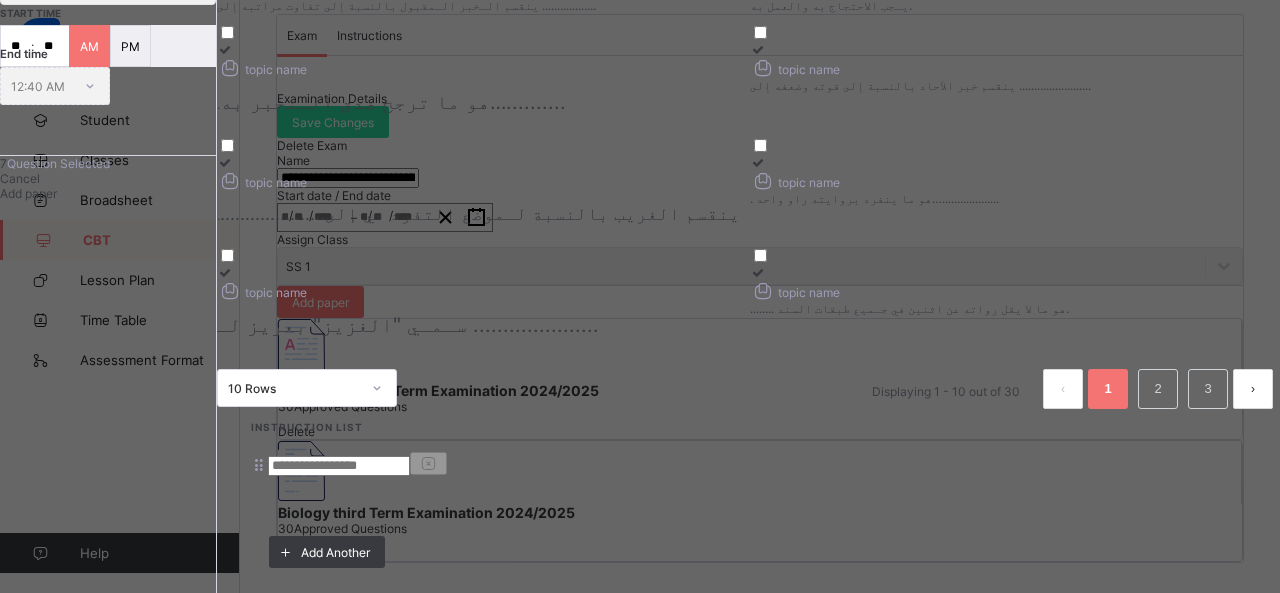 click at bounding box center (758, 162) 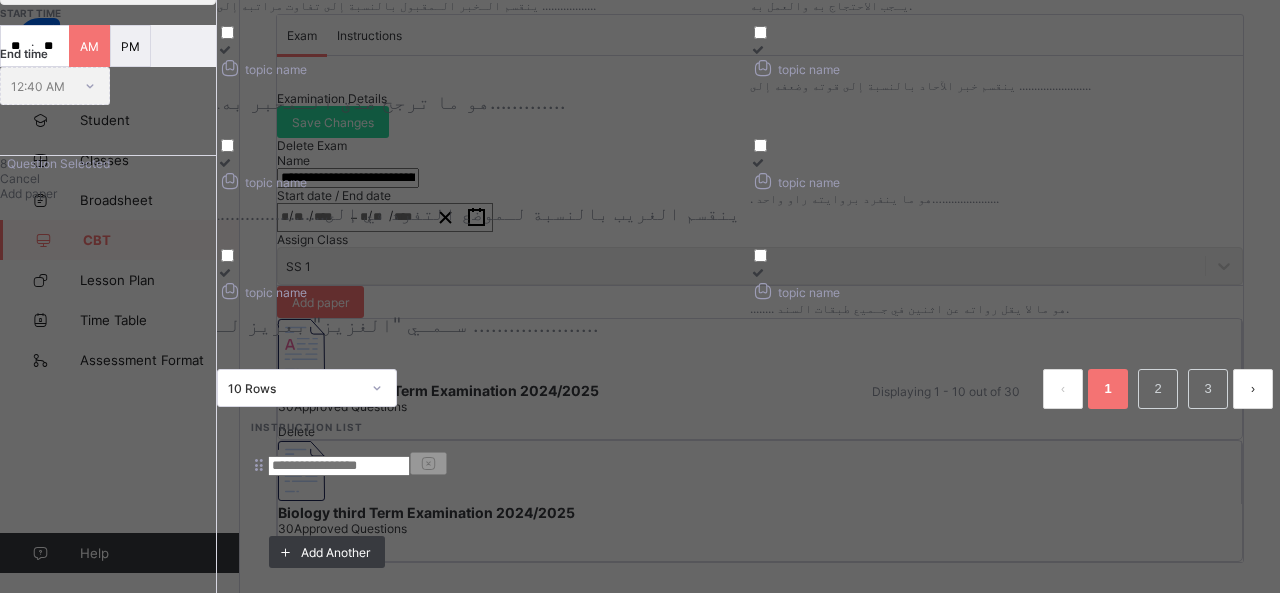 click at bounding box center (758, 272) 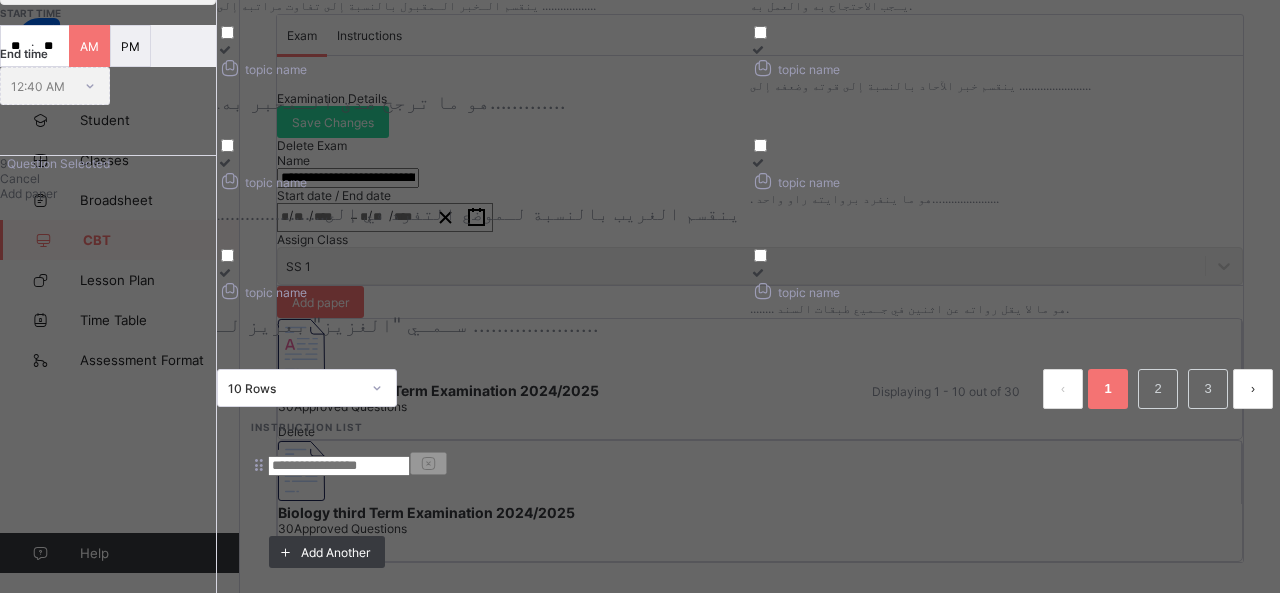 click at bounding box center (225, 272) 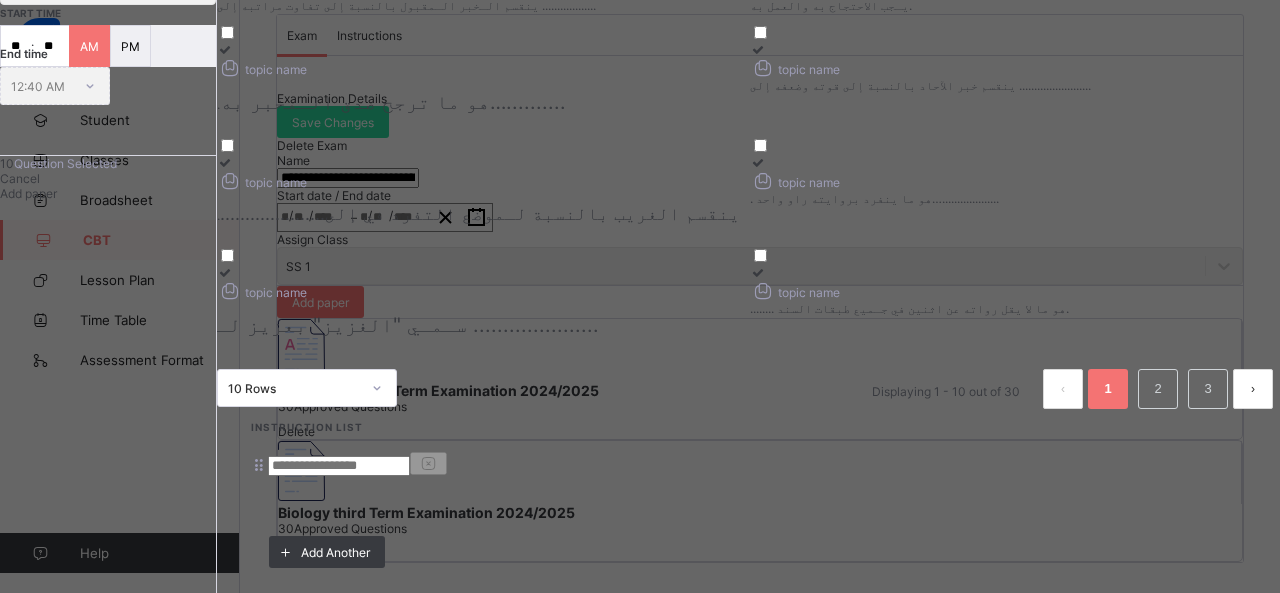 scroll, scrollTop: 442, scrollLeft: 0, axis: vertical 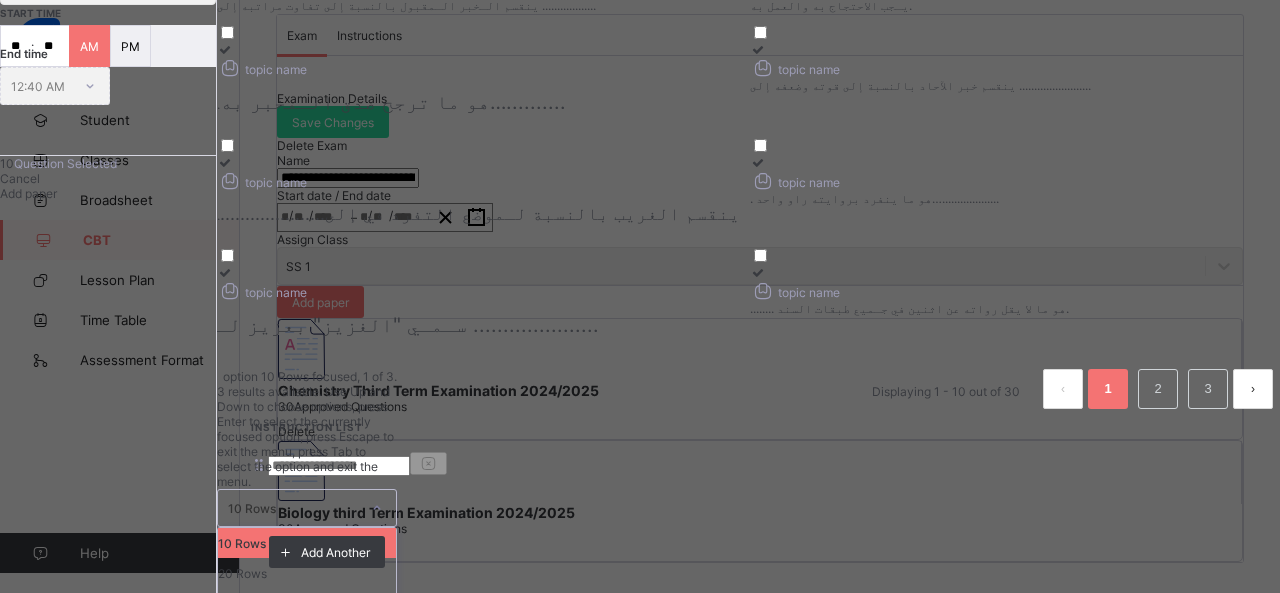 click on "option 10 Rows focused, 1 of 3. 3 results available. Use Up and Down to choose options, press Enter to select the currently focused option, press Escape to exit the menu, press Tab to select the option and exit the menu. 10 Rows 10 Rows 20 Rows 50 Rows Displaying 1 - 10 out of 30 1 2 3" at bounding box center (745, 389) 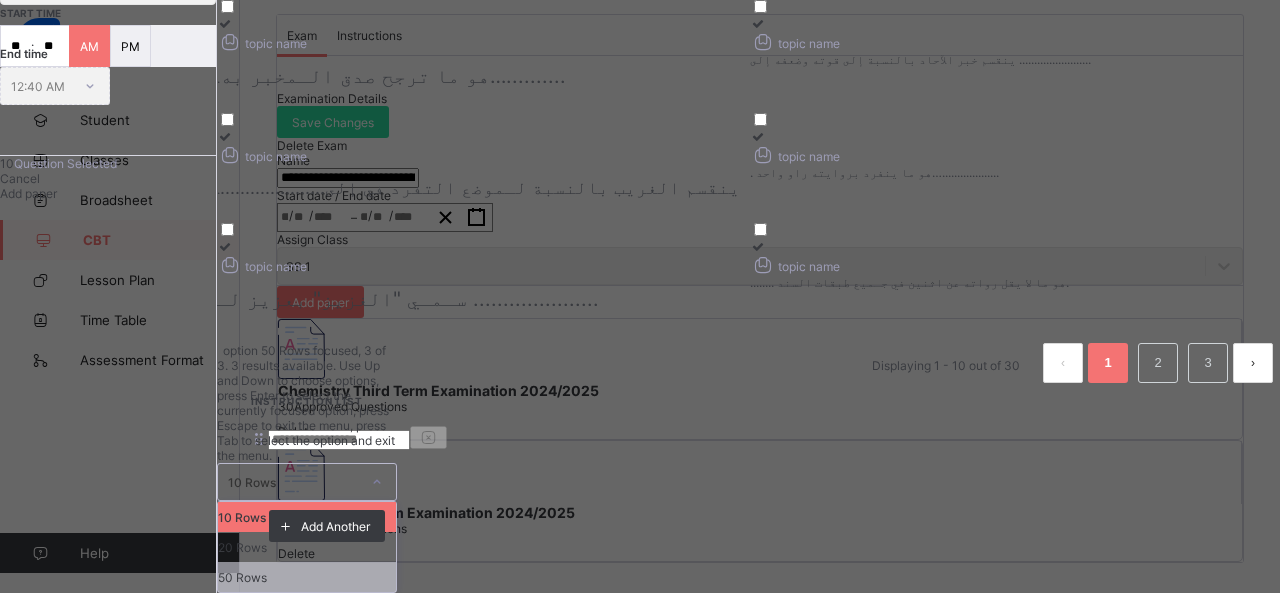 click on "50 Rows" at bounding box center (307, 577) 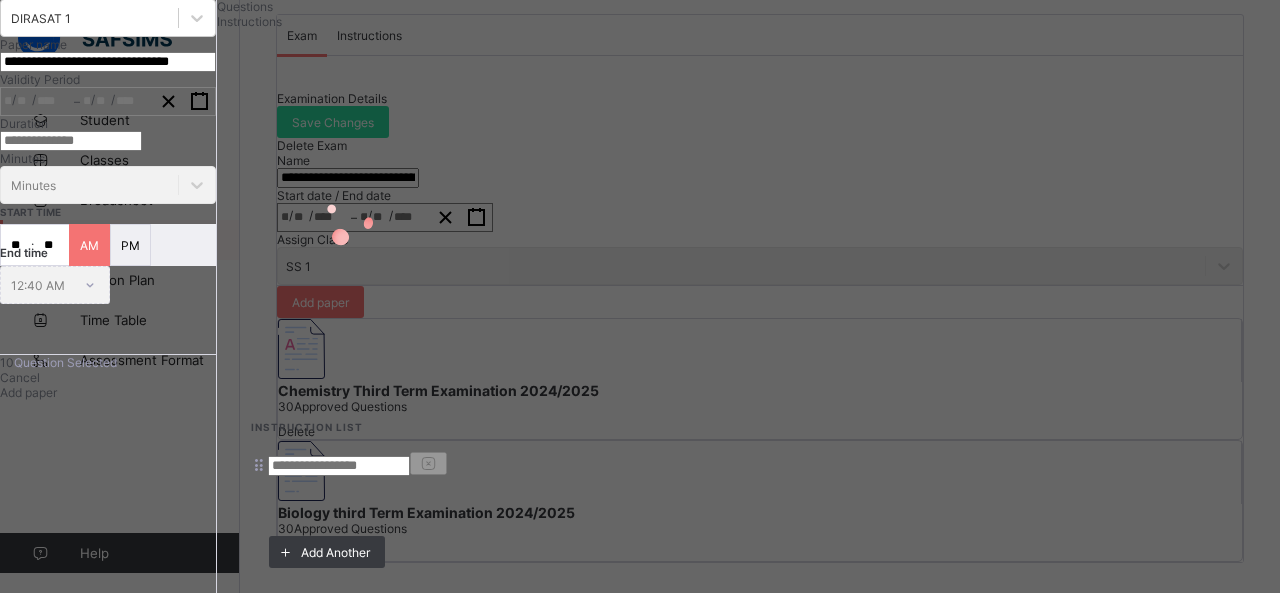 scroll, scrollTop: 0, scrollLeft: 0, axis: both 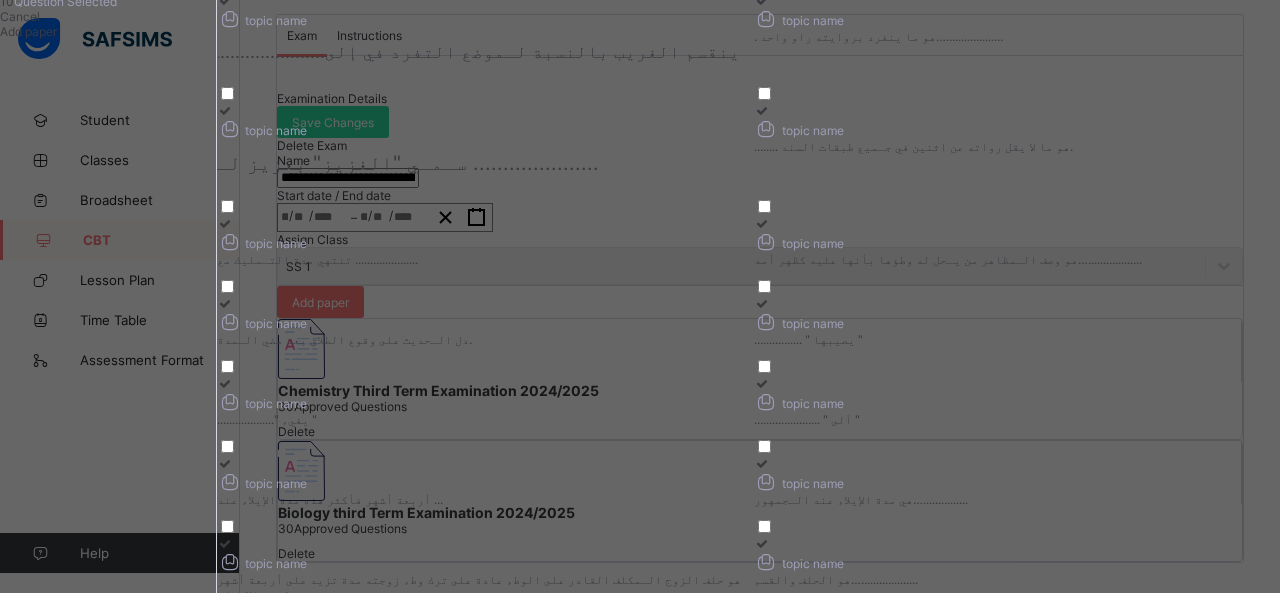 click at bounding box center [225, 223] 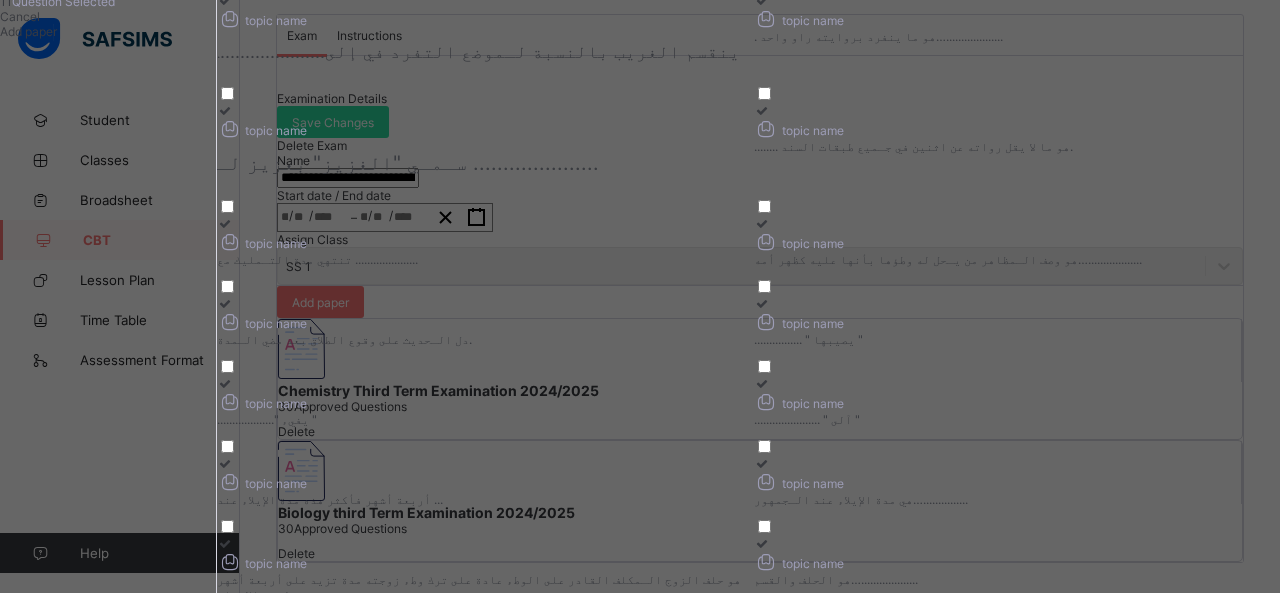 click at bounding box center [1017, 223] 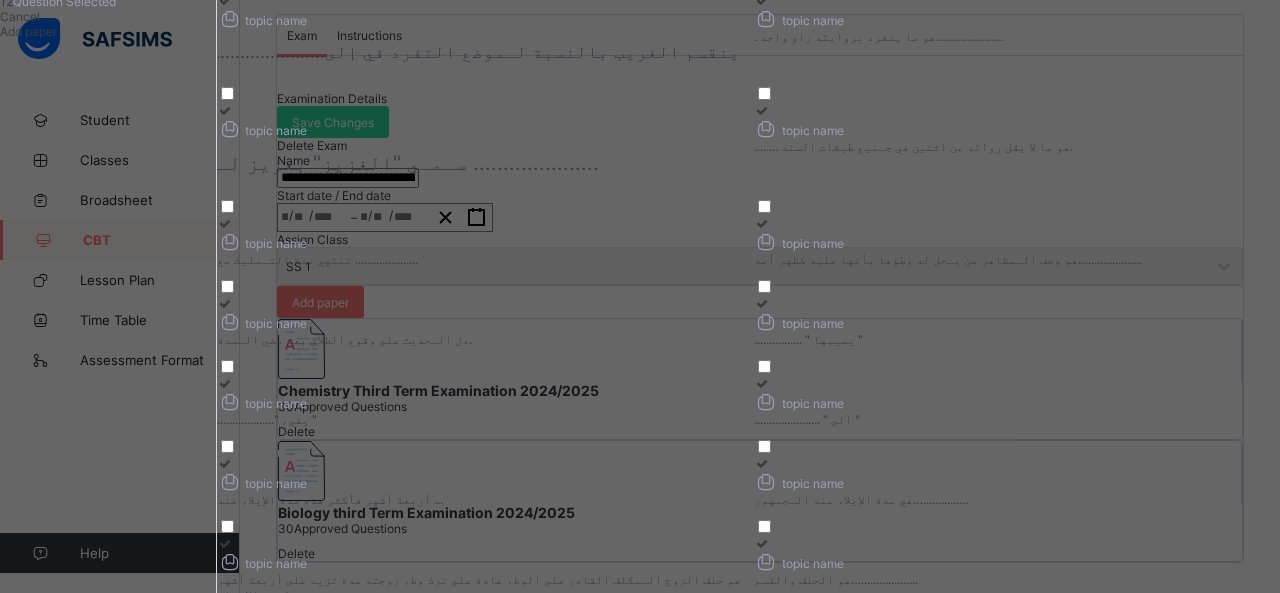 click at bounding box center [762, 303] 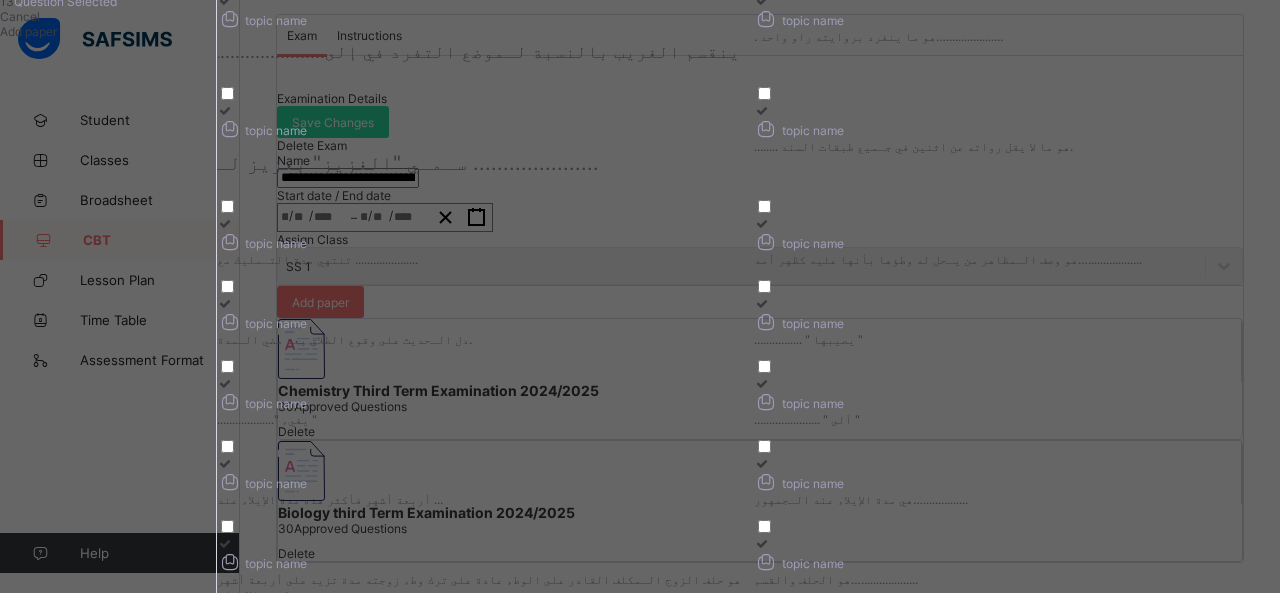 click at bounding box center (225, 303) 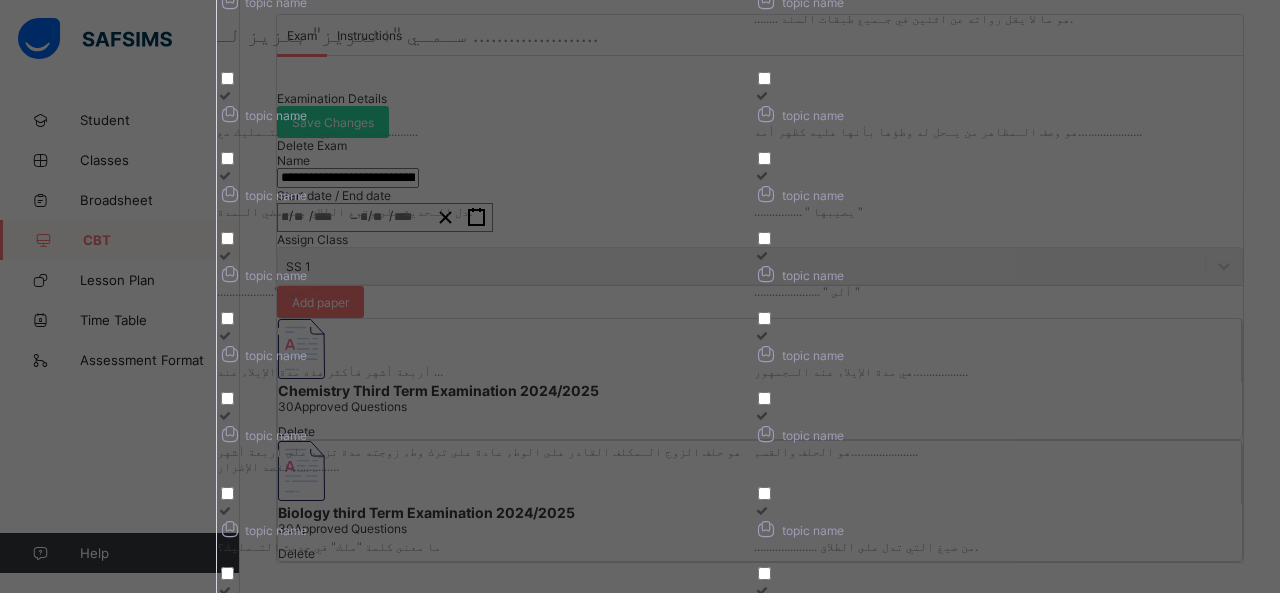 scroll, scrollTop: 658, scrollLeft: 0, axis: vertical 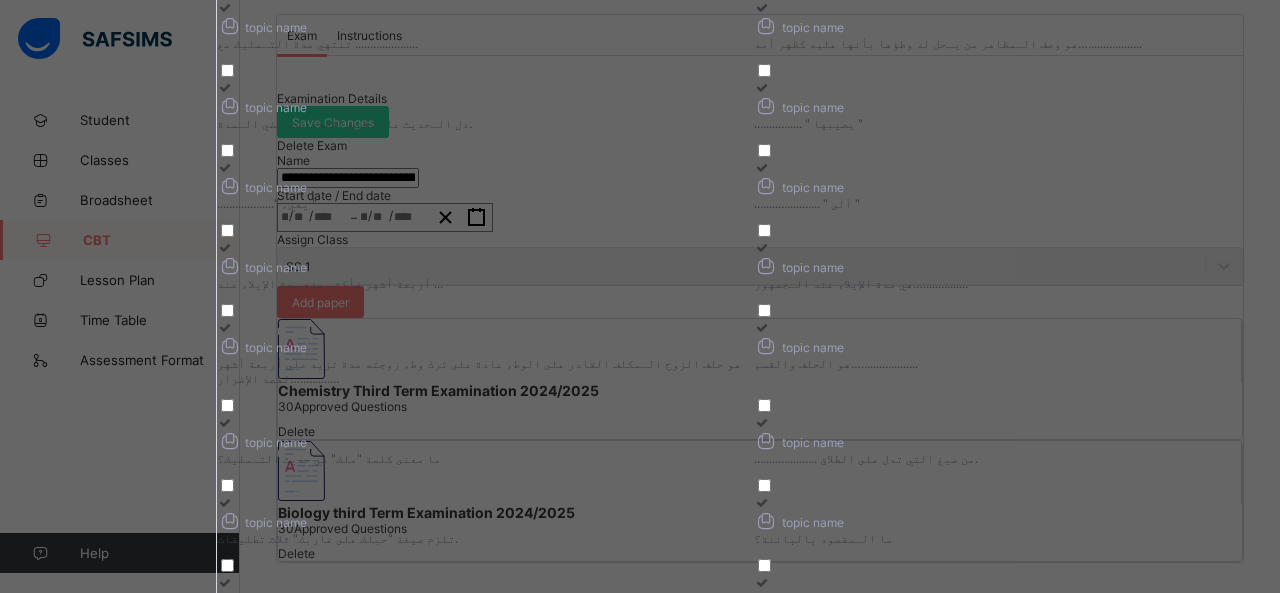 click at bounding box center [225, 167] 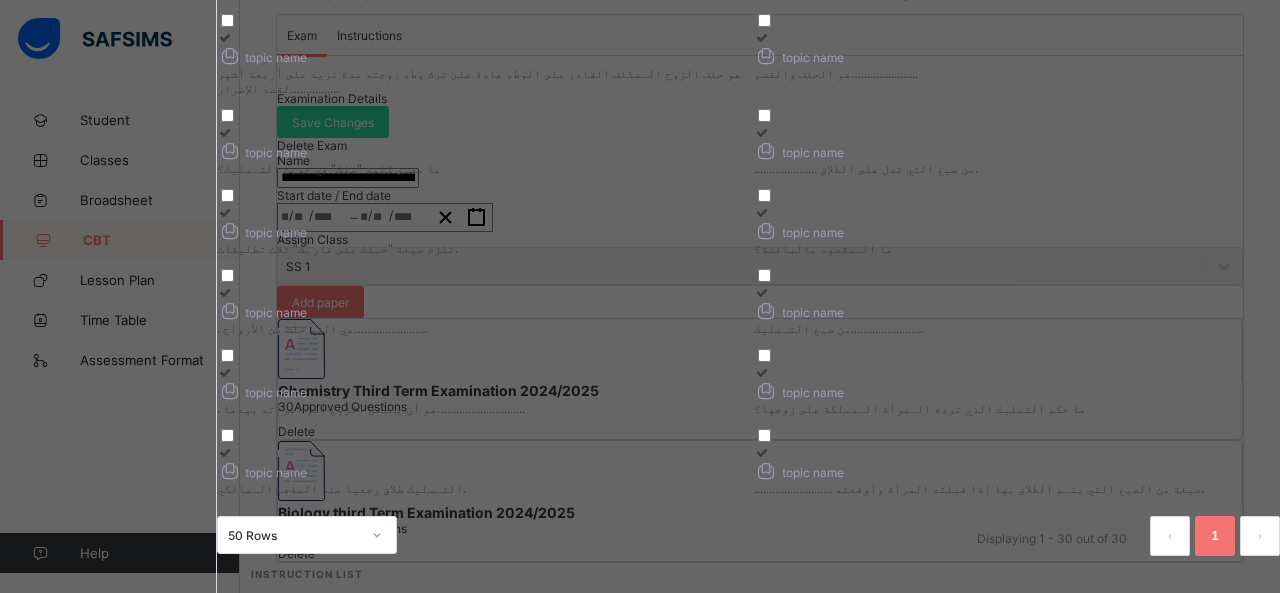 scroll, scrollTop: 952, scrollLeft: 0, axis: vertical 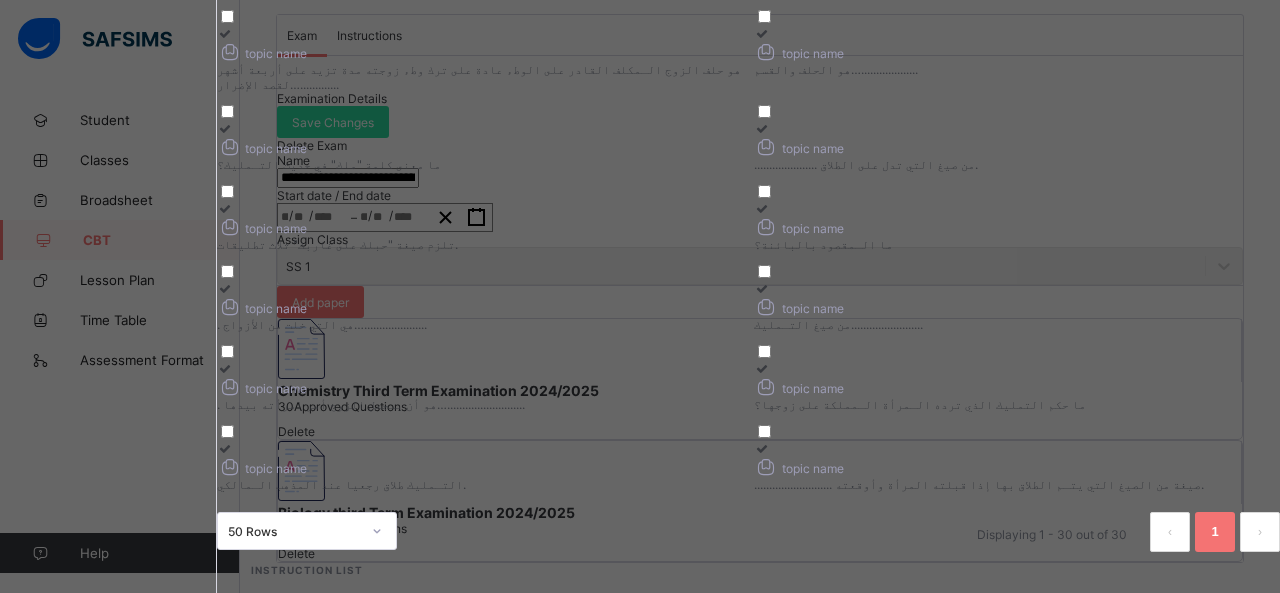 click at bounding box center [762, 33] 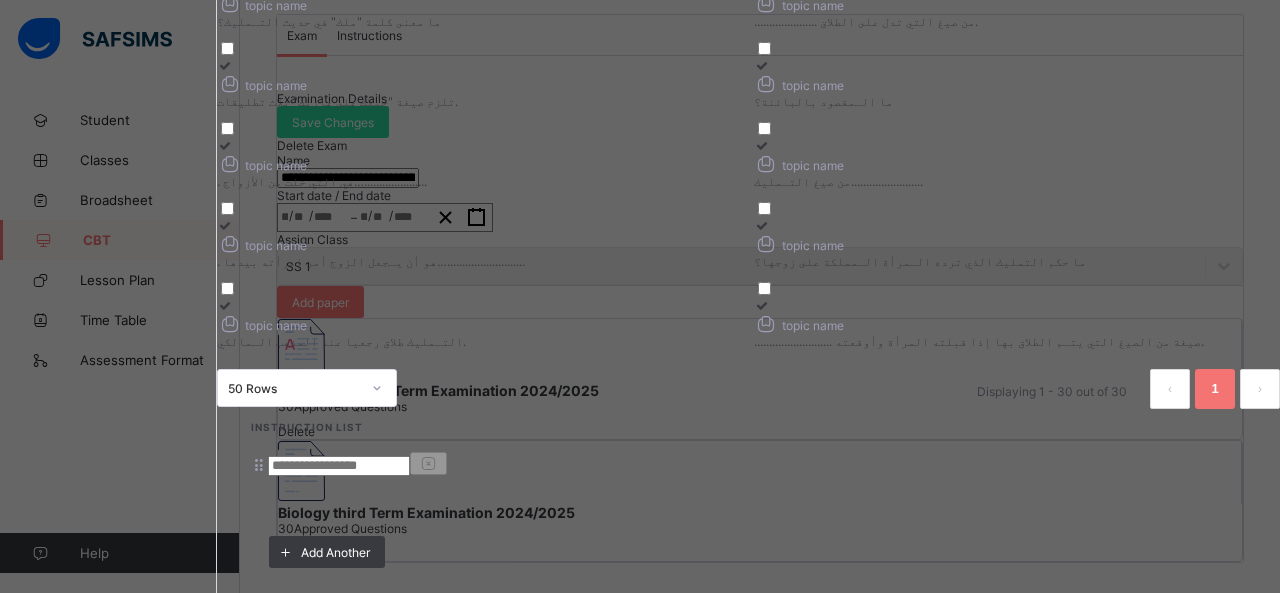 scroll, scrollTop: 1146, scrollLeft: 0, axis: vertical 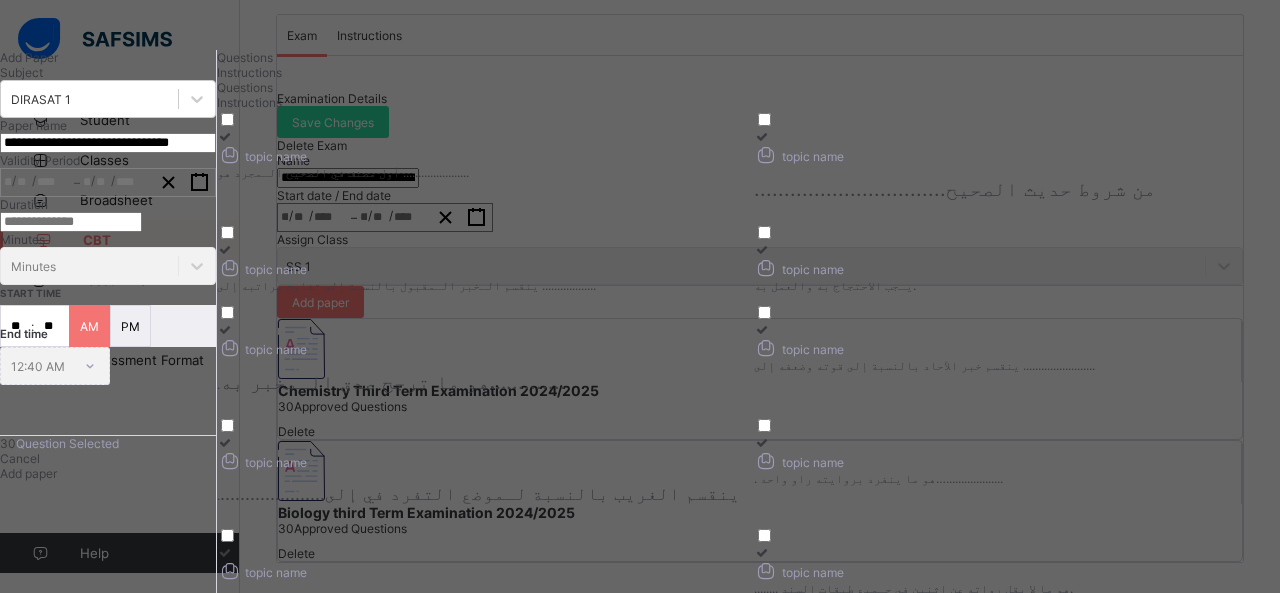 click on "Instructions" at bounding box center (748, 72) 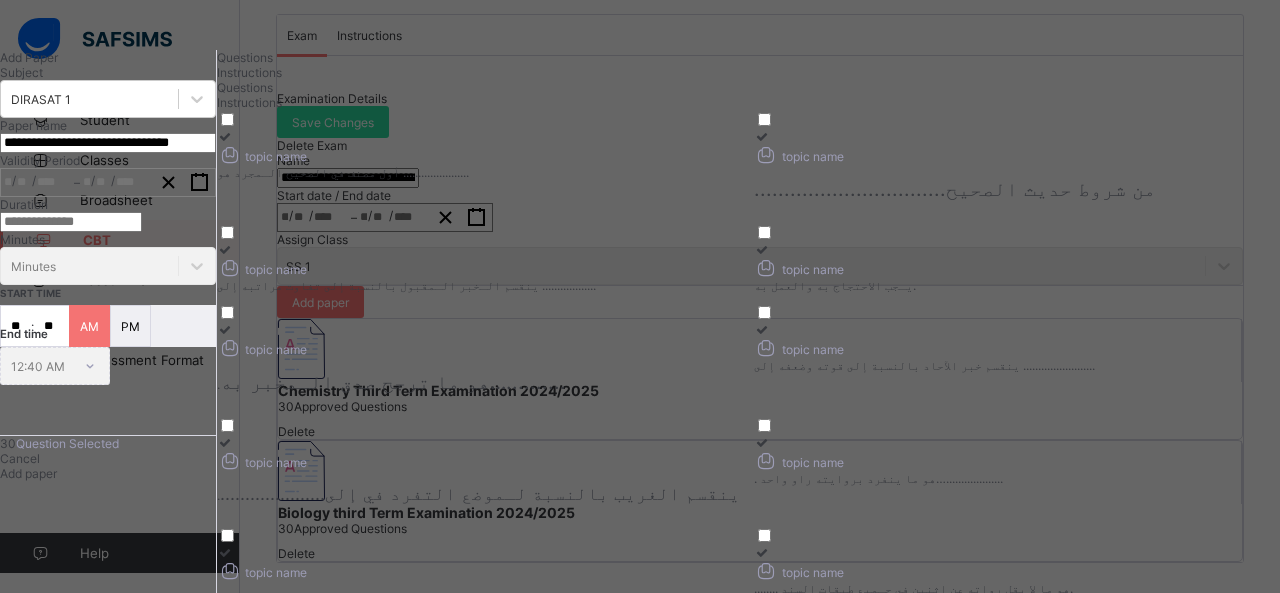 click at bounding box center [339, 1561] 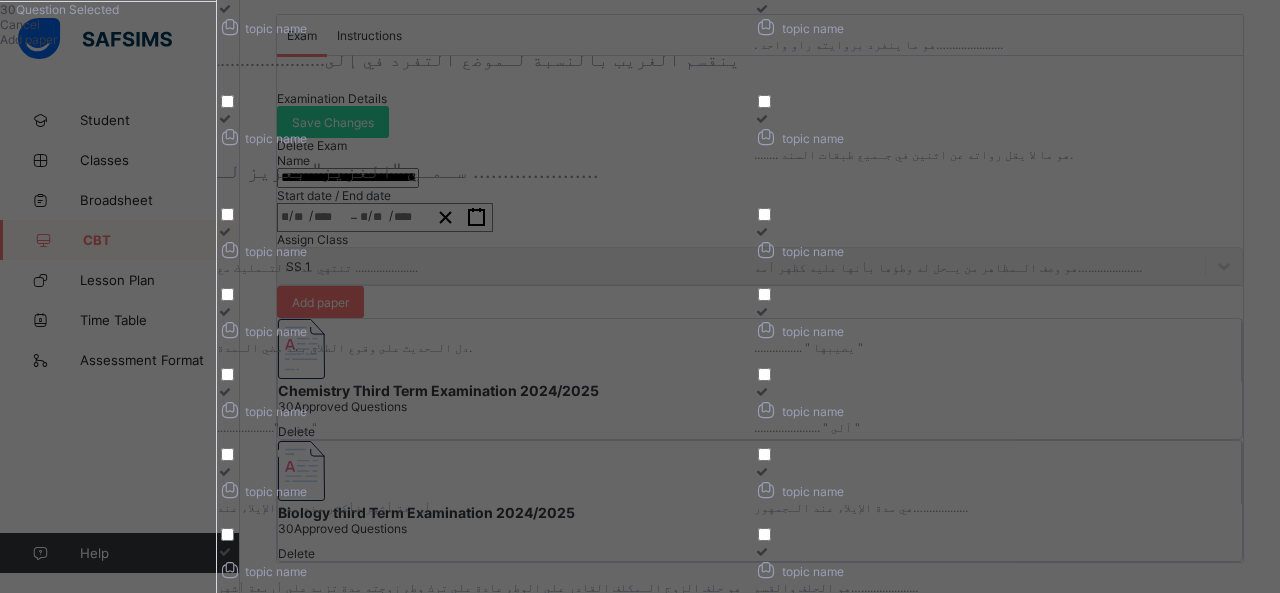 scroll, scrollTop: 442, scrollLeft: 0, axis: vertical 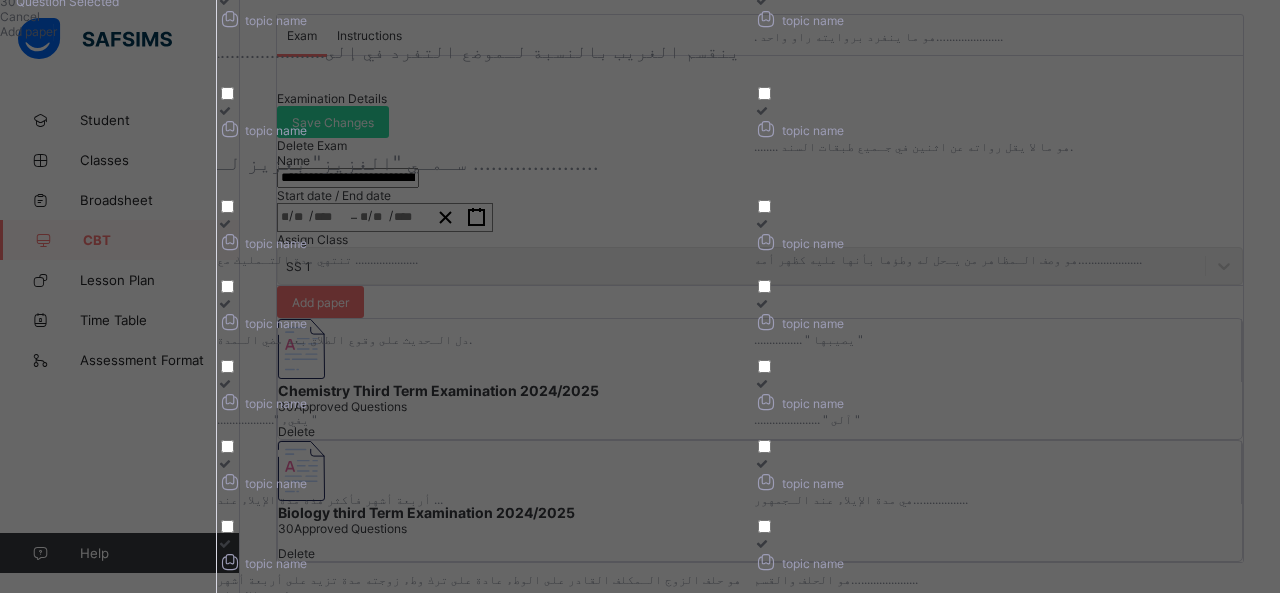 type on "**********" 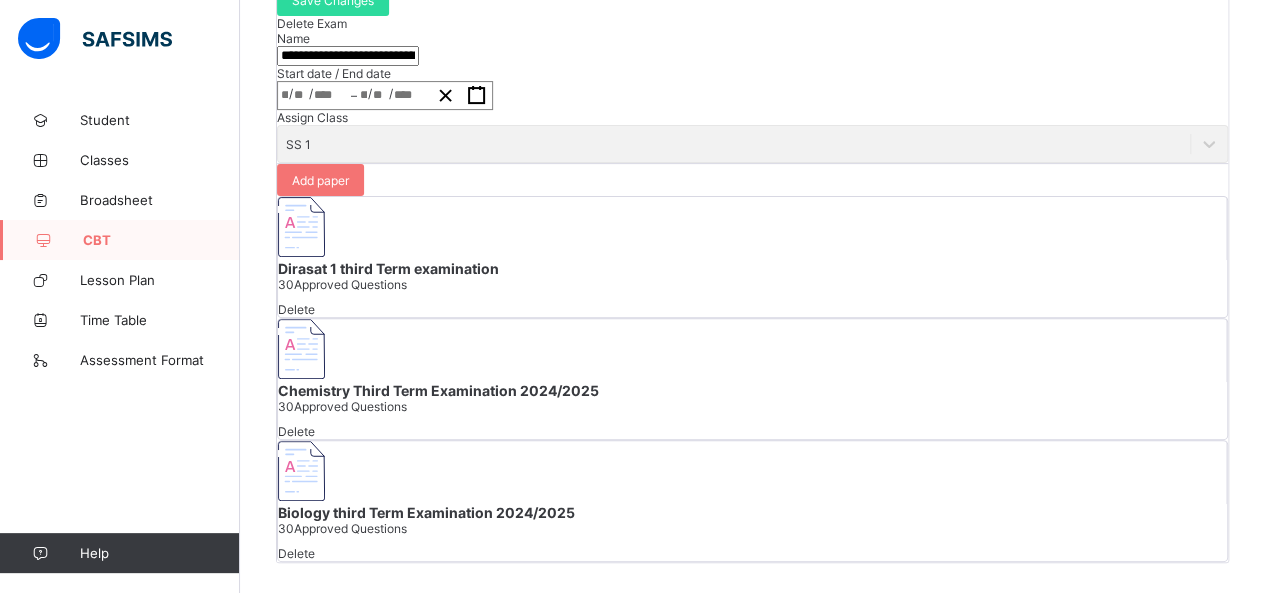 click on "30  Approved Questions" at bounding box center (342, 406) 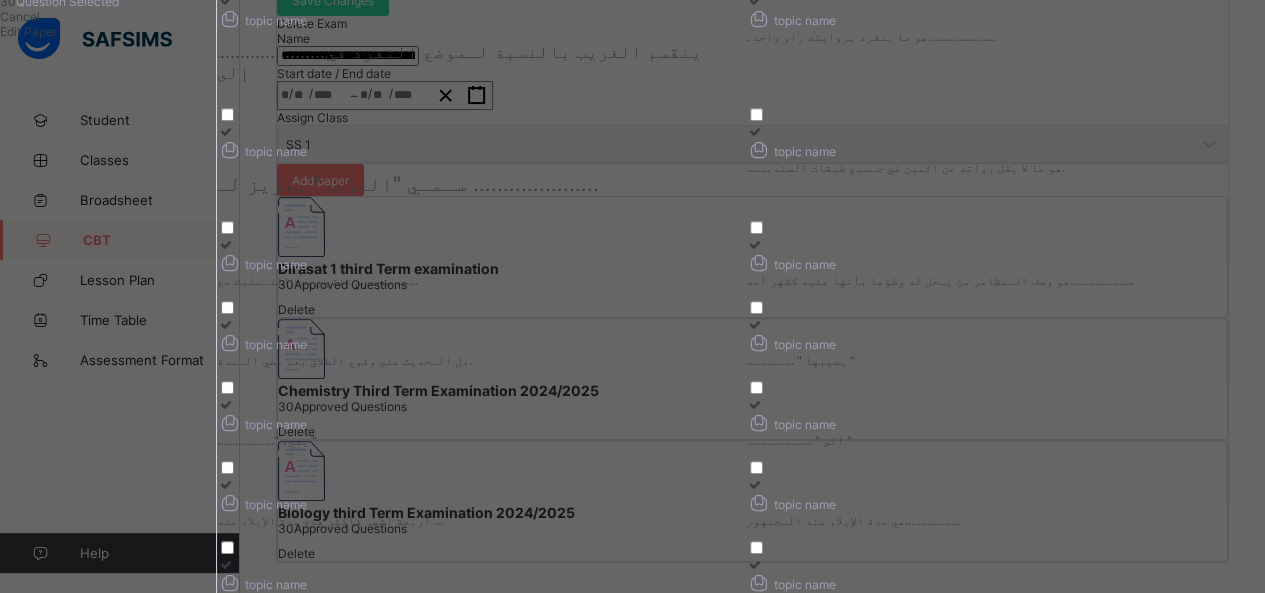 type on "**********" 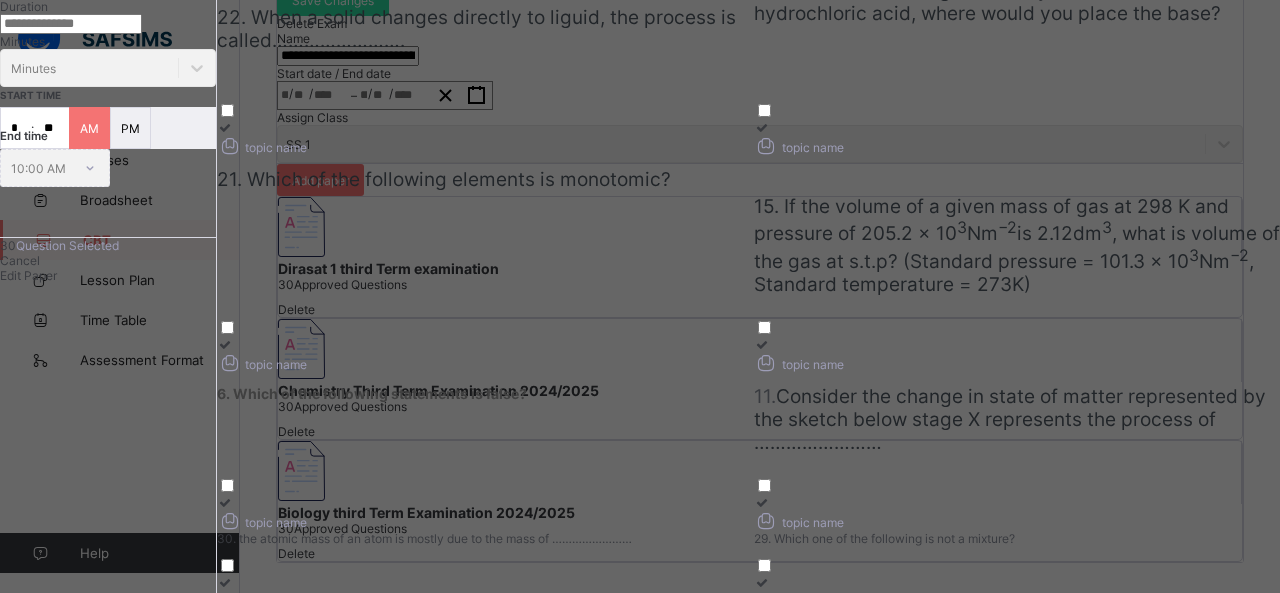 scroll, scrollTop: 182, scrollLeft: 0, axis: vertical 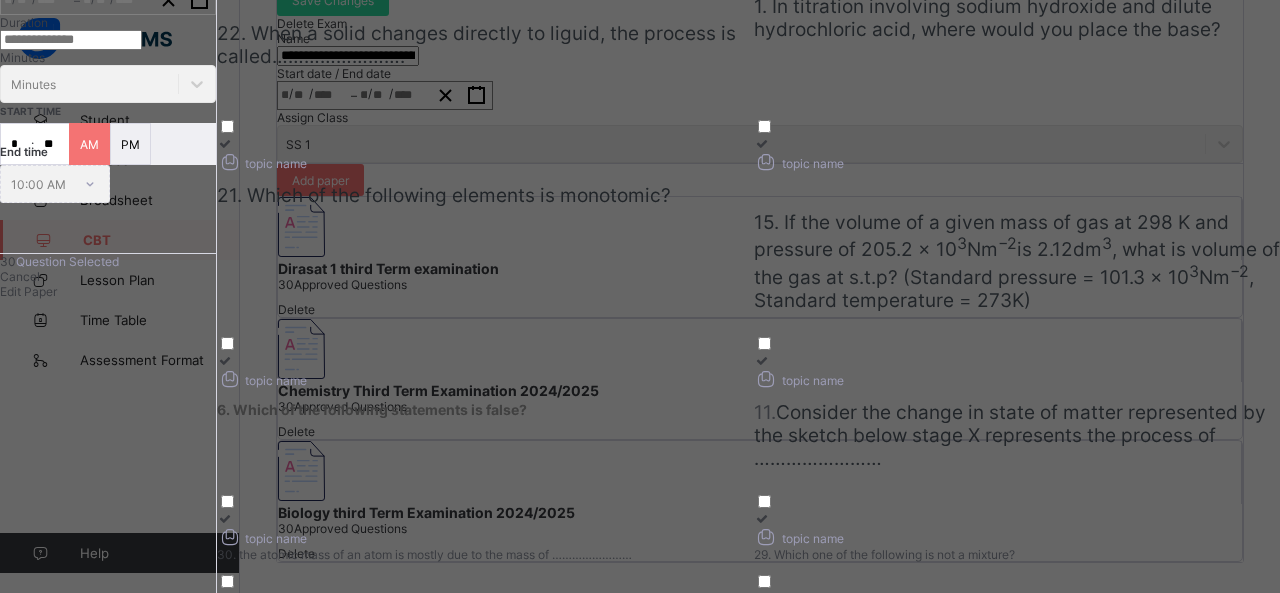 click 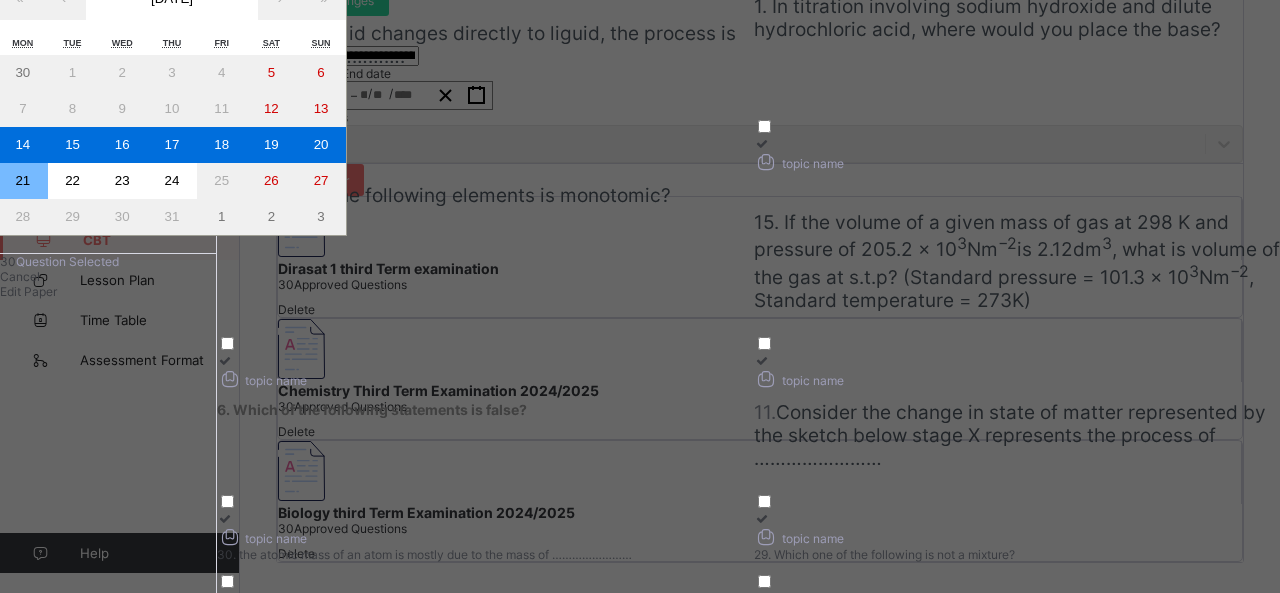 click on "15" at bounding box center (72, 144) 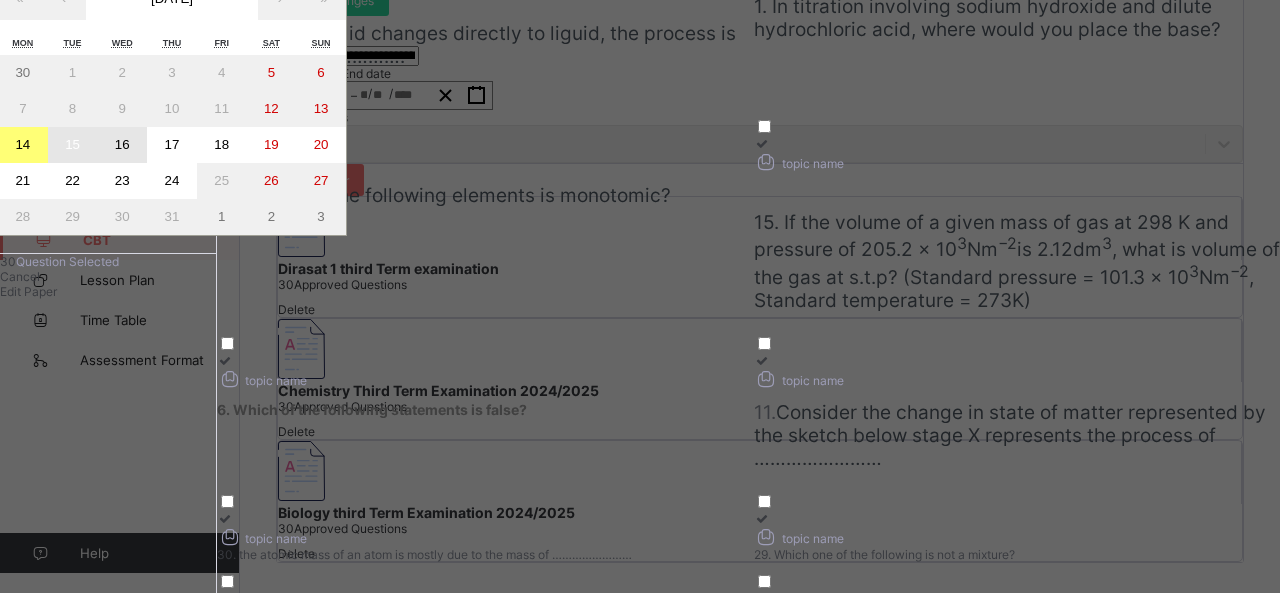 click on "16" at bounding box center [122, 145] 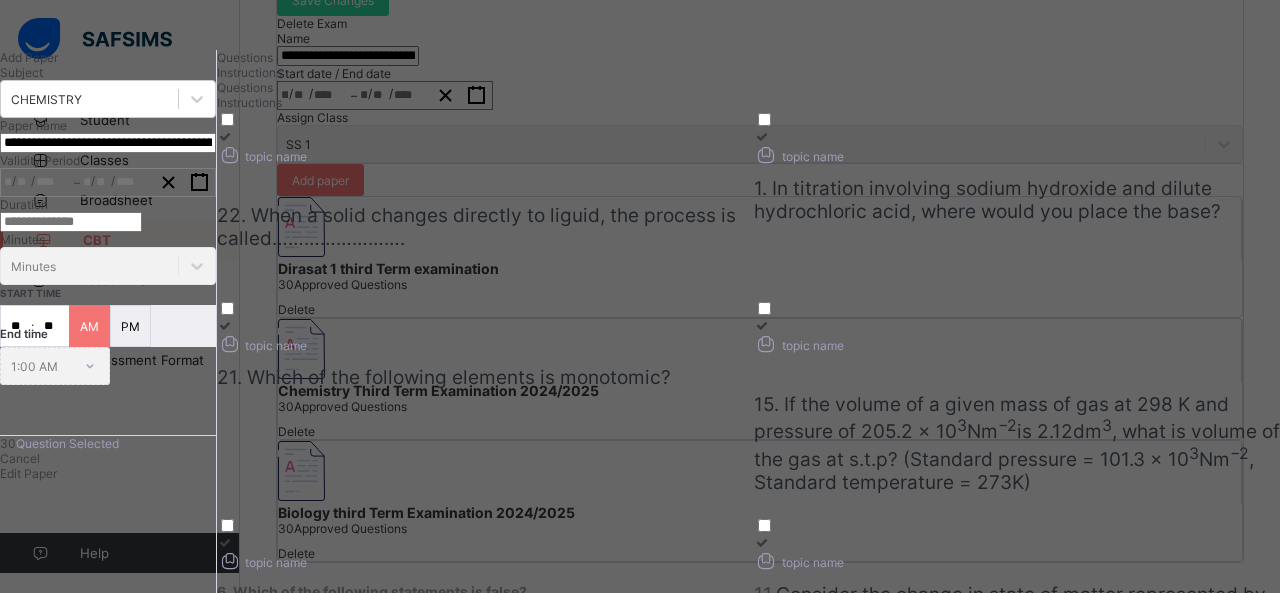 scroll, scrollTop: 442, scrollLeft: 0, axis: vertical 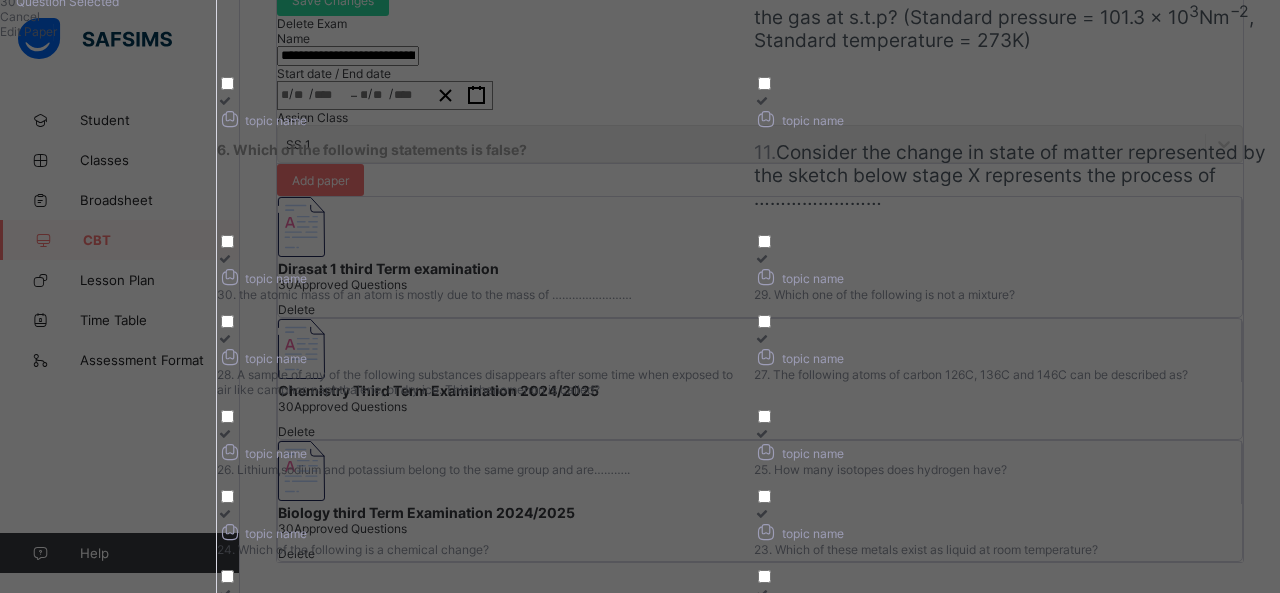 click on "Edit Paper" at bounding box center [108, 31] 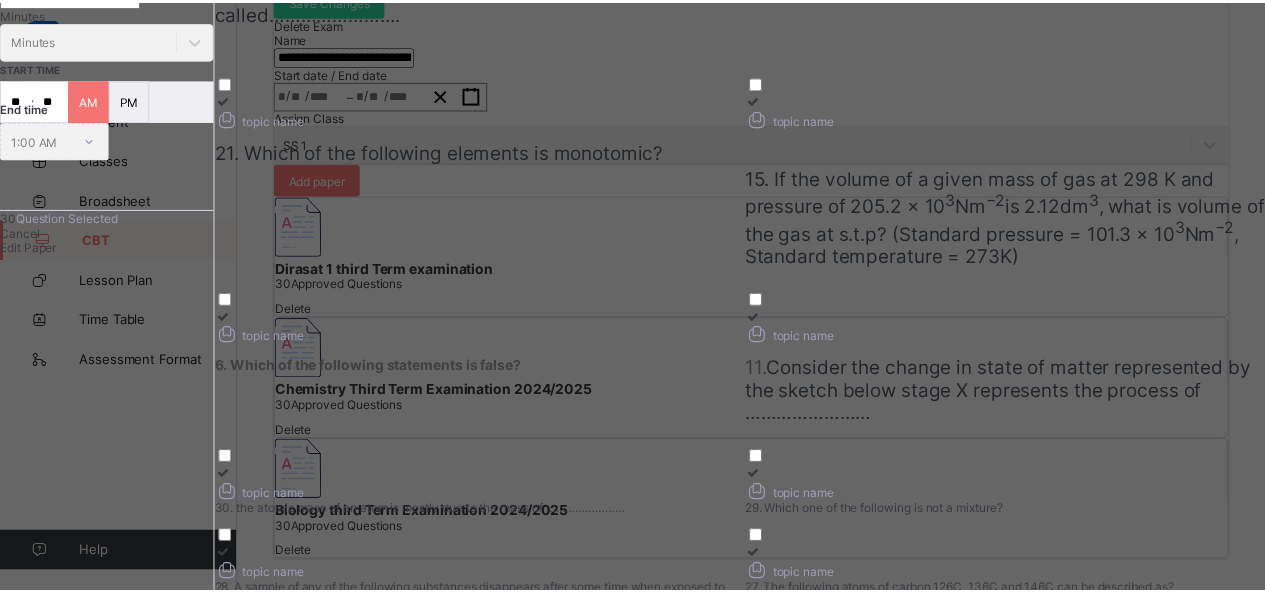 scroll, scrollTop: 224, scrollLeft: 0, axis: vertical 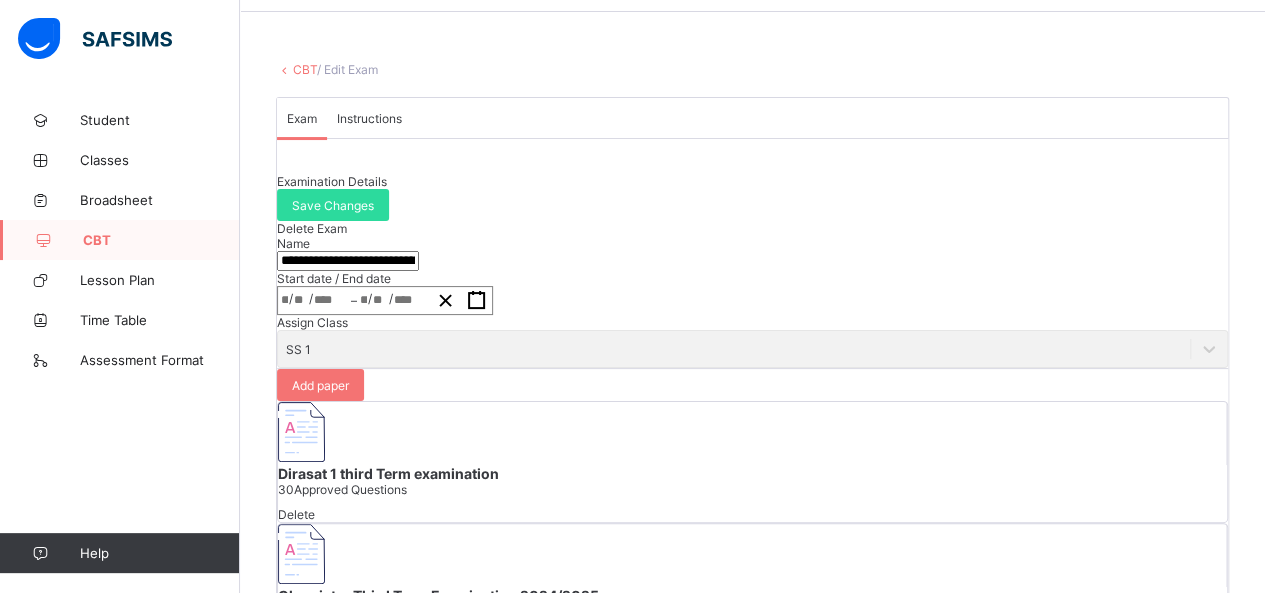 click on "Exam" at bounding box center (302, 118) 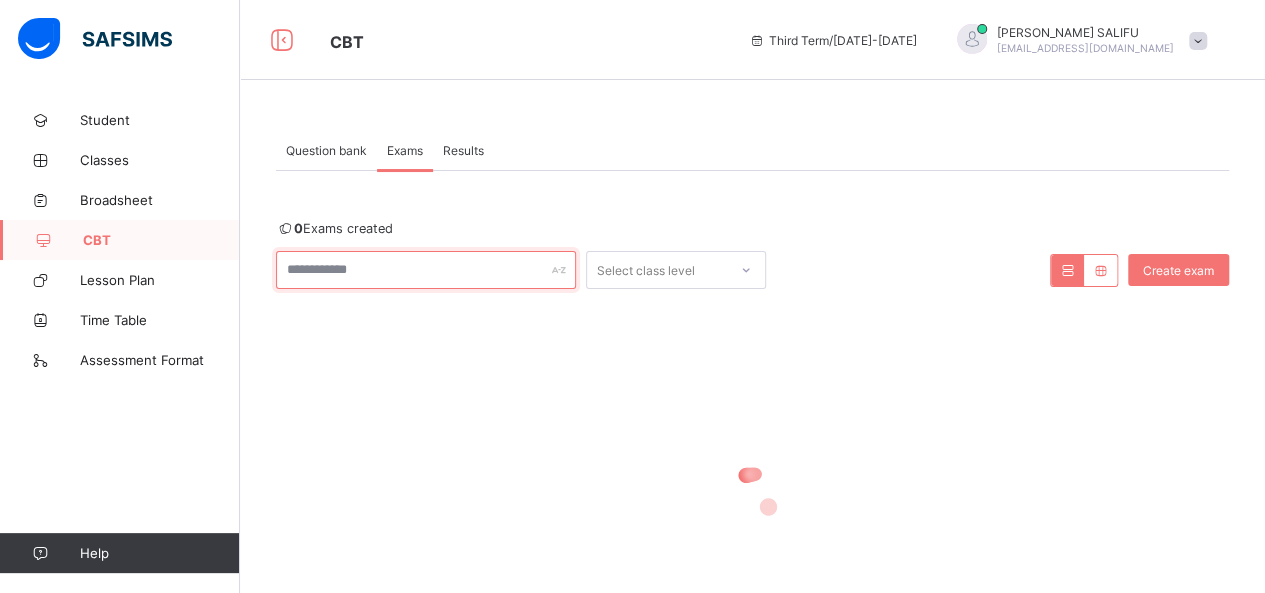 click at bounding box center (426, 270) 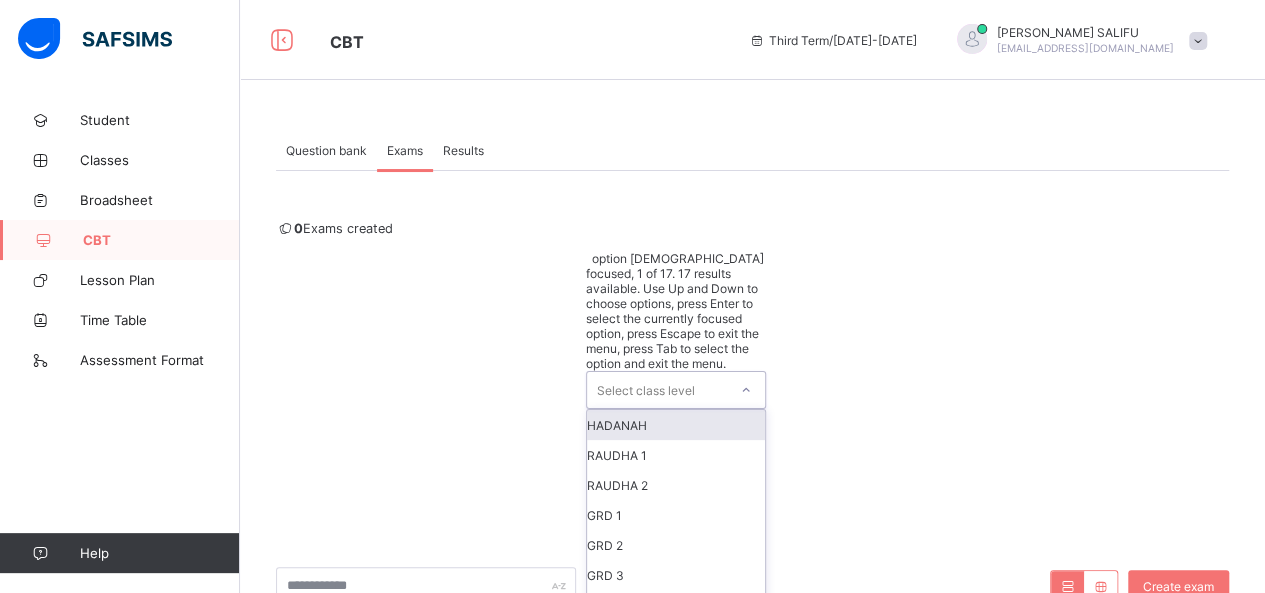 scroll, scrollTop: 14, scrollLeft: 0, axis: vertical 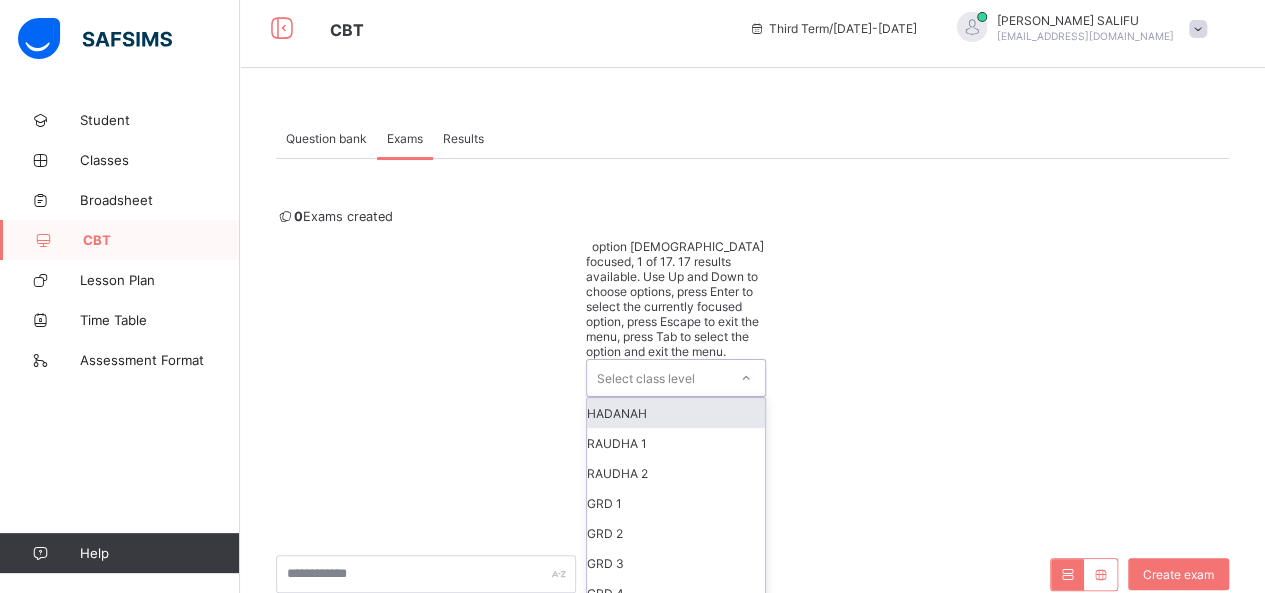 click at bounding box center (746, 378) 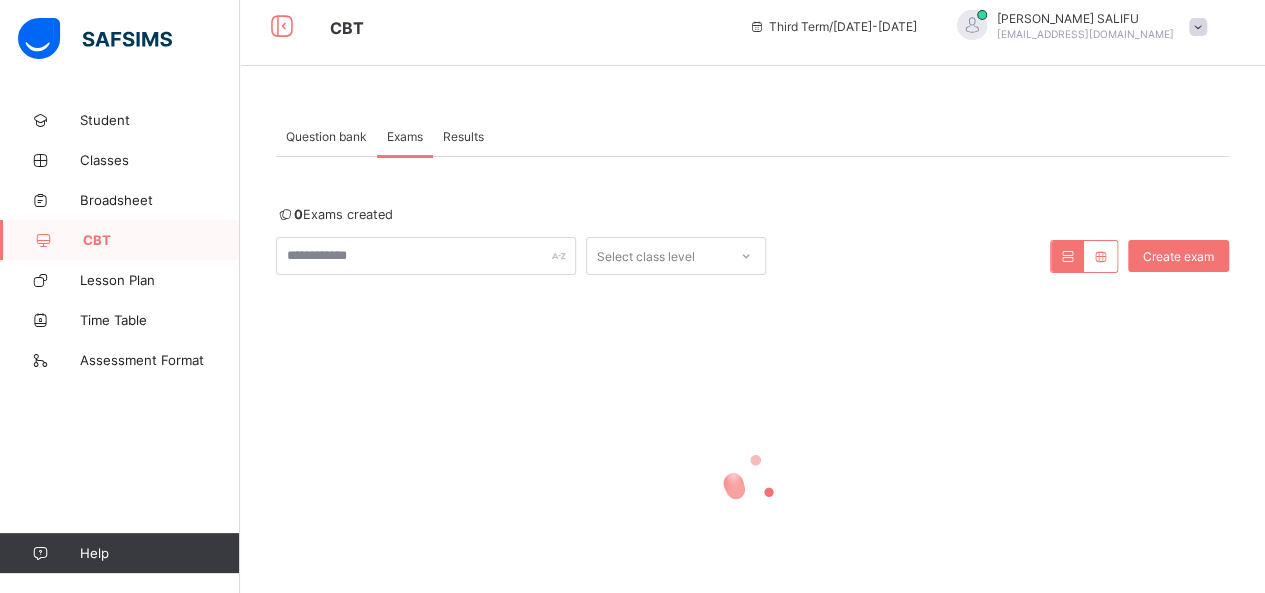 click at bounding box center [752, 480] 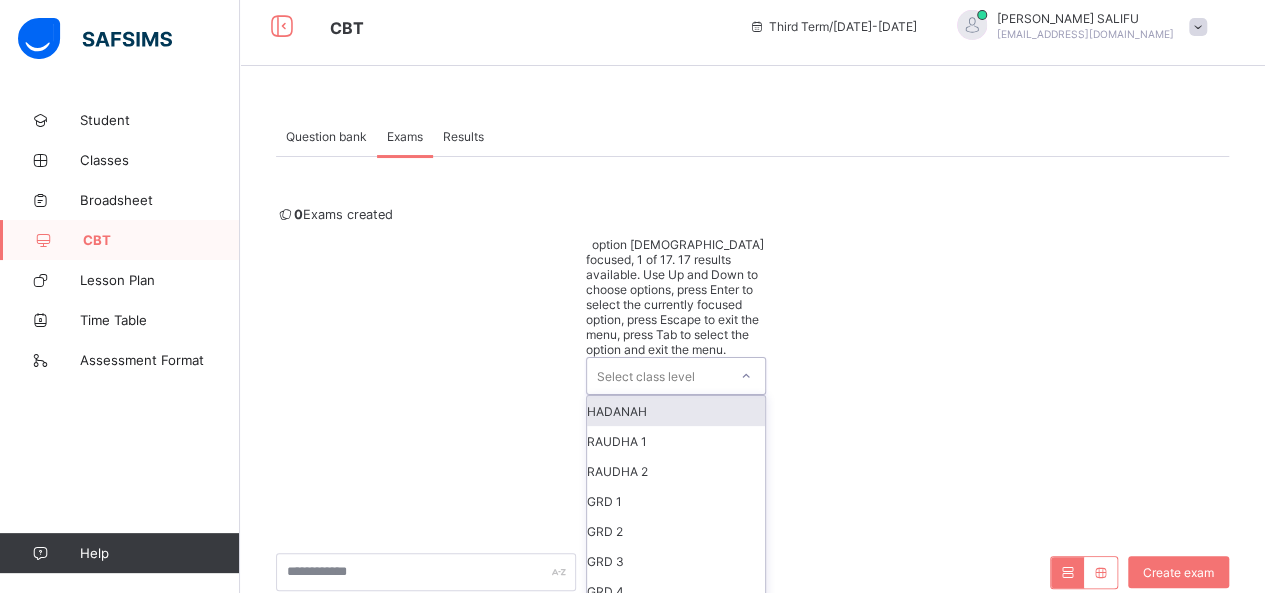 click 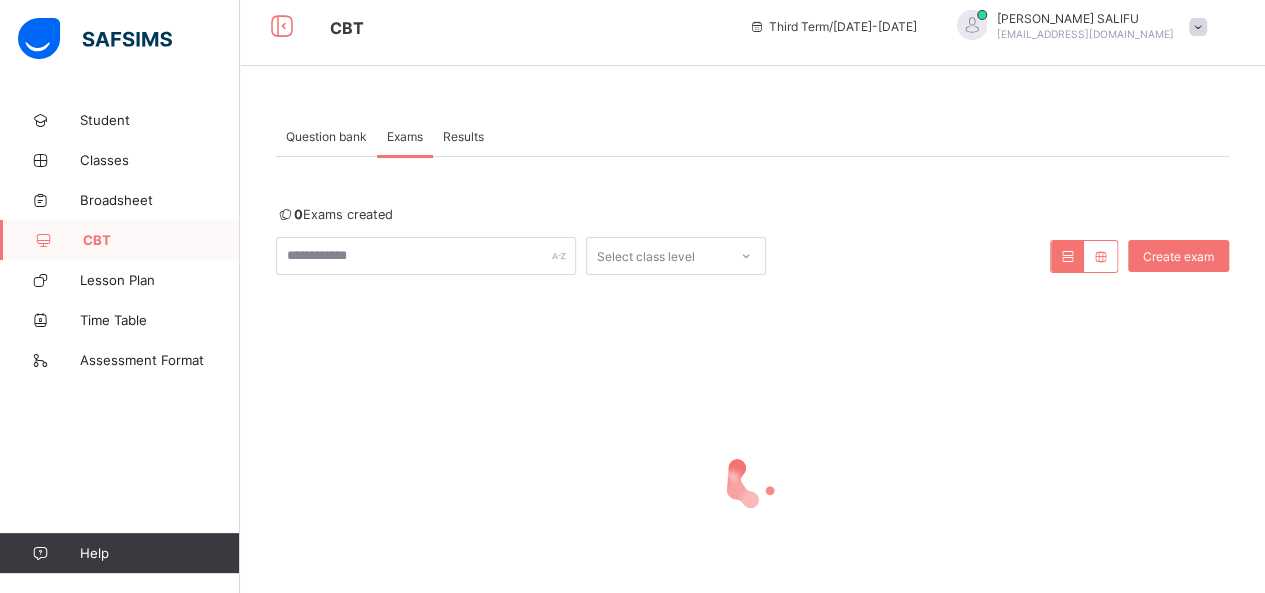 click at bounding box center (752, 480) 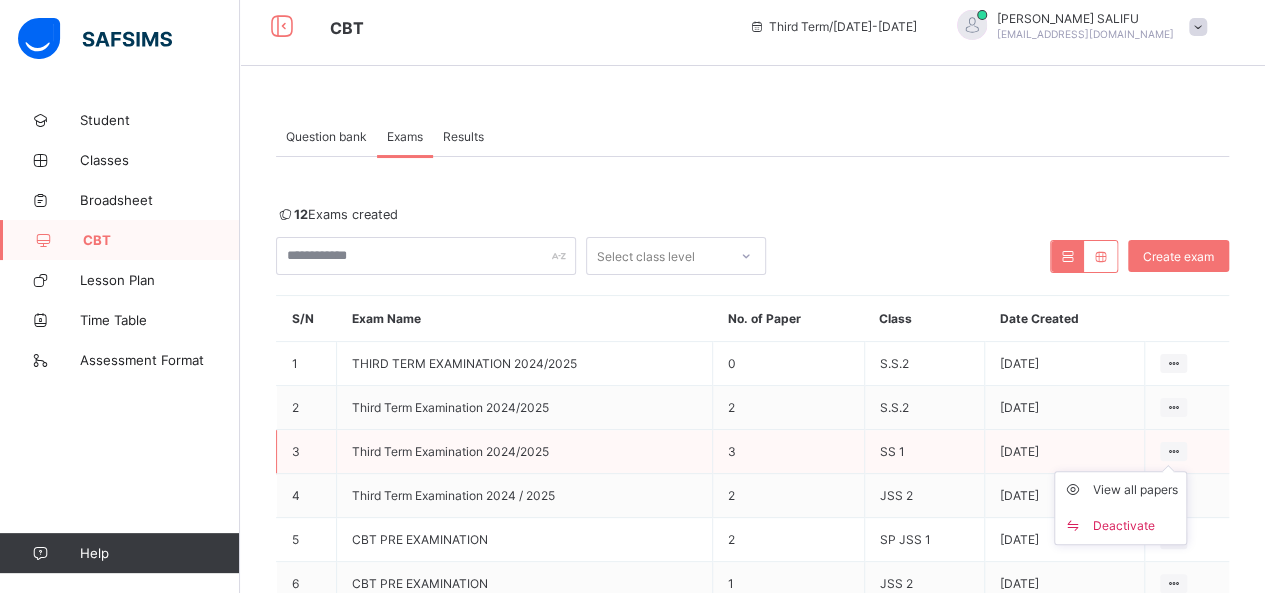 click on "View all papers Deactivate" at bounding box center [1120, 508] 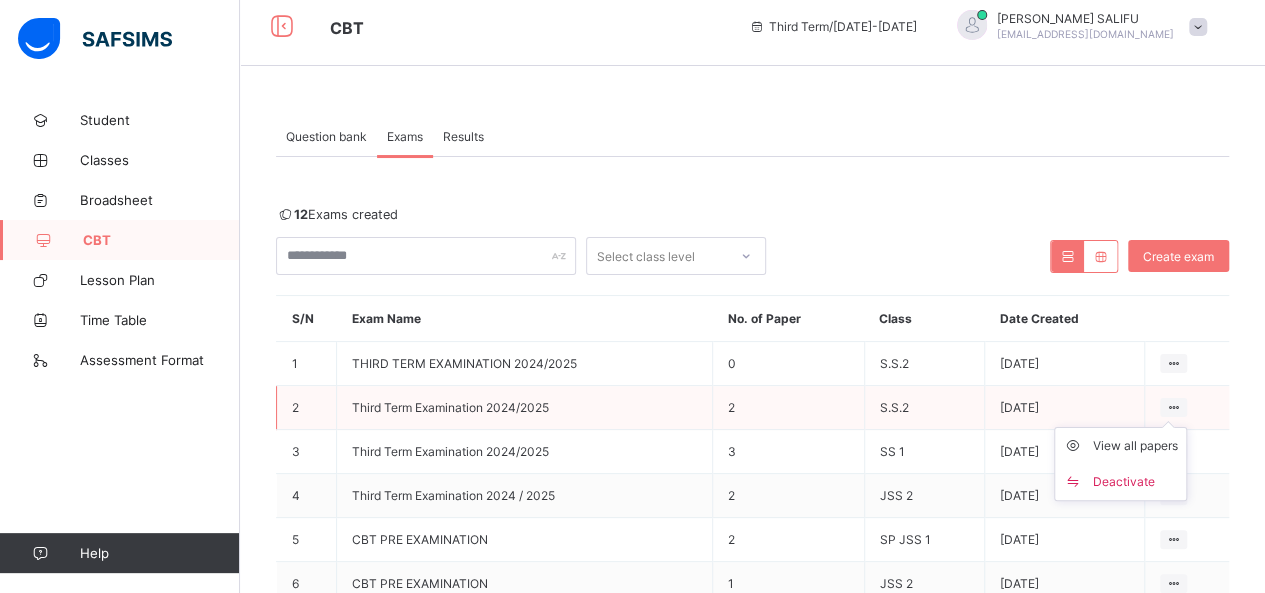 click at bounding box center [1173, 407] 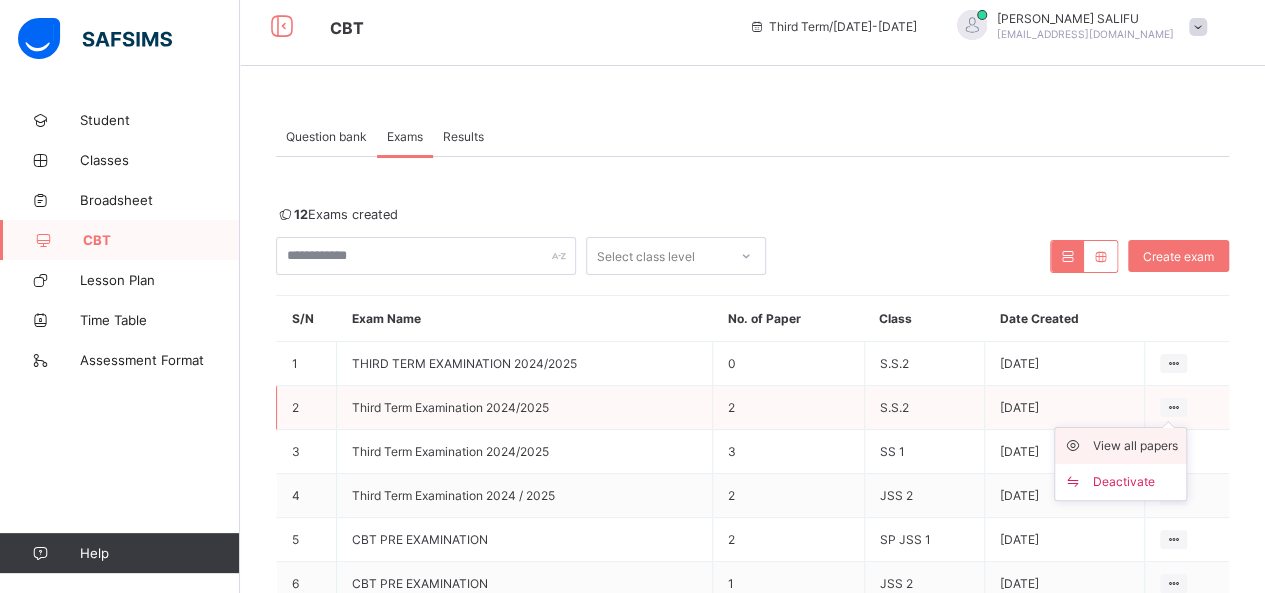 click on "View all papers" at bounding box center [1135, 446] 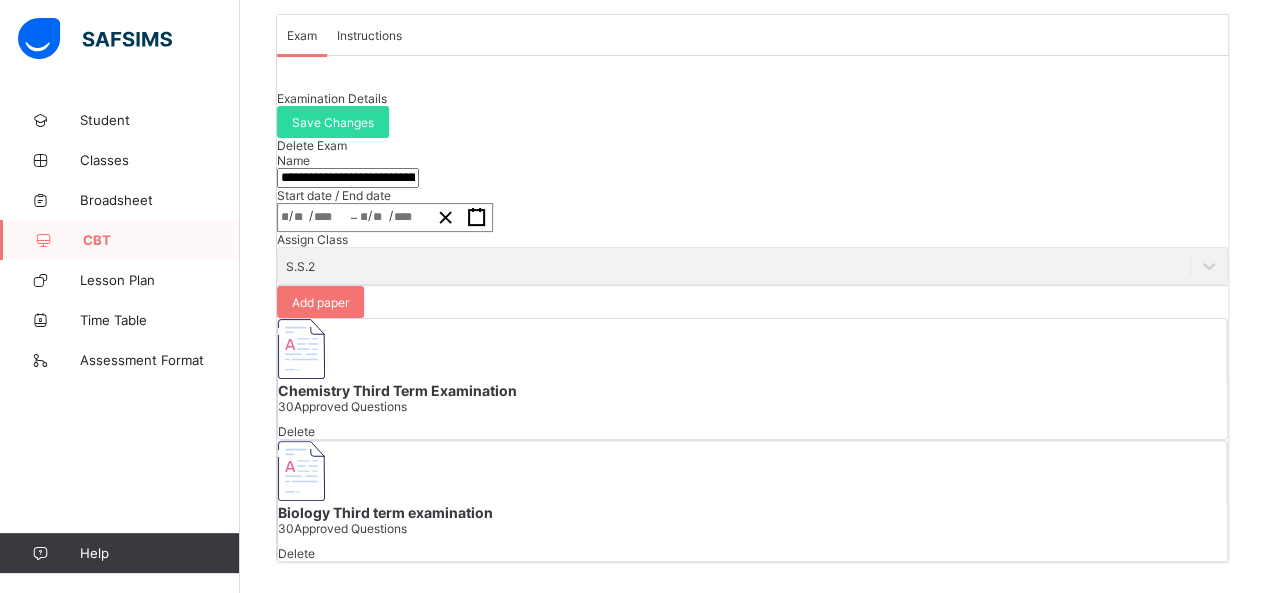 scroll, scrollTop: 304, scrollLeft: 0, axis: vertical 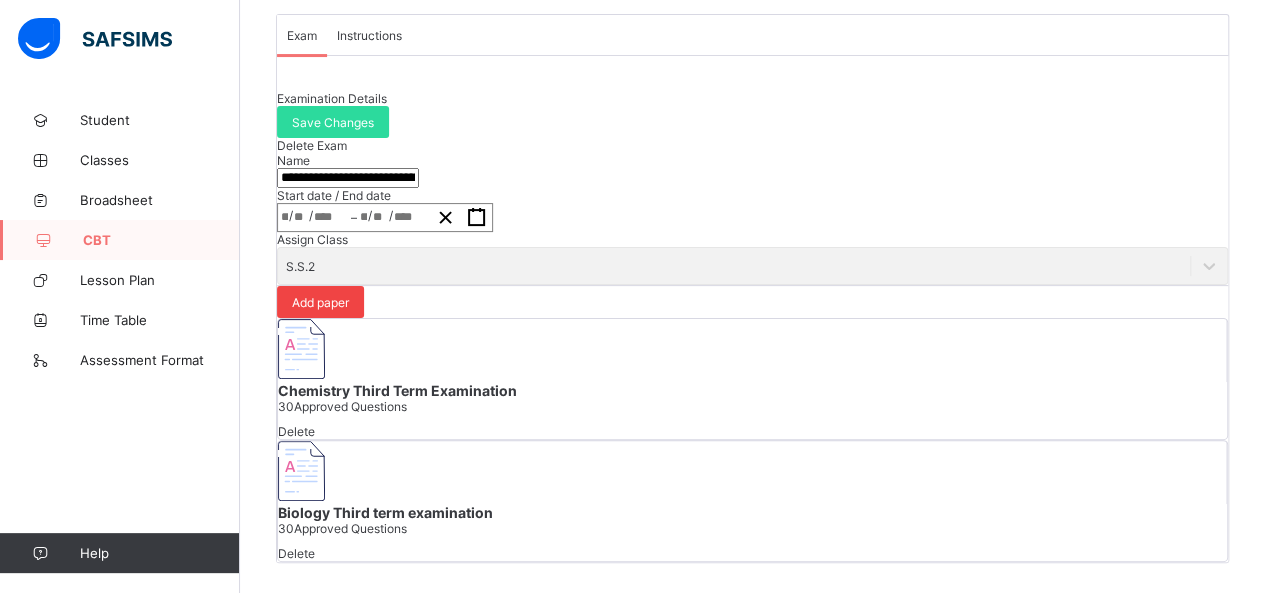 click on "Add paper" at bounding box center (320, 302) 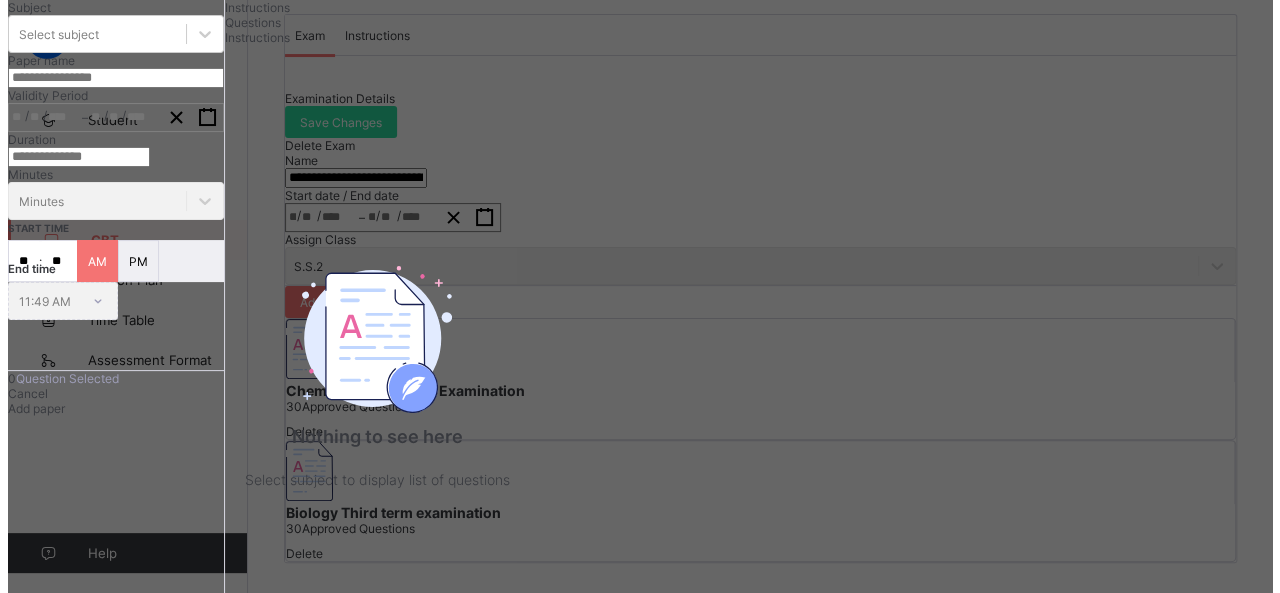 scroll, scrollTop: 46, scrollLeft: 0, axis: vertical 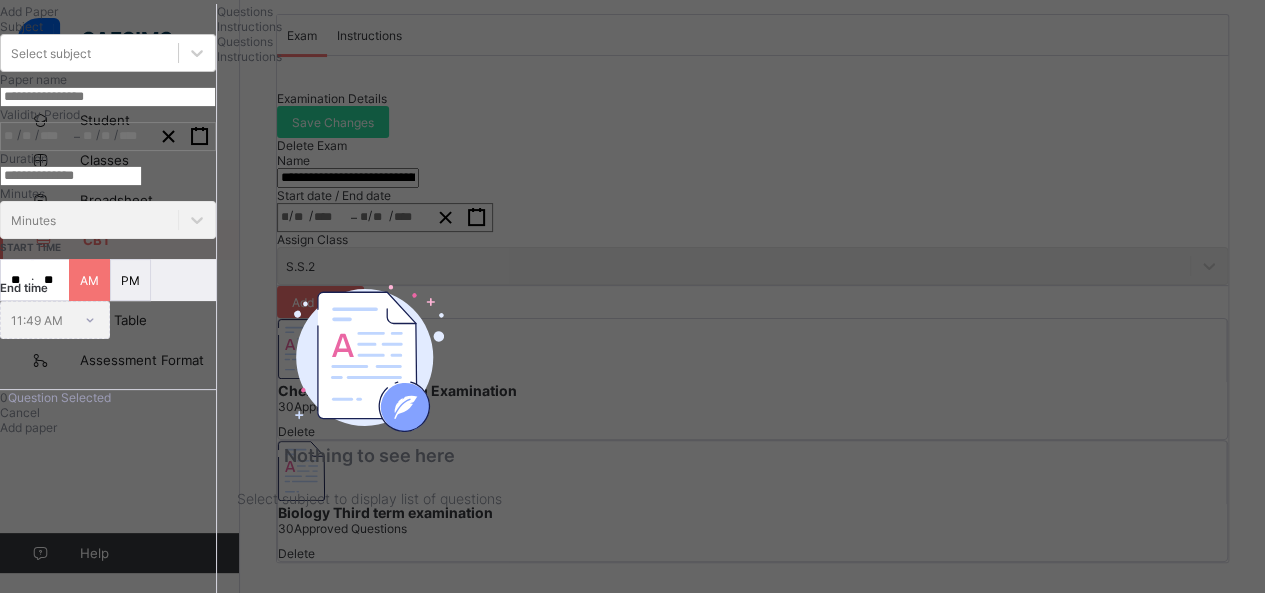 click 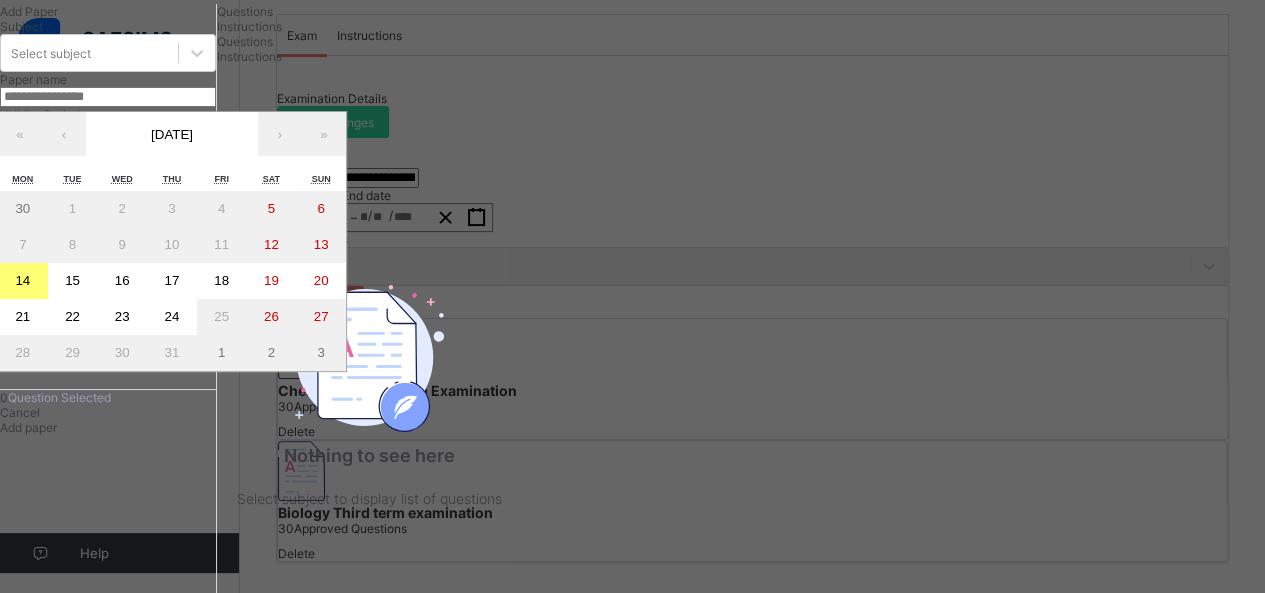 click on "14" at bounding box center (23, 281) 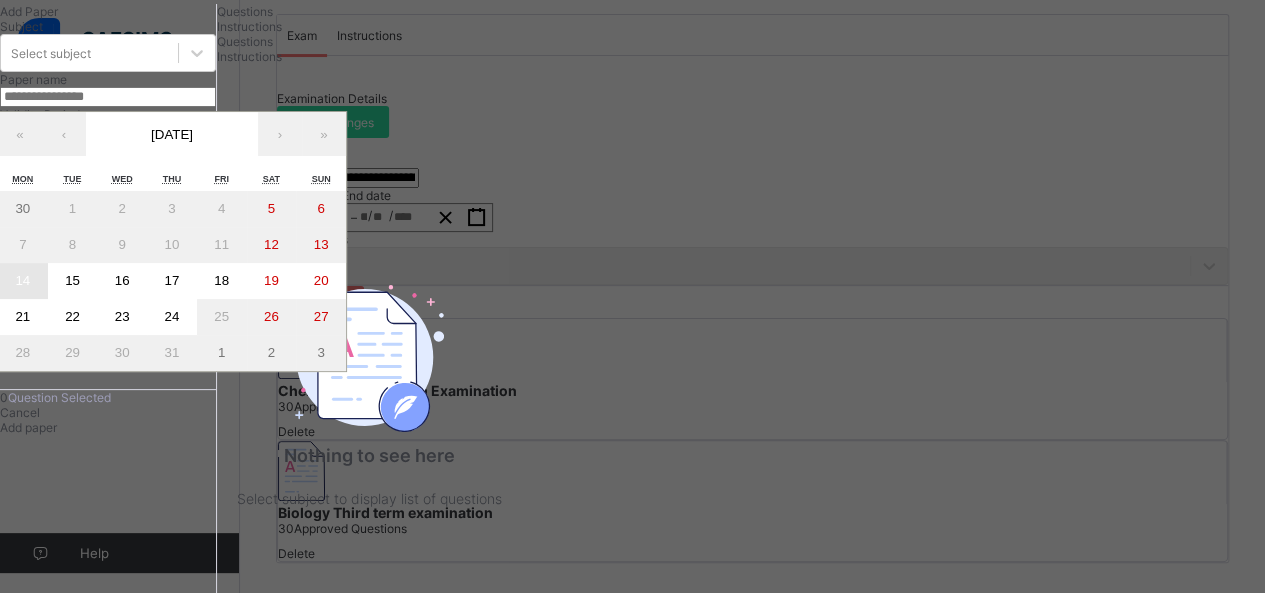 click on "14" at bounding box center [22, 280] 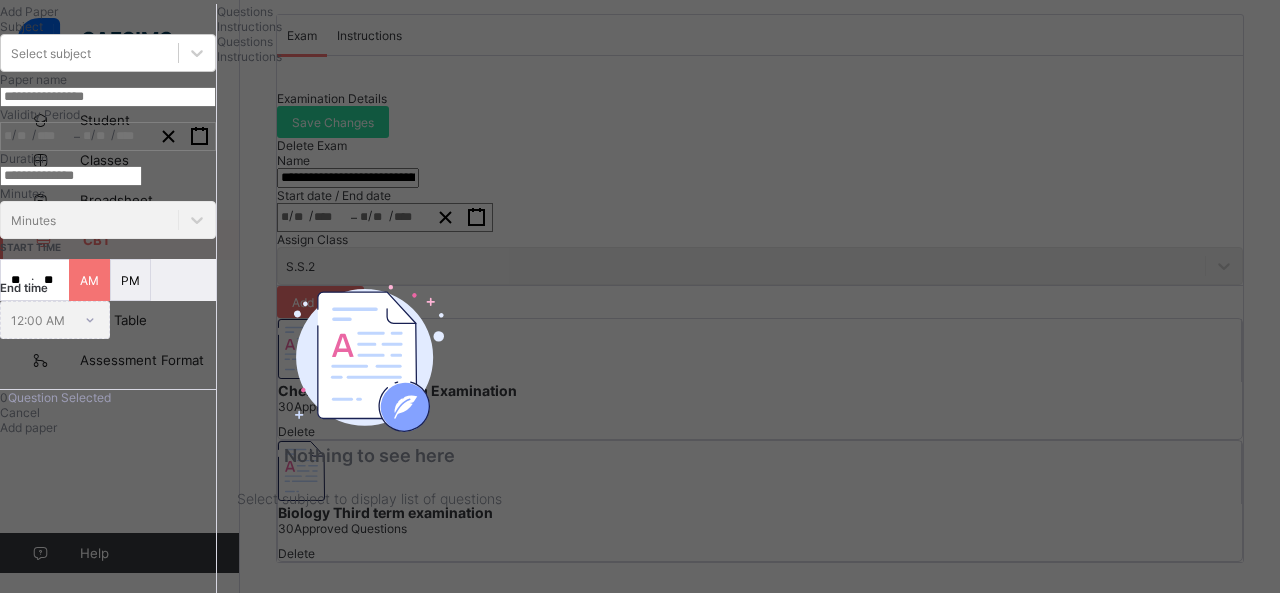 click on "Minutes Minutes" at bounding box center [108, 212] 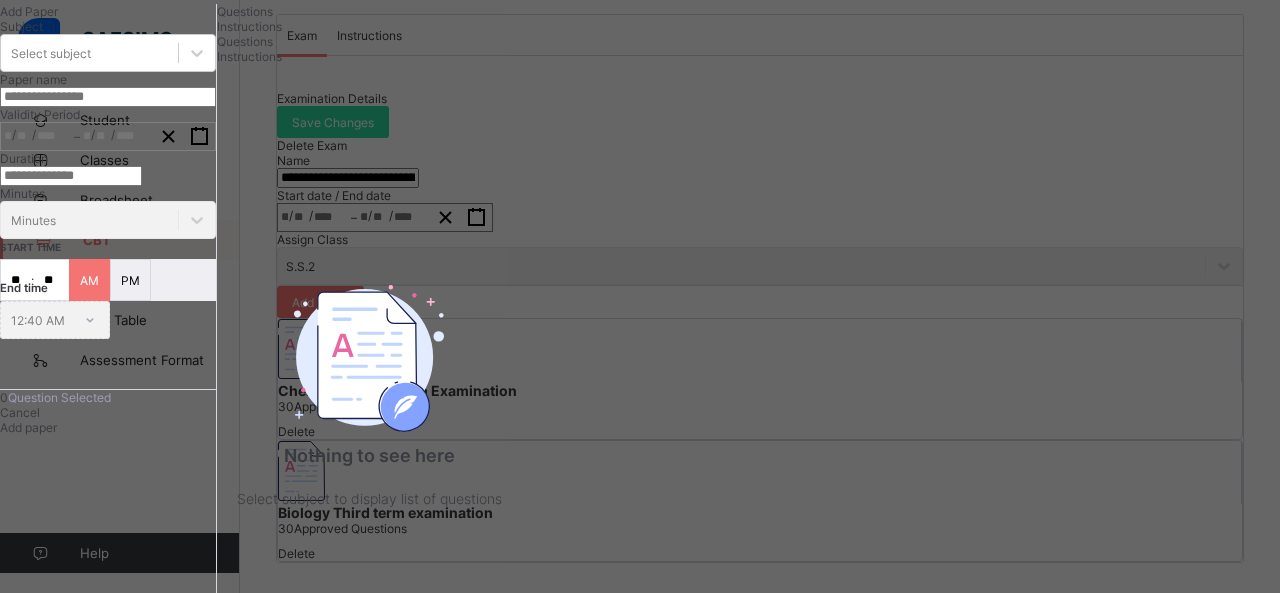click at bounding box center (108, 97) 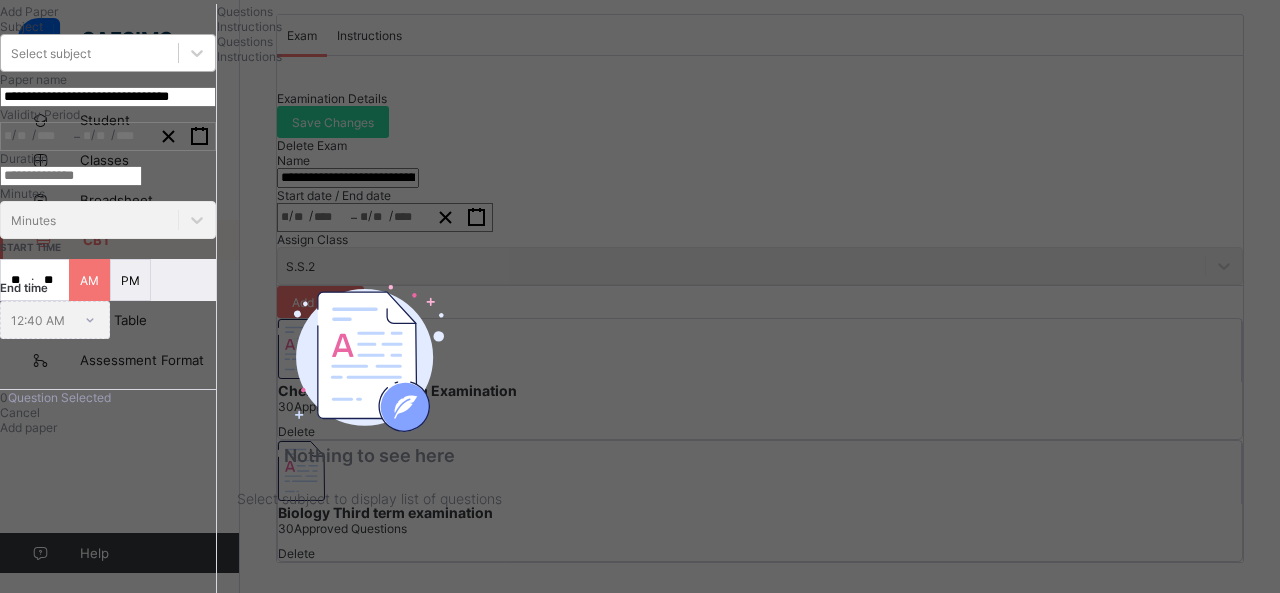 type on "**********" 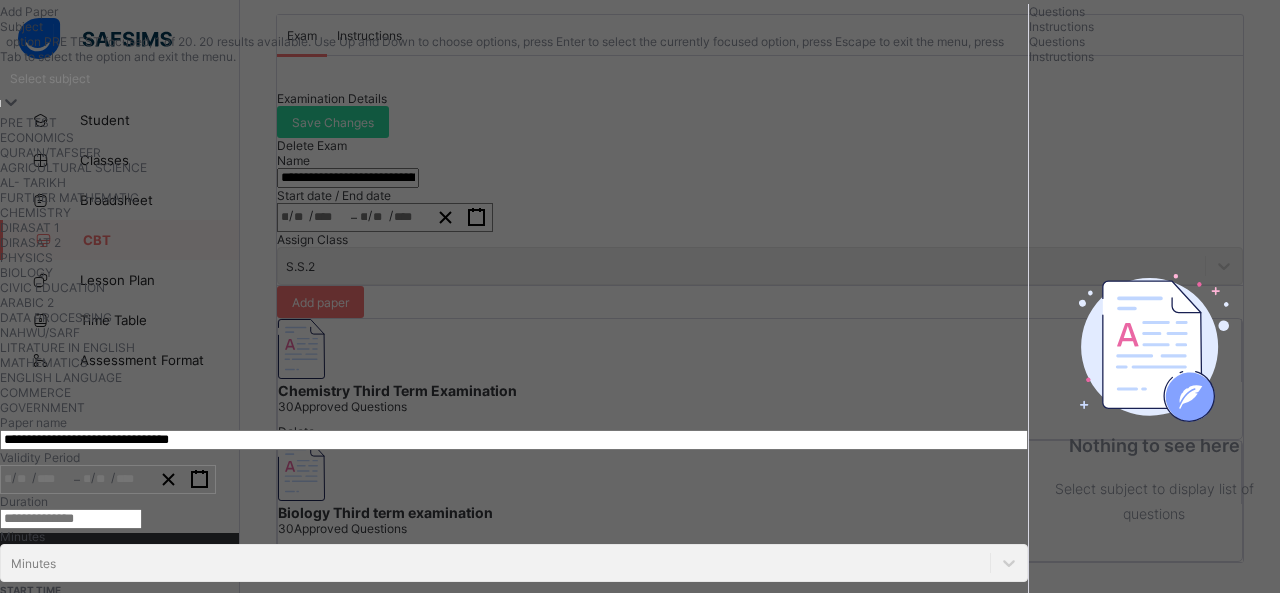 click on "Select subject" at bounding box center [514, 78] 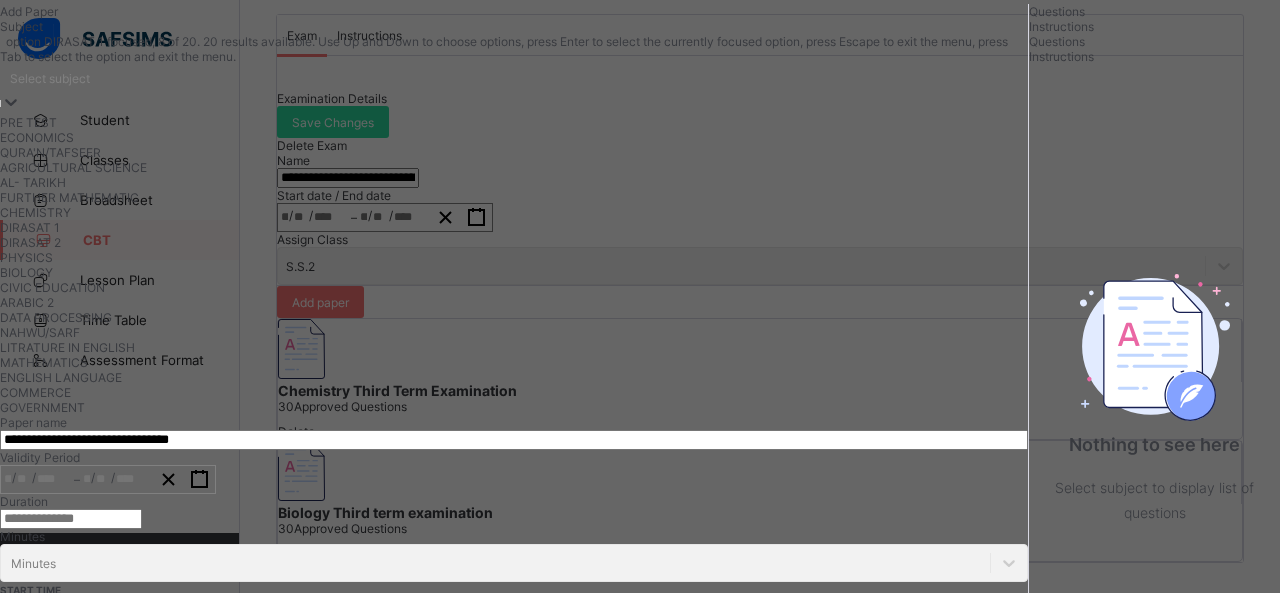 click on "DIRASAT 1" at bounding box center [514, 227] 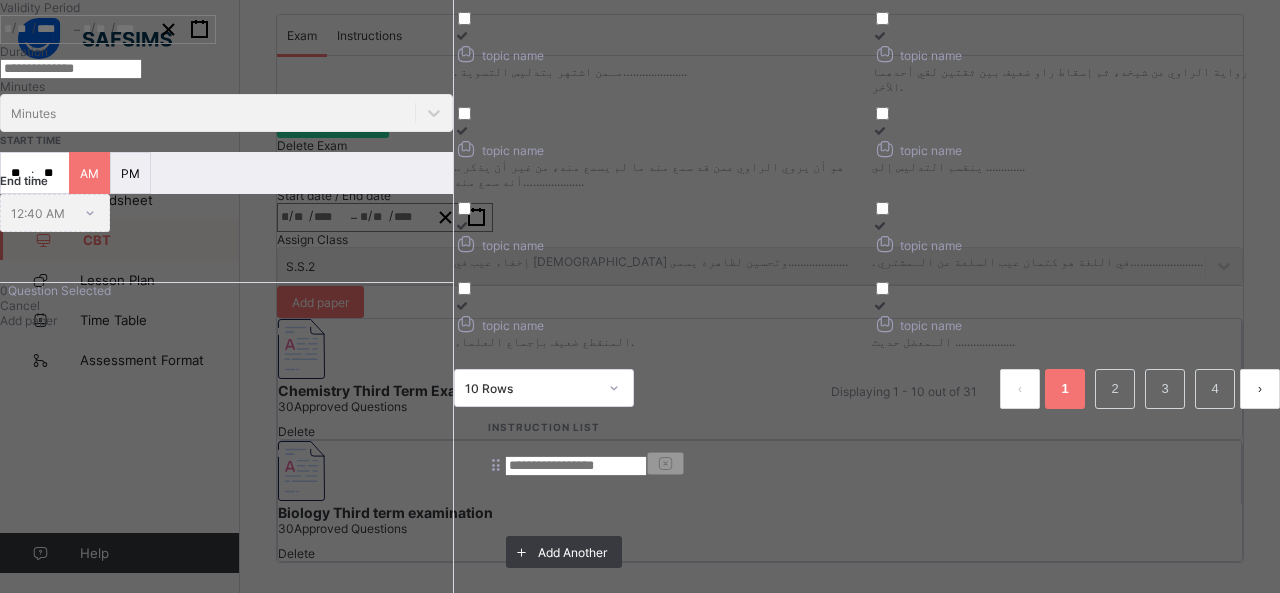 scroll, scrollTop: 442, scrollLeft: 0, axis: vertical 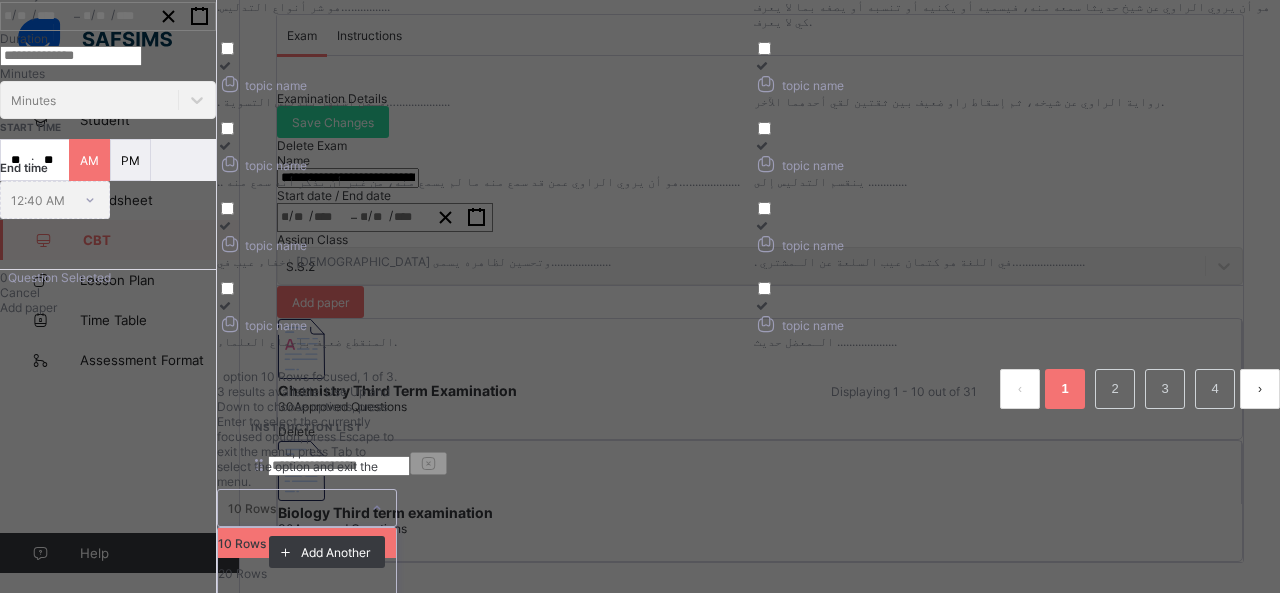 click 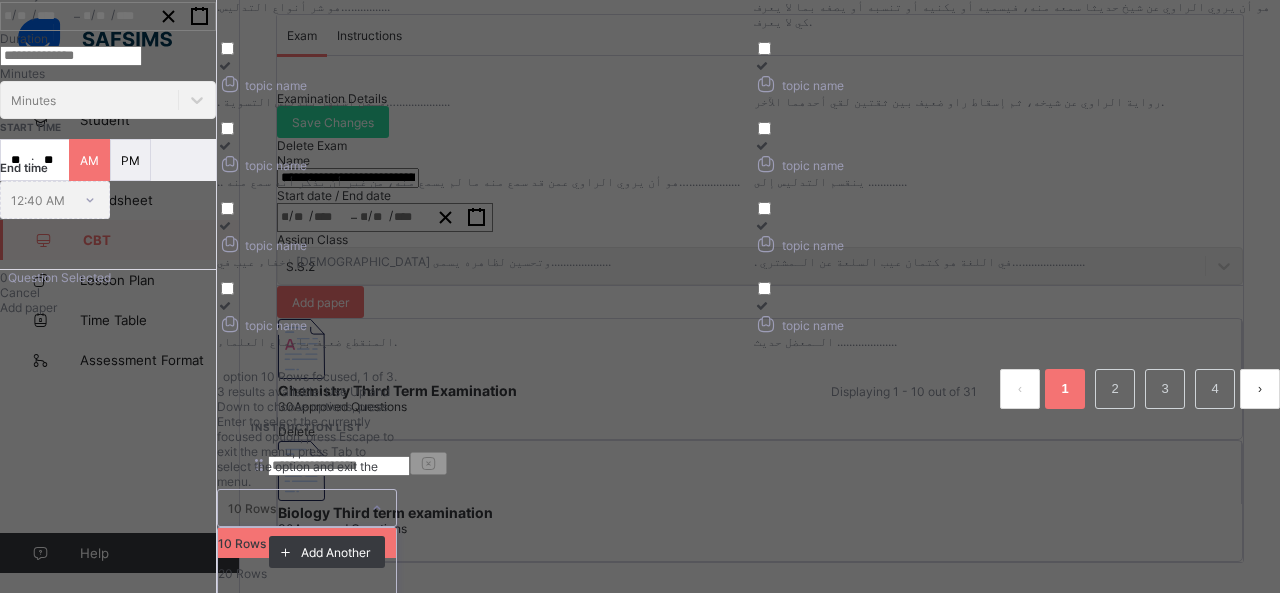 scroll, scrollTop: 77, scrollLeft: 0, axis: vertical 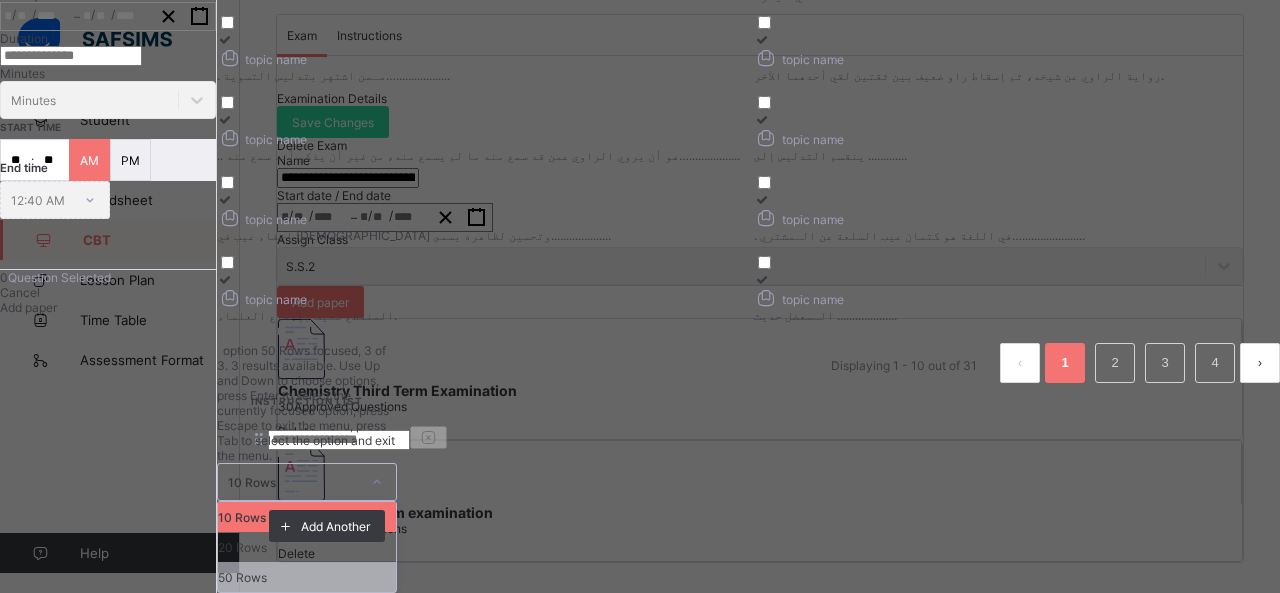 click on "50 Rows" at bounding box center [307, 577] 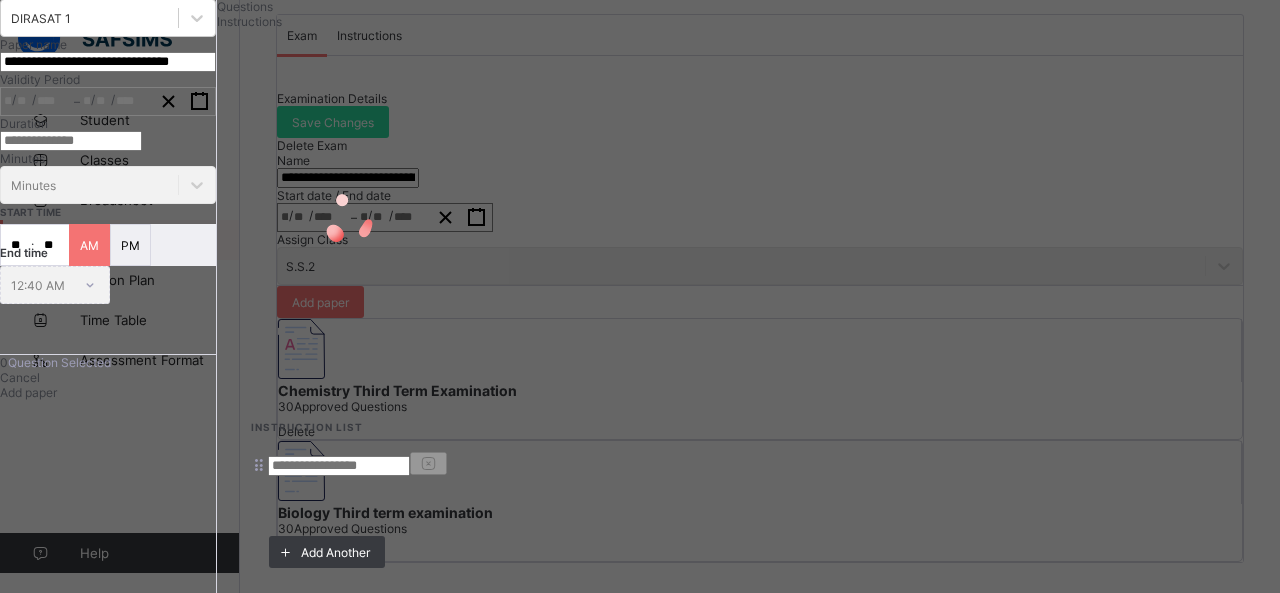 scroll, scrollTop: 0, scrollLeft: 0, axis: both 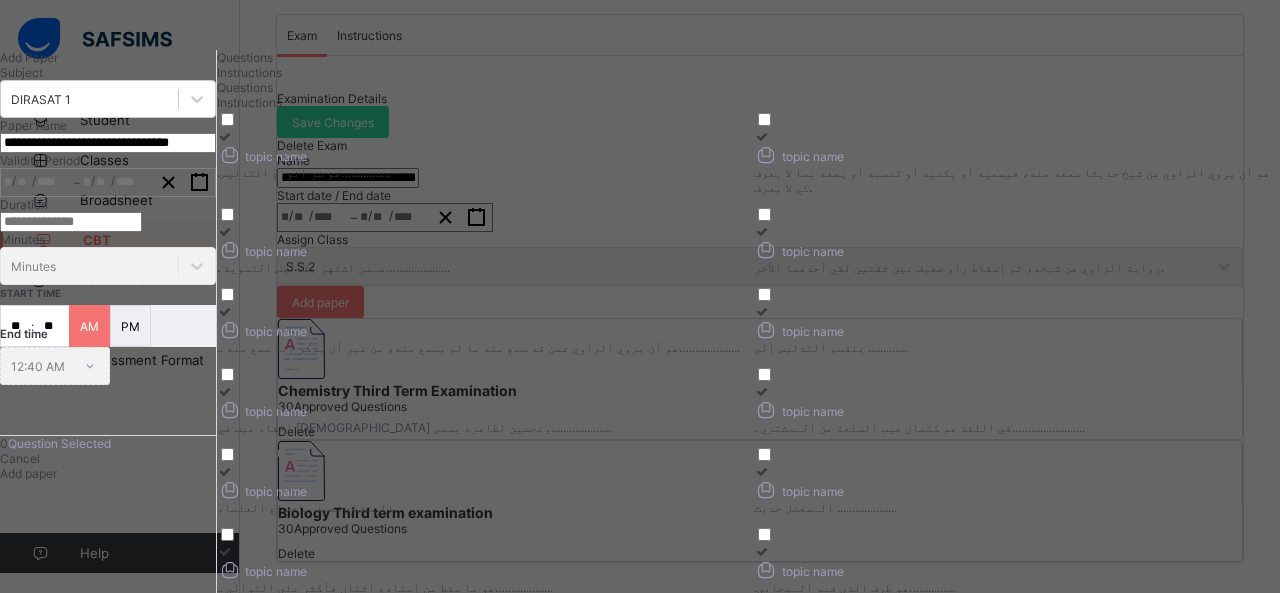 click at bounding box center (225, 136) 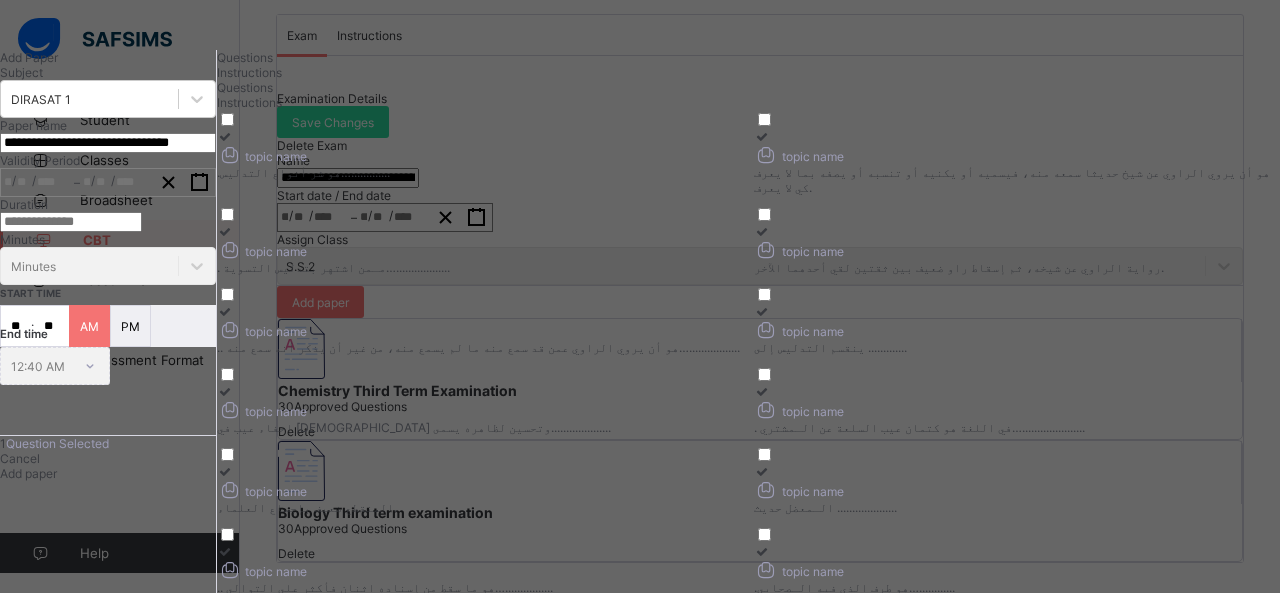click at bounding box center (225, 231) 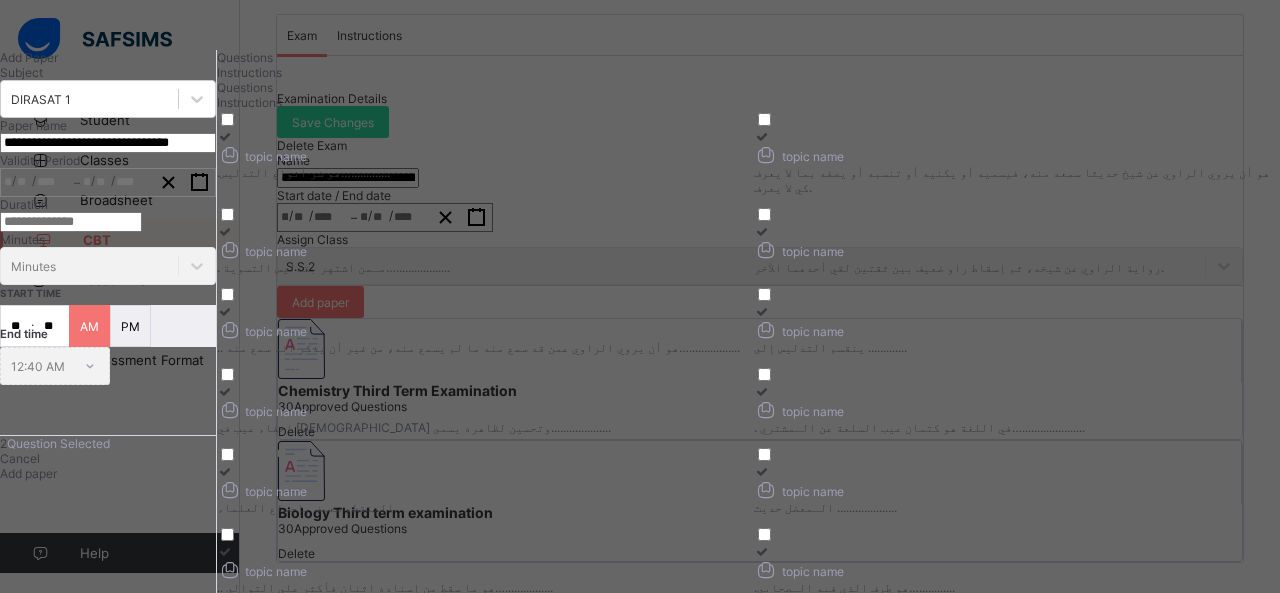click at bounding box center (762, 136) 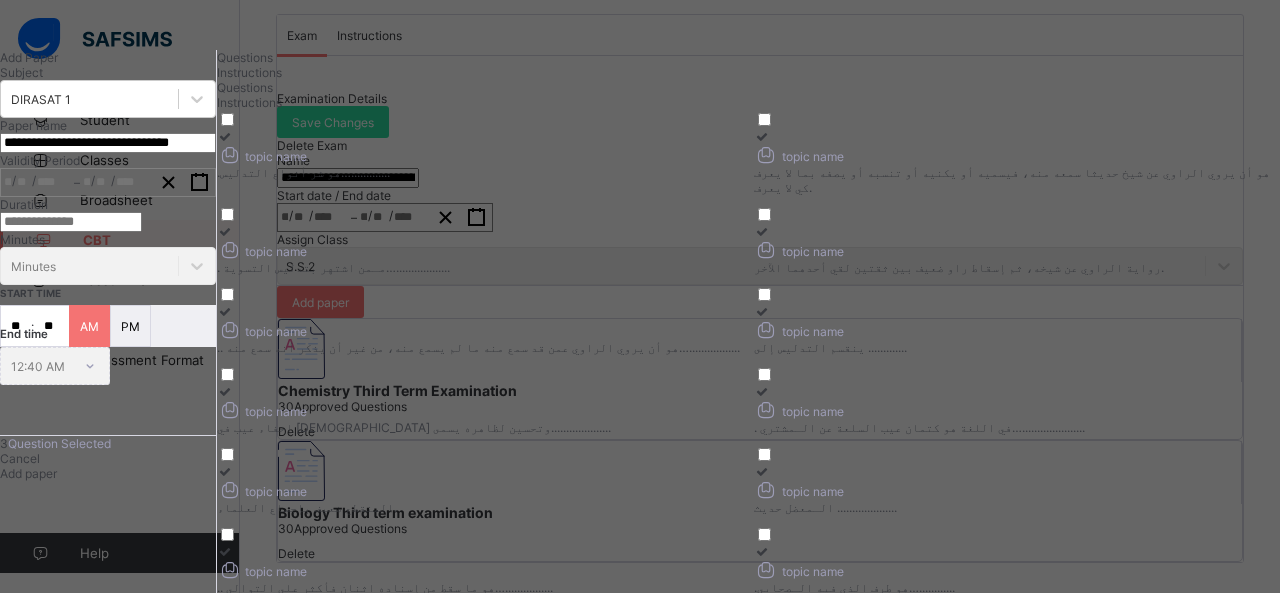 click at bounding box center (762, 231) 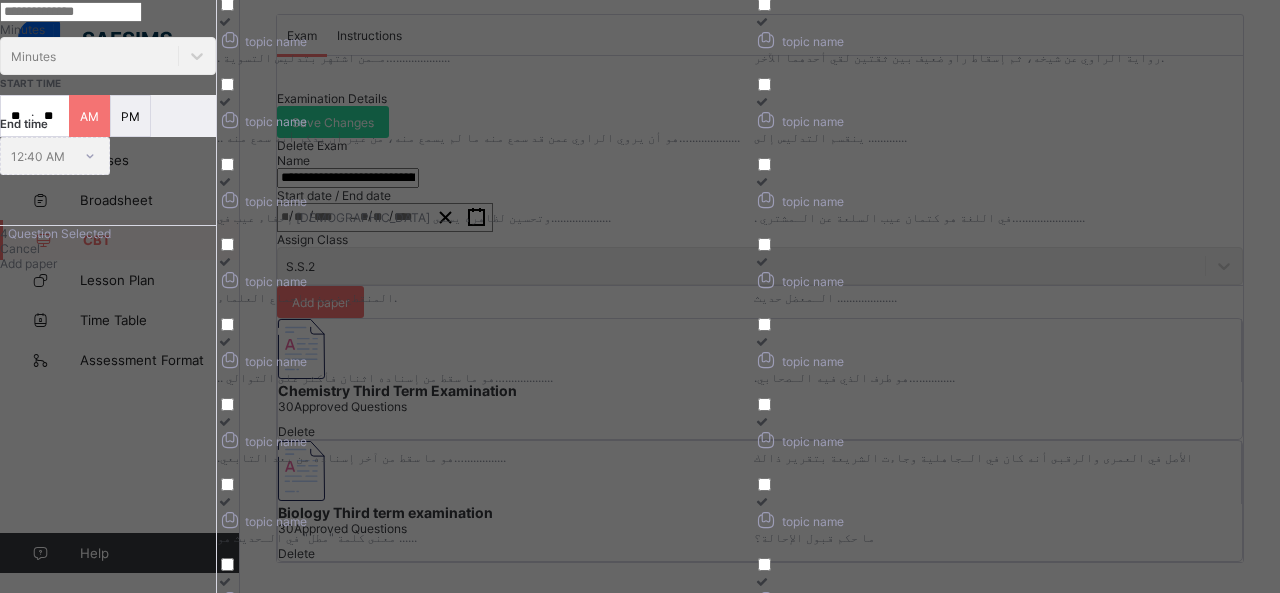 scroll, scrollTop: 211, scrollLeft: 0, axis: vertical 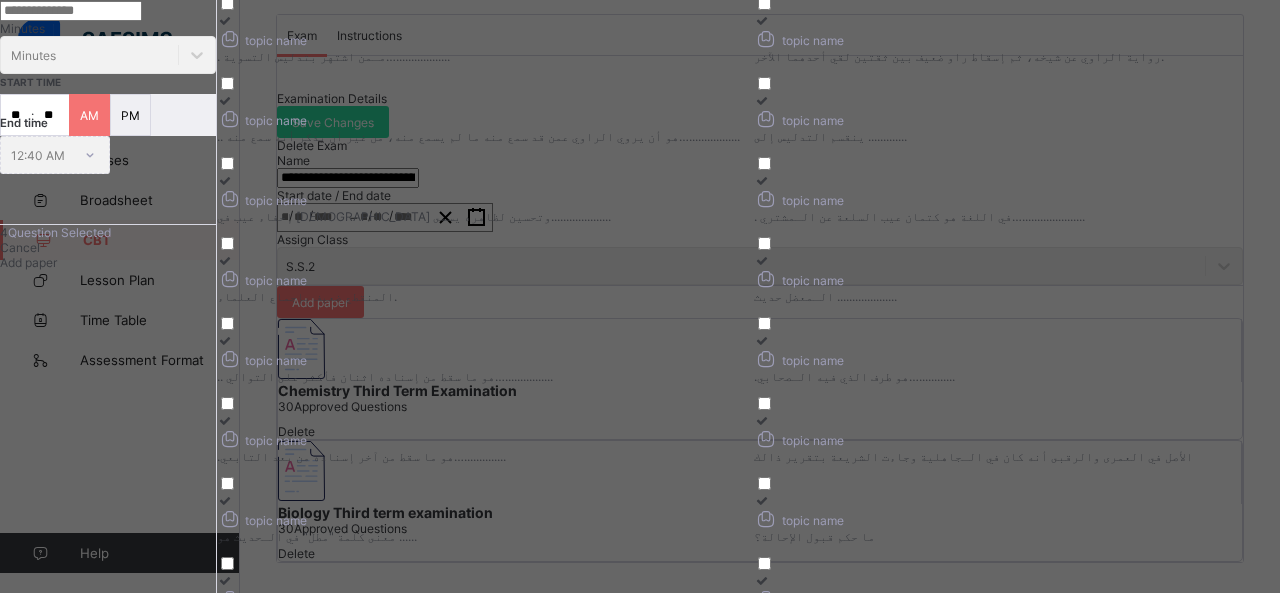 click at bounding box center [762, 100] 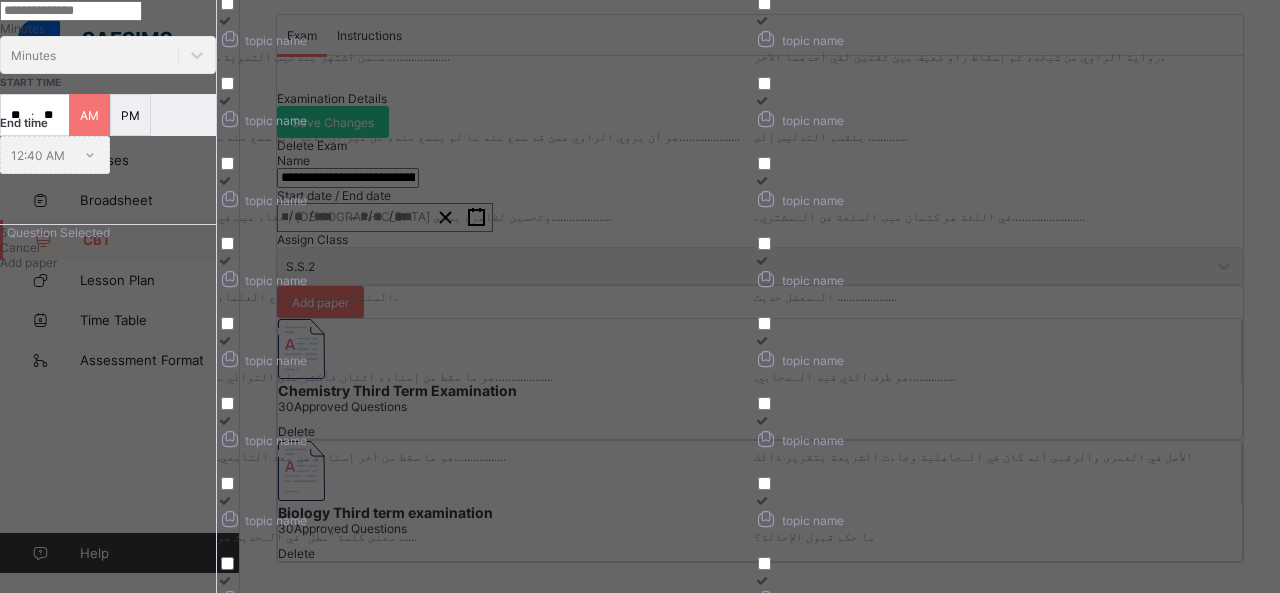 click at bounding box center [762, 180] 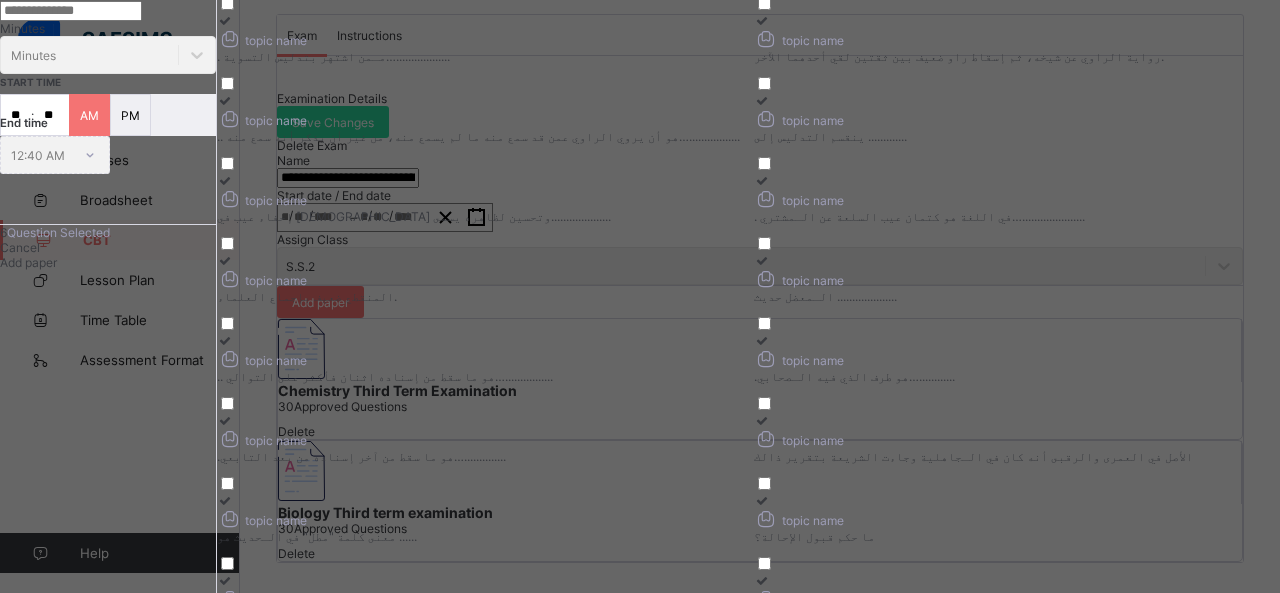 click at bounding box center [225, 100] 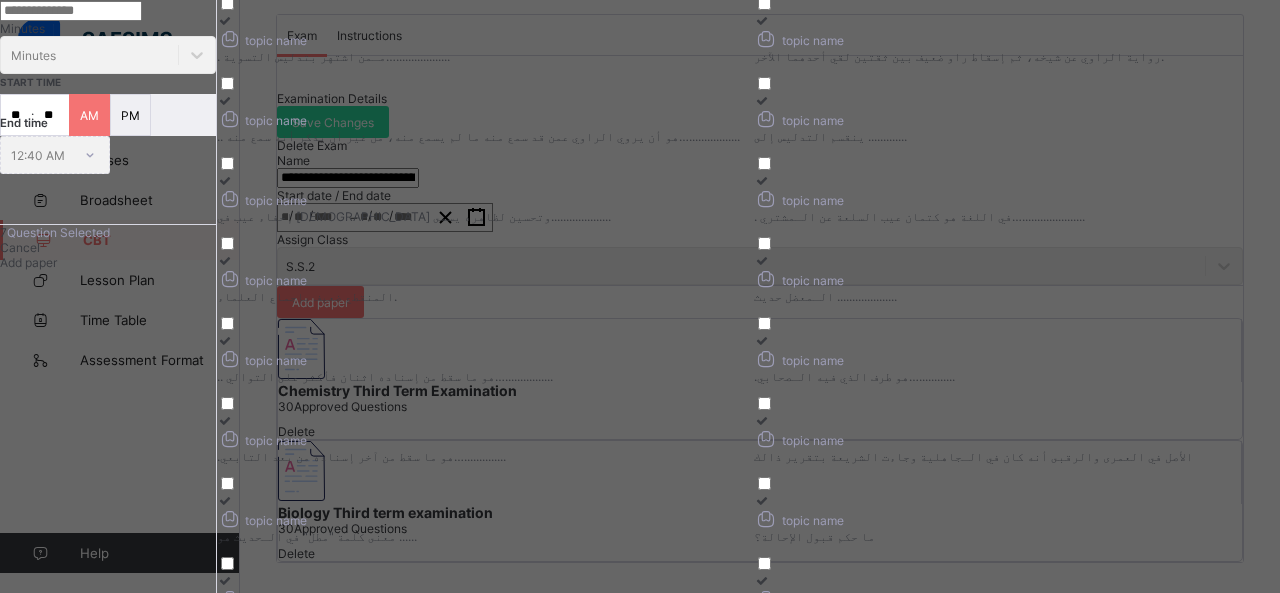 click at bounding box center [225, 100] 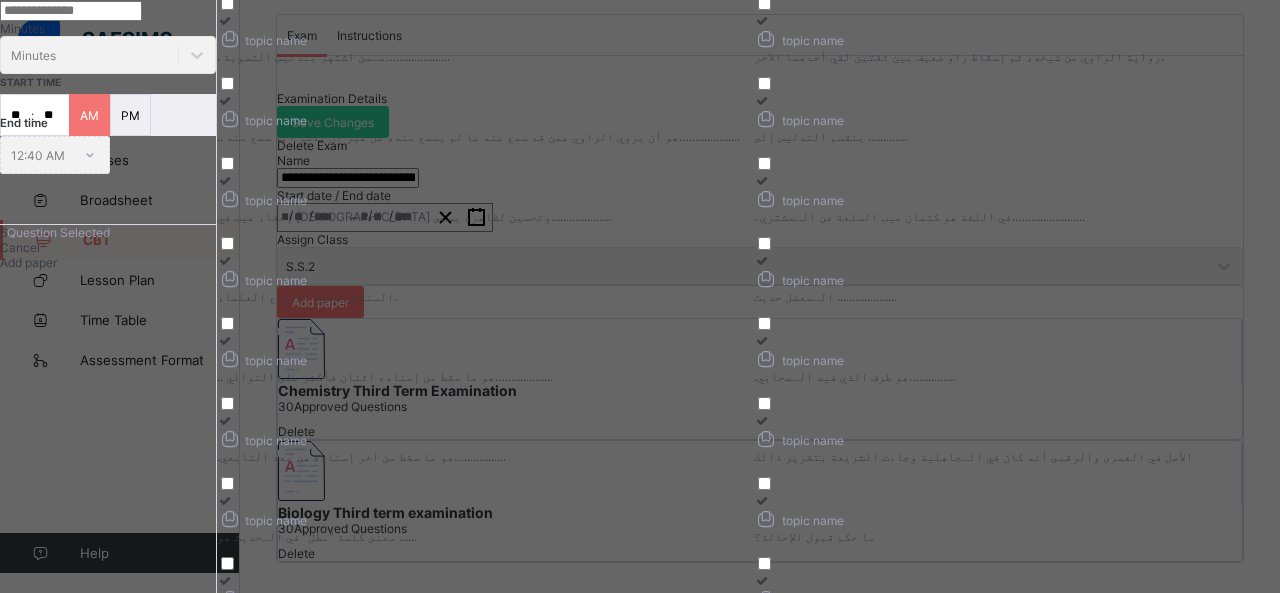 click at bounding box center [225, 180] 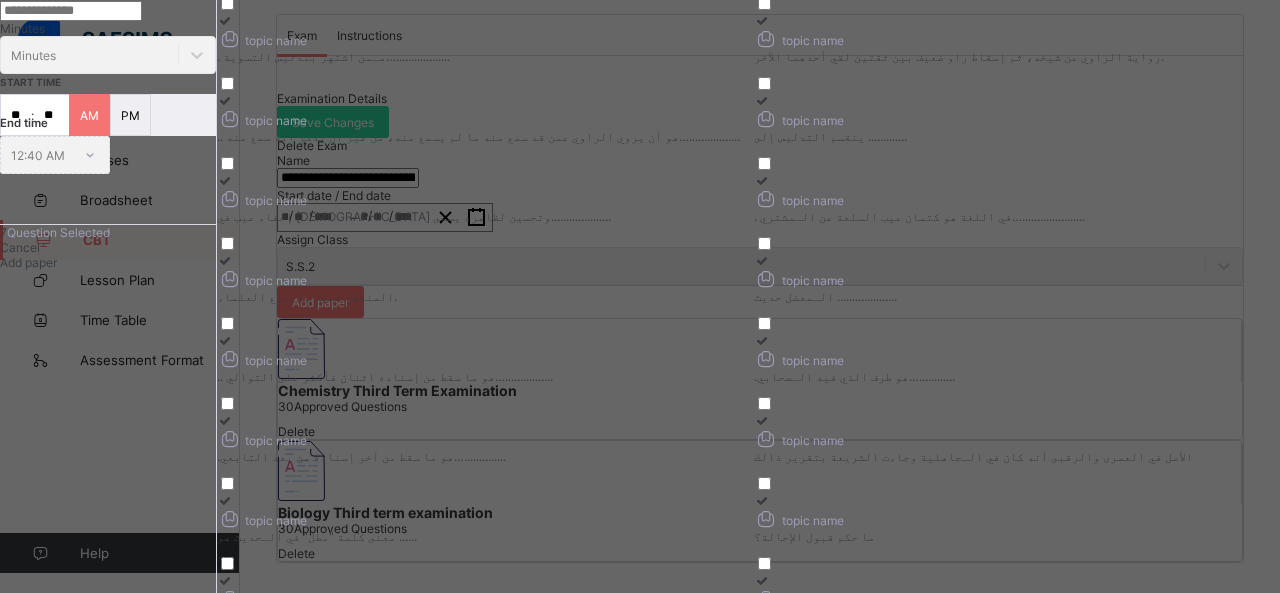 click at bounding box center [225, 100] 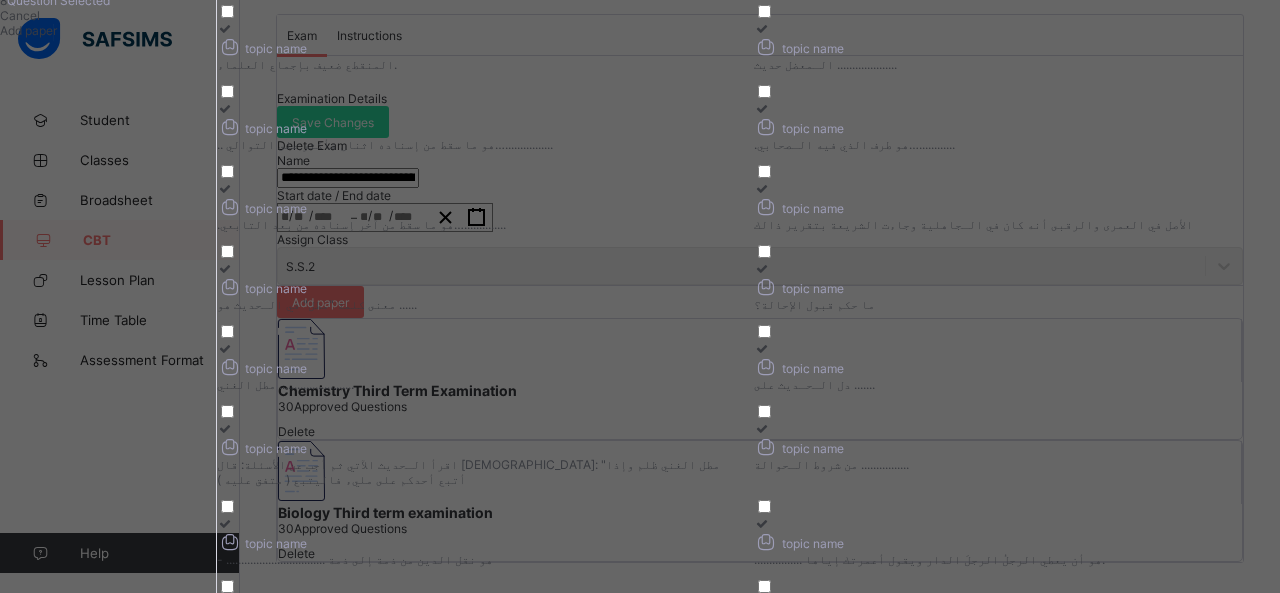 scroll, scrollTop: 444, scrollLeft: 0, axis: vertical 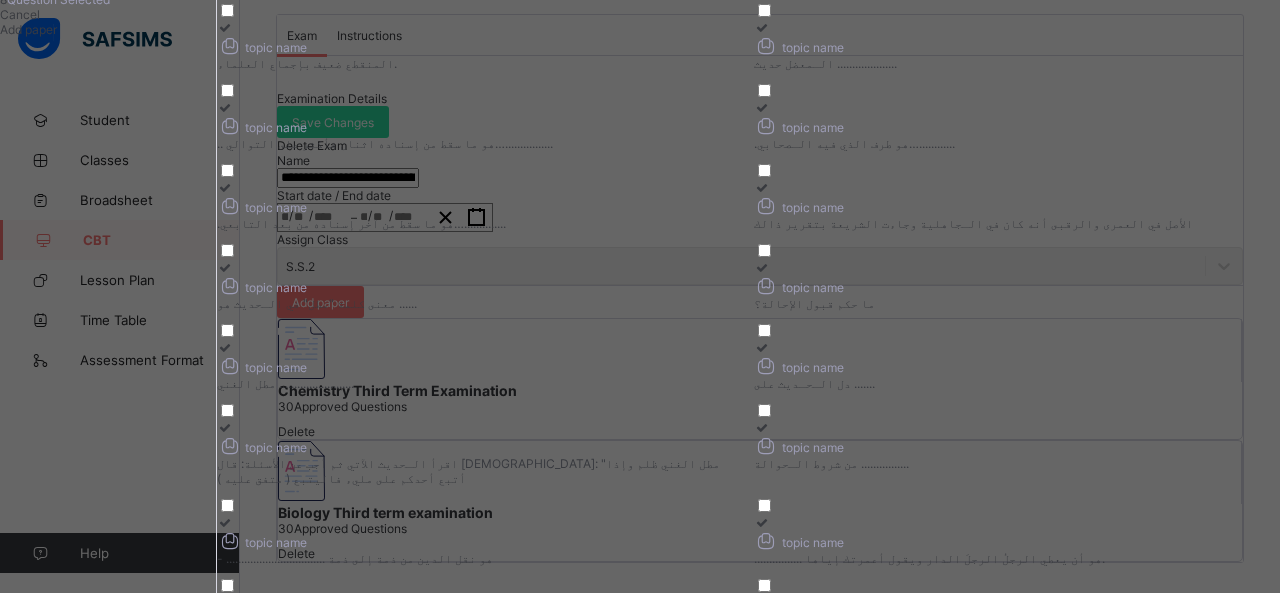 click at bounding box center [225, 27] 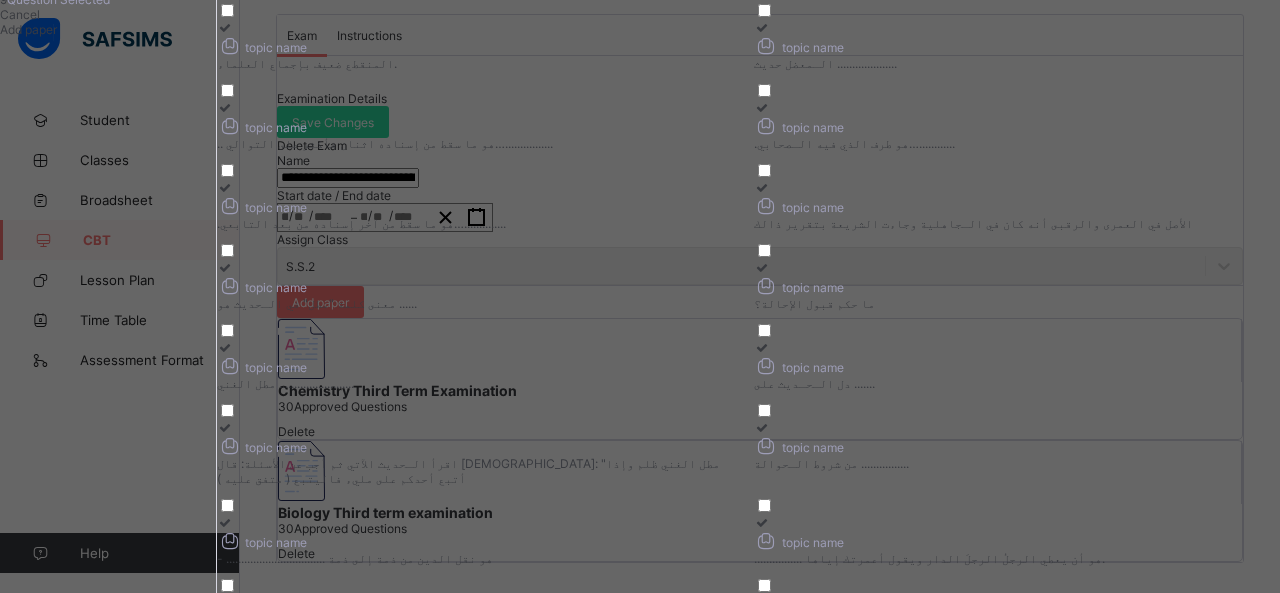 click at bounding box center (225, 107) 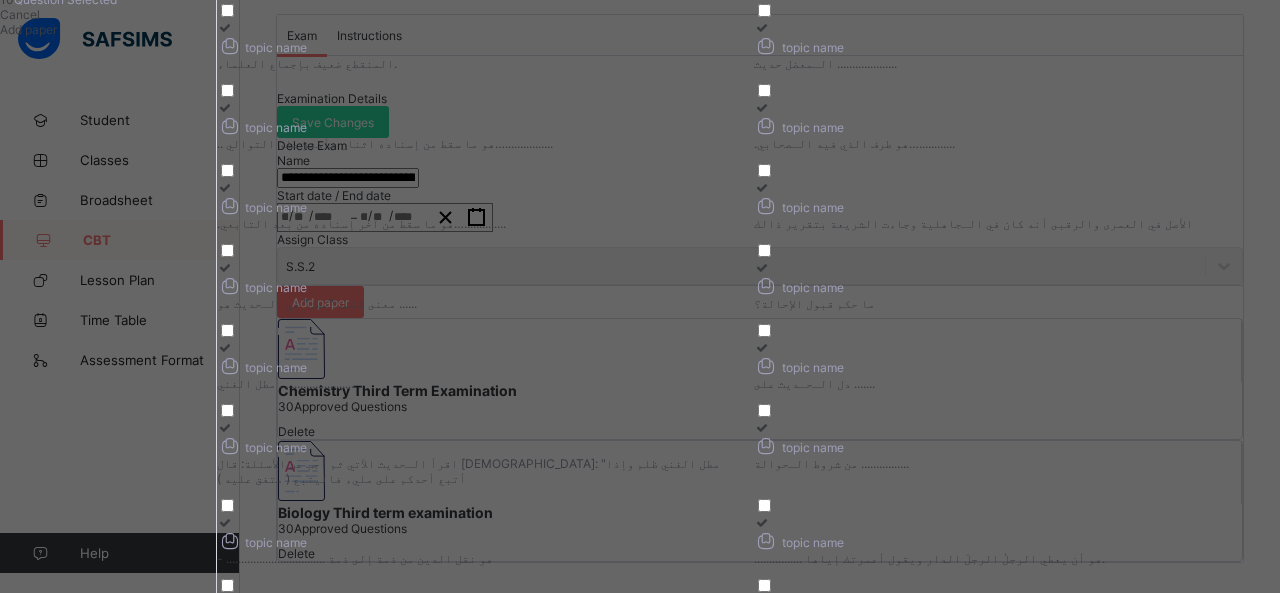 click at bounding box center [225, 187] 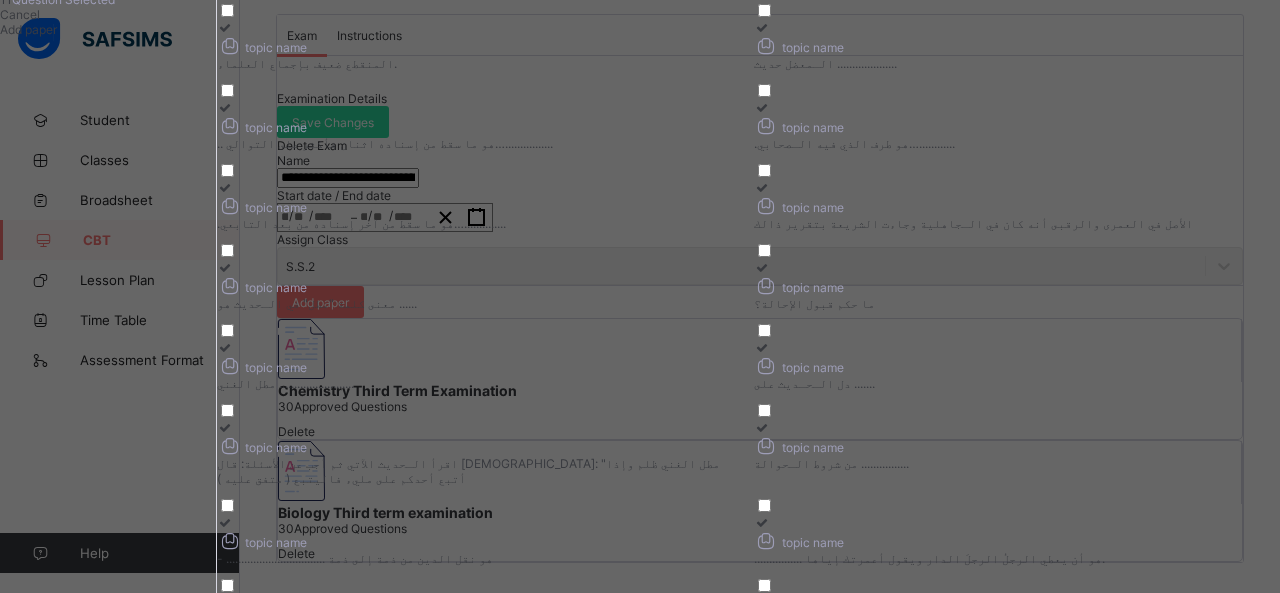 click at bounding box center (225, 267) 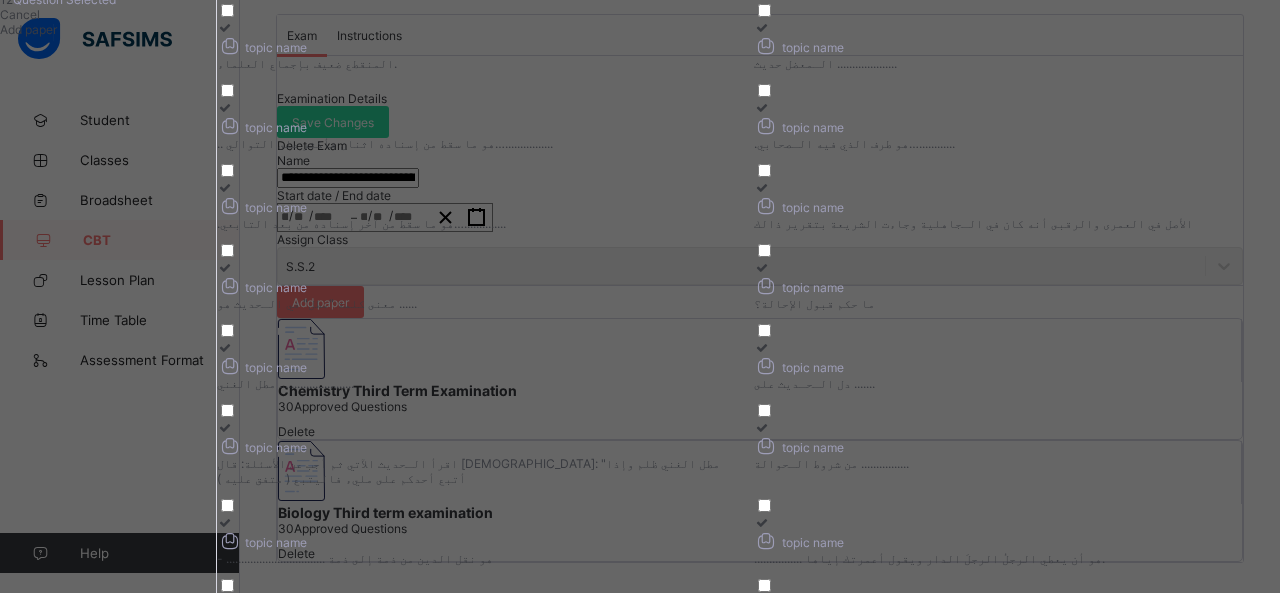 click at bounding box center [762, 27] 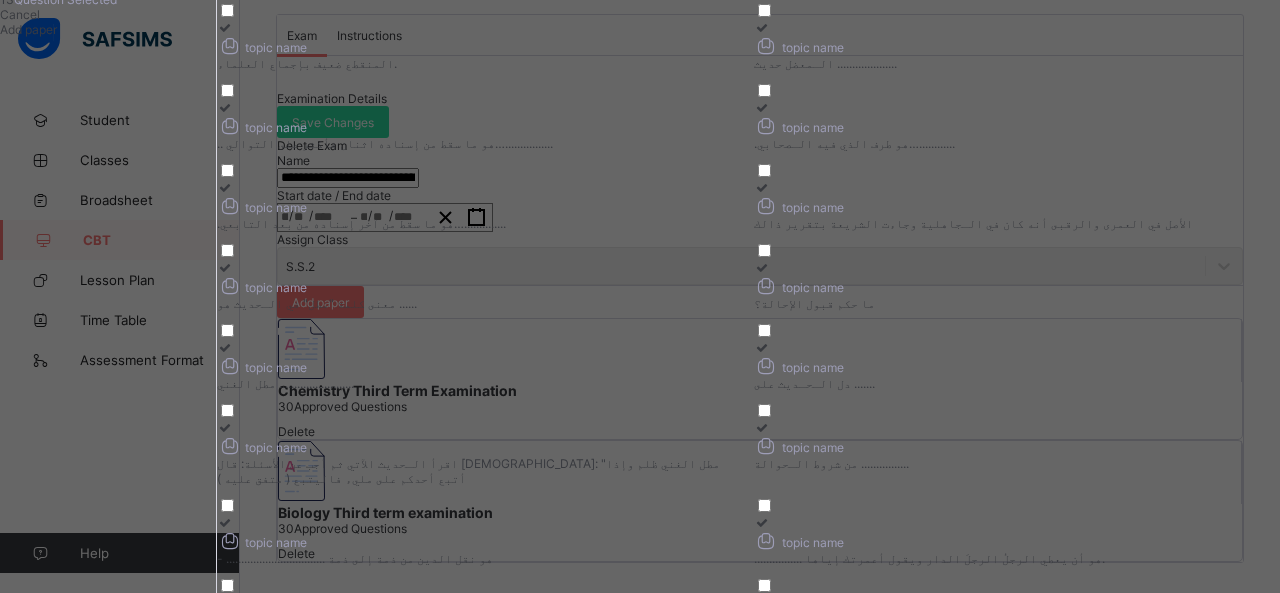 click at bounding box center (762, 107) 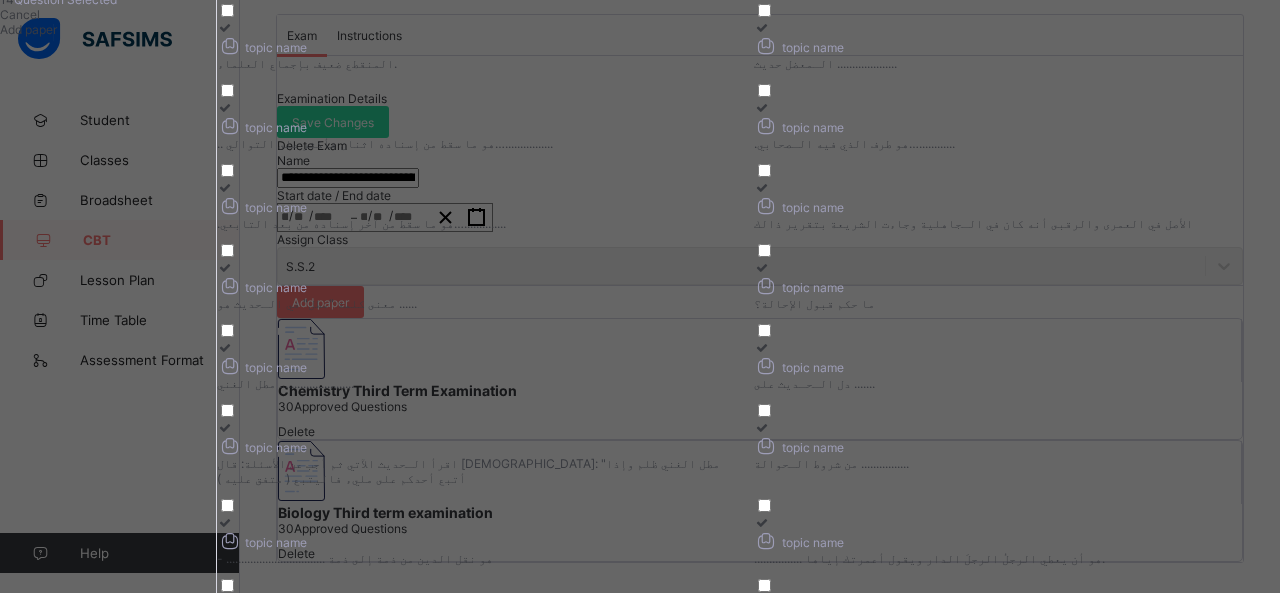 click at bounding box center (762, 187) 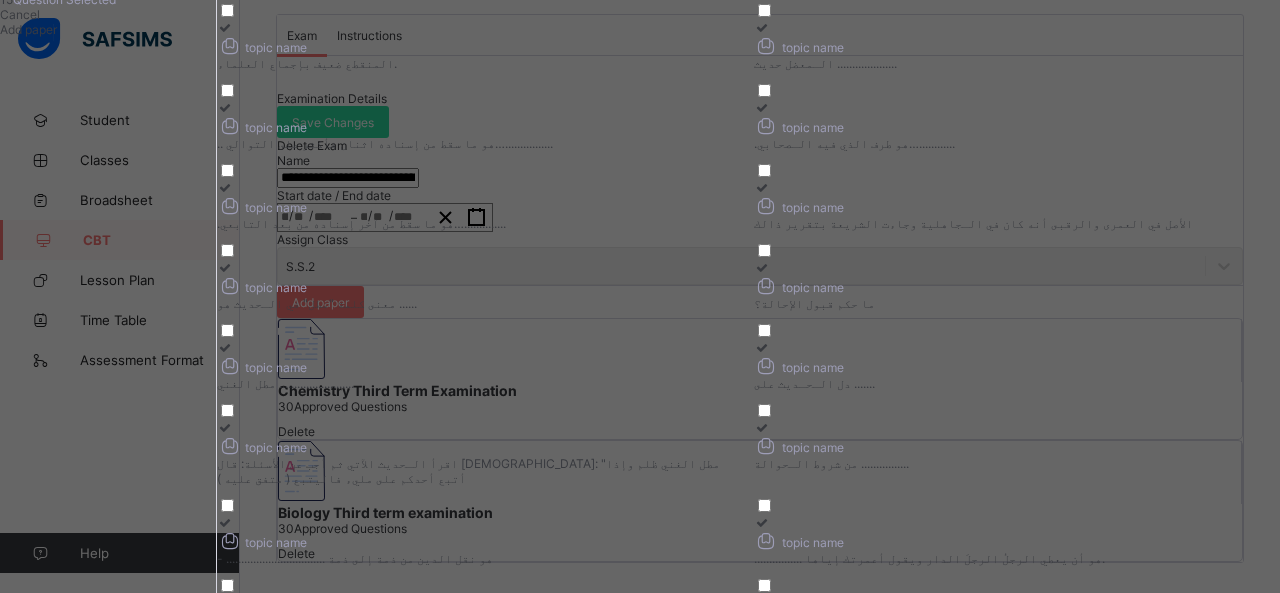 click at bounding box center [762, 267] 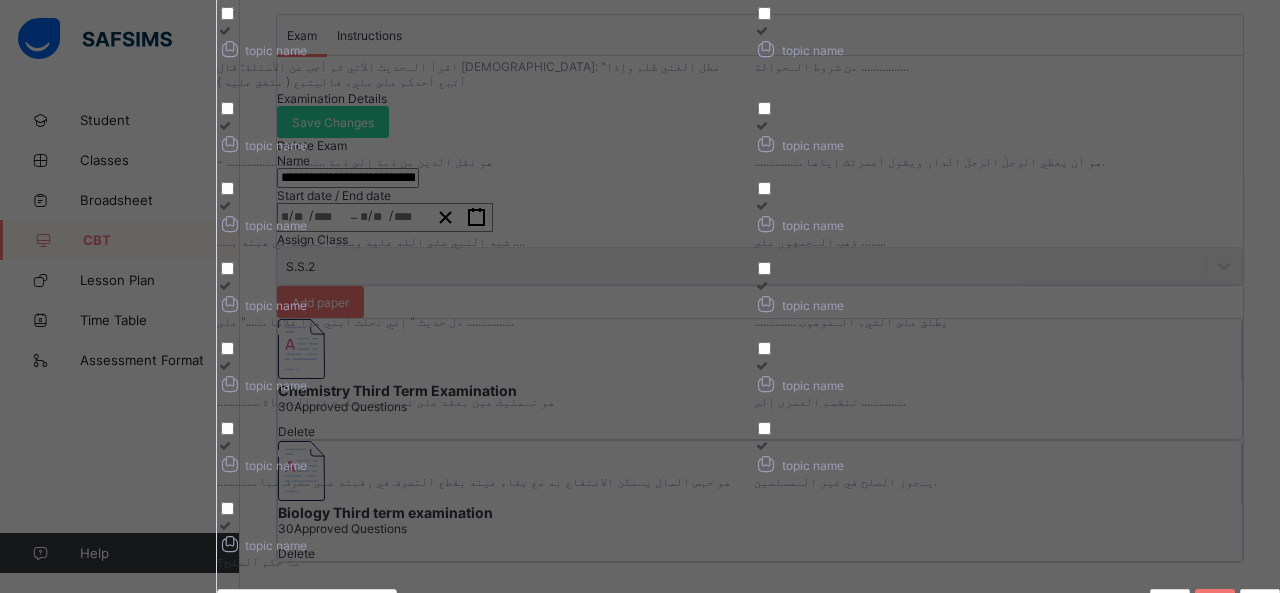 scroll, scrollTop: 847, scrollLeft: 0, axis: vertical 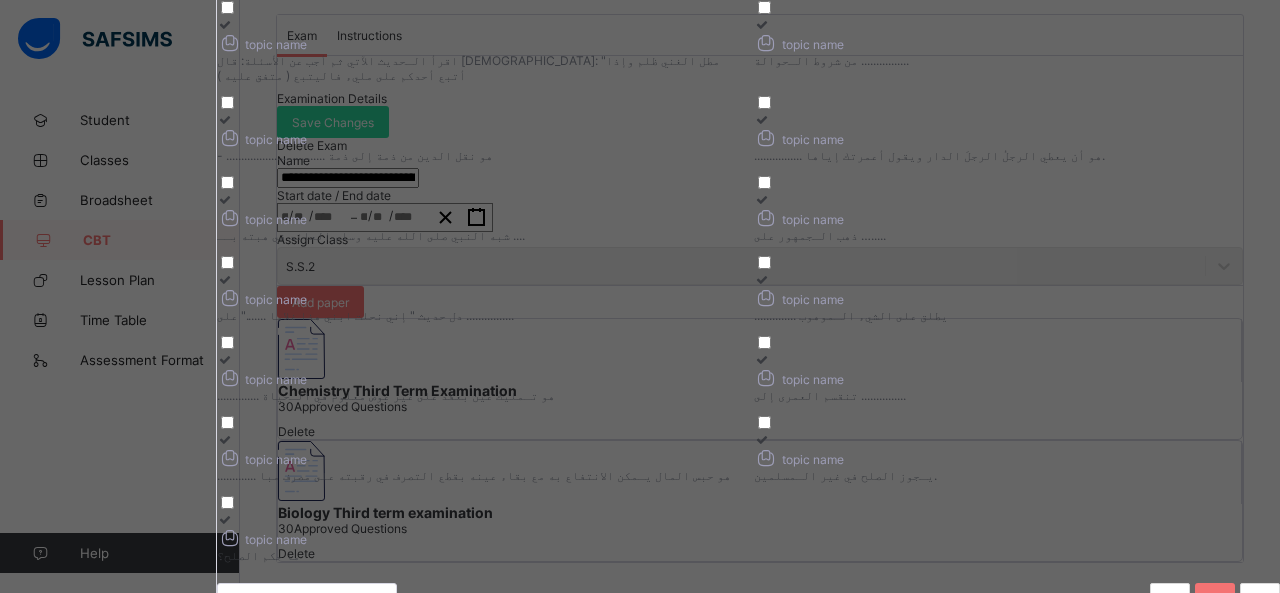 click at bounding box center [762, -56] 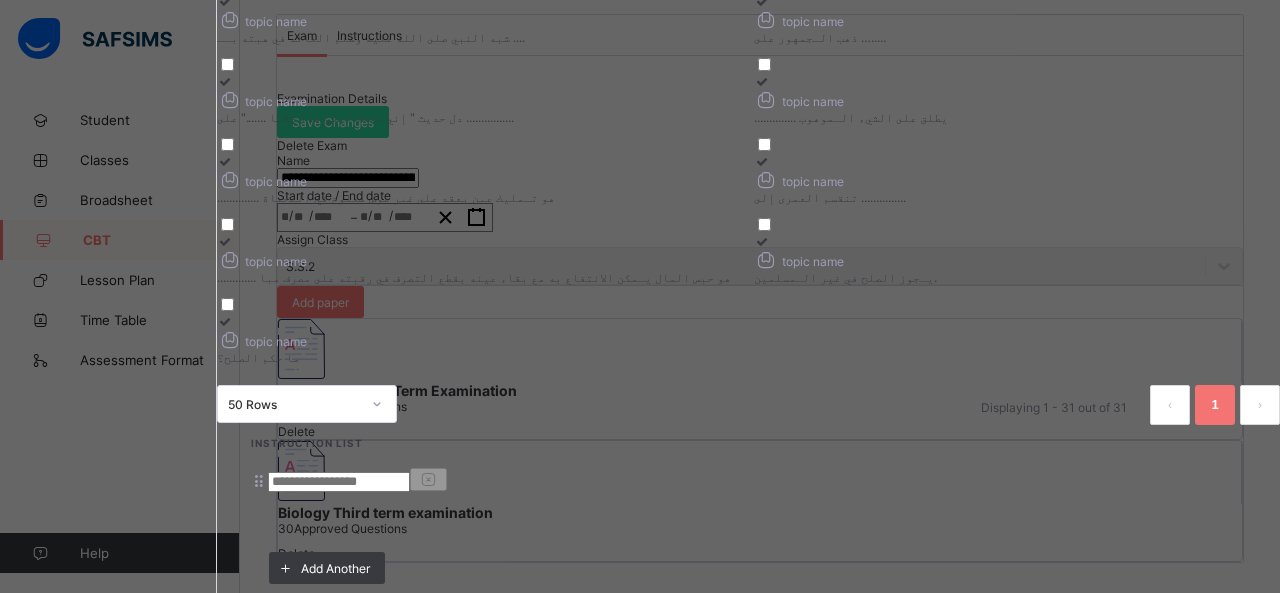 scroll, scrollTop: 1047, scrollLeft: 0, axis: vertical 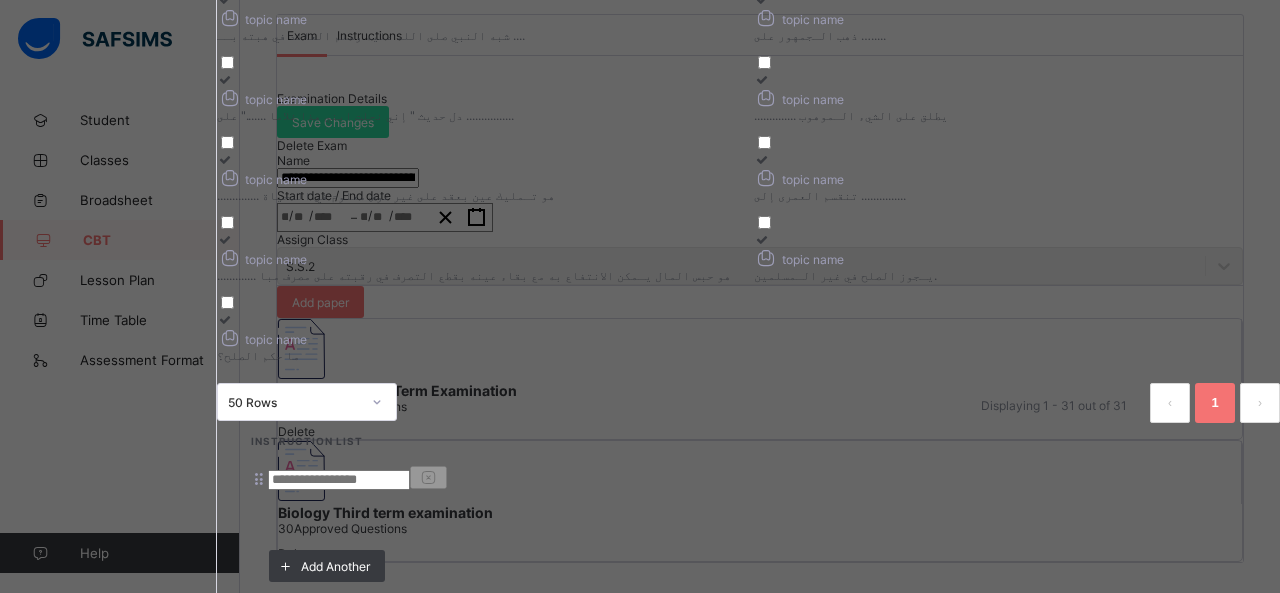 click at bounding box center (225, 79) 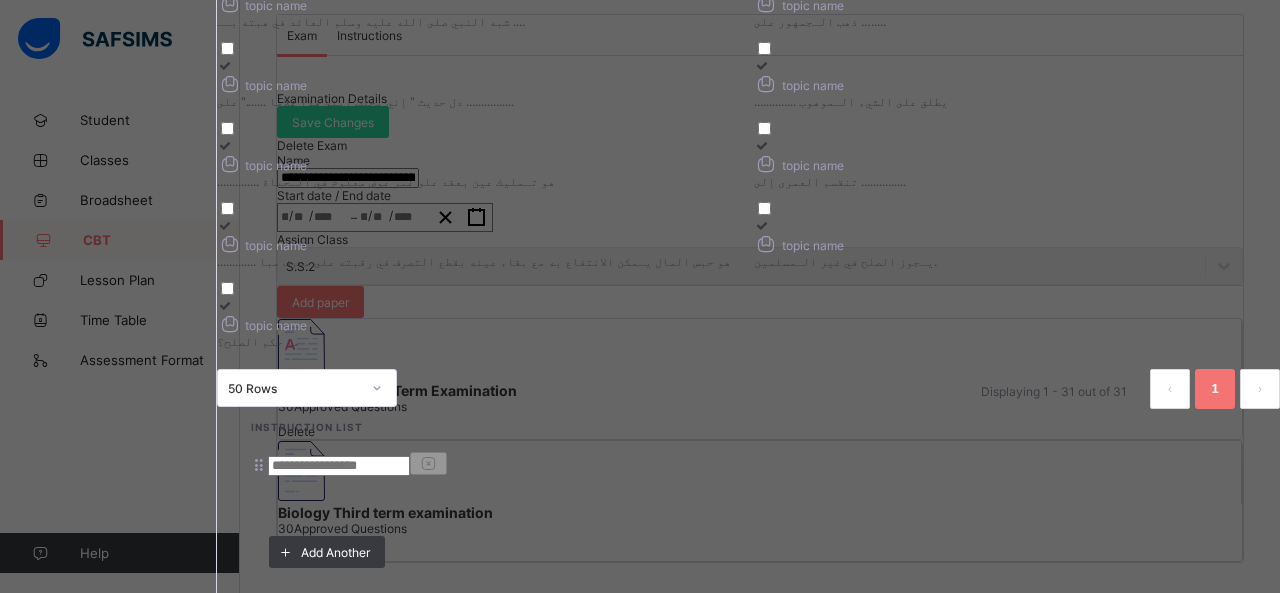 scroll, scrollTop: 1379, scrollLeft: 0, axis: vertical 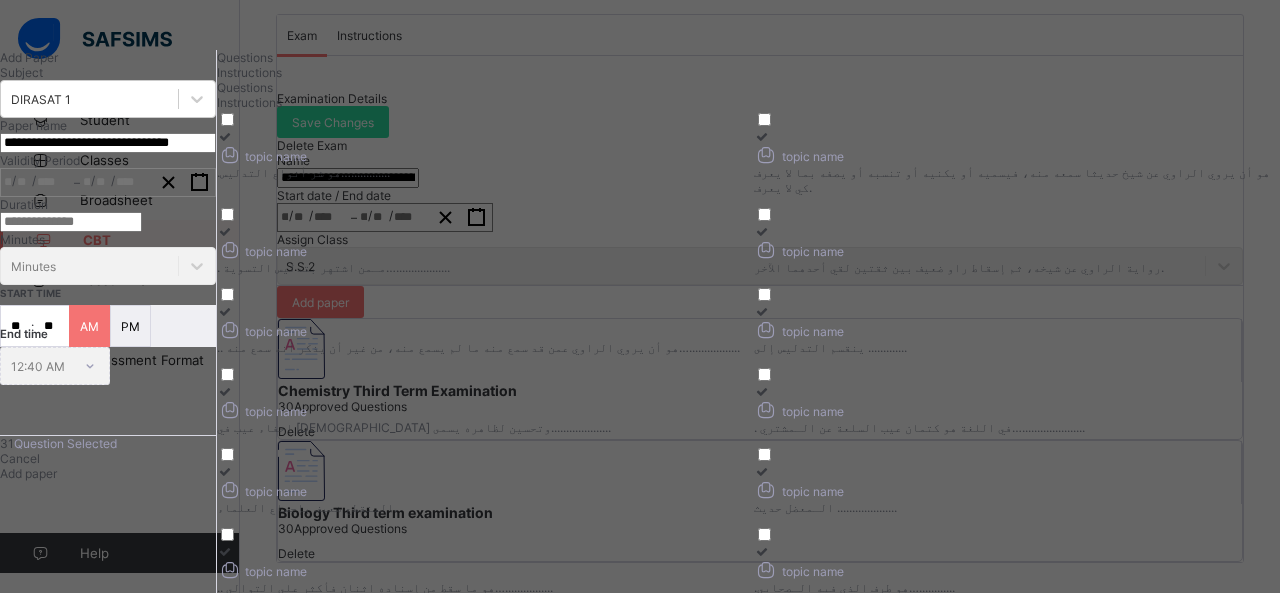click on "Instructions" at bounding box center (748, 72) 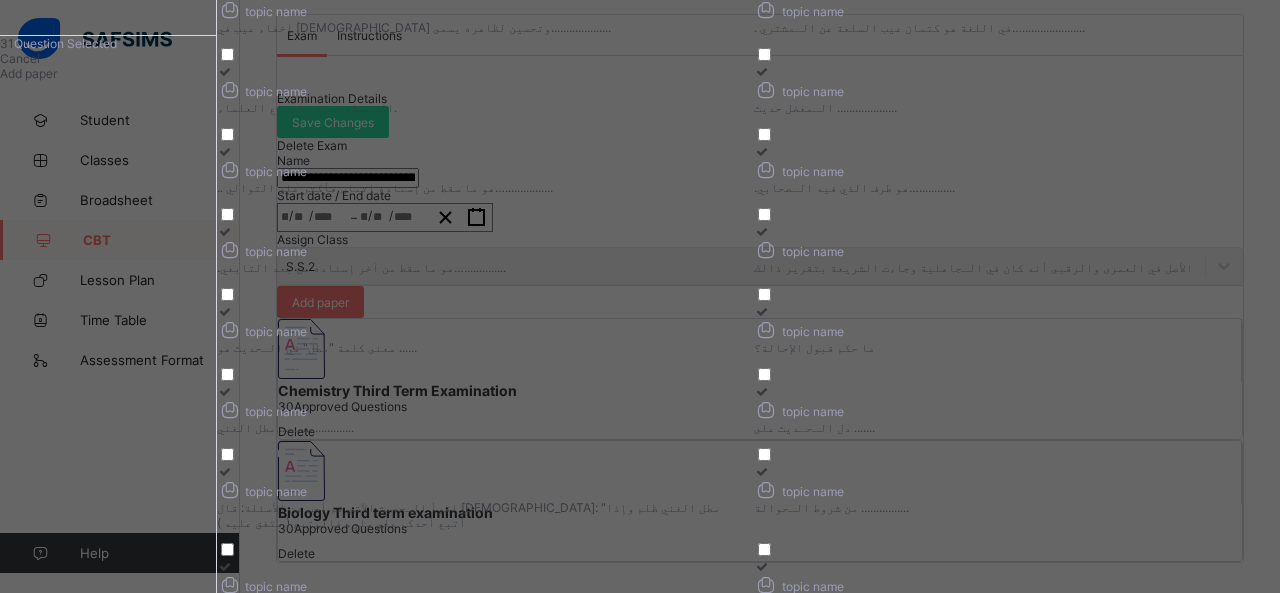 scroll, scrollTop: 442, scrollLeft: 0, axis: vertical 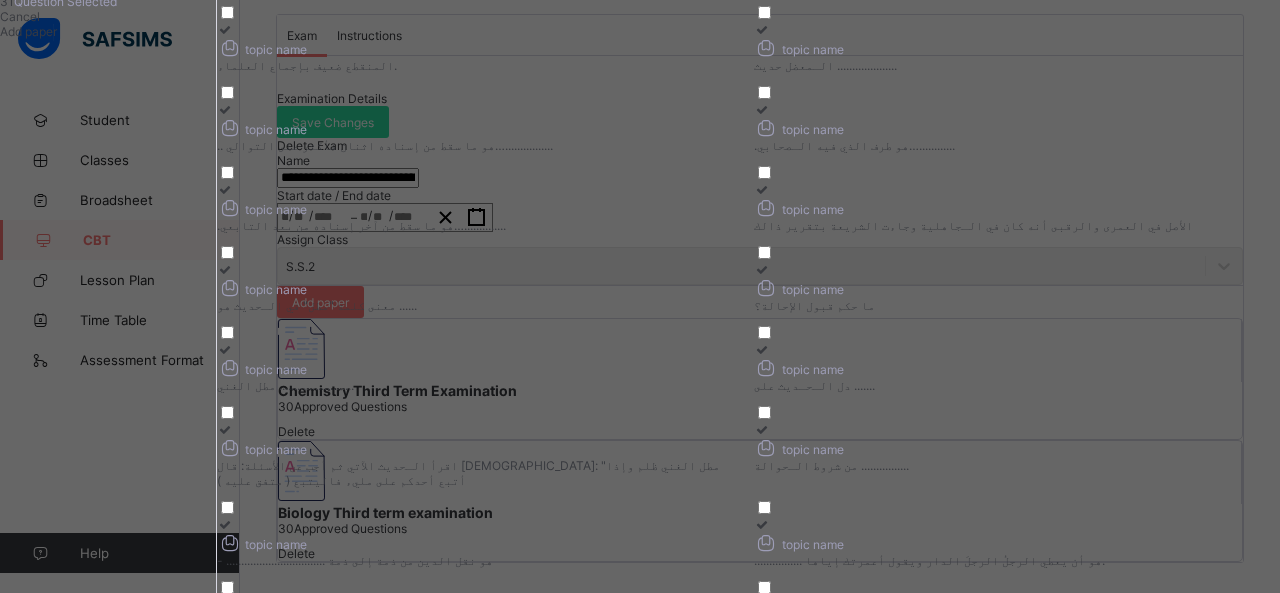 type on "**********" 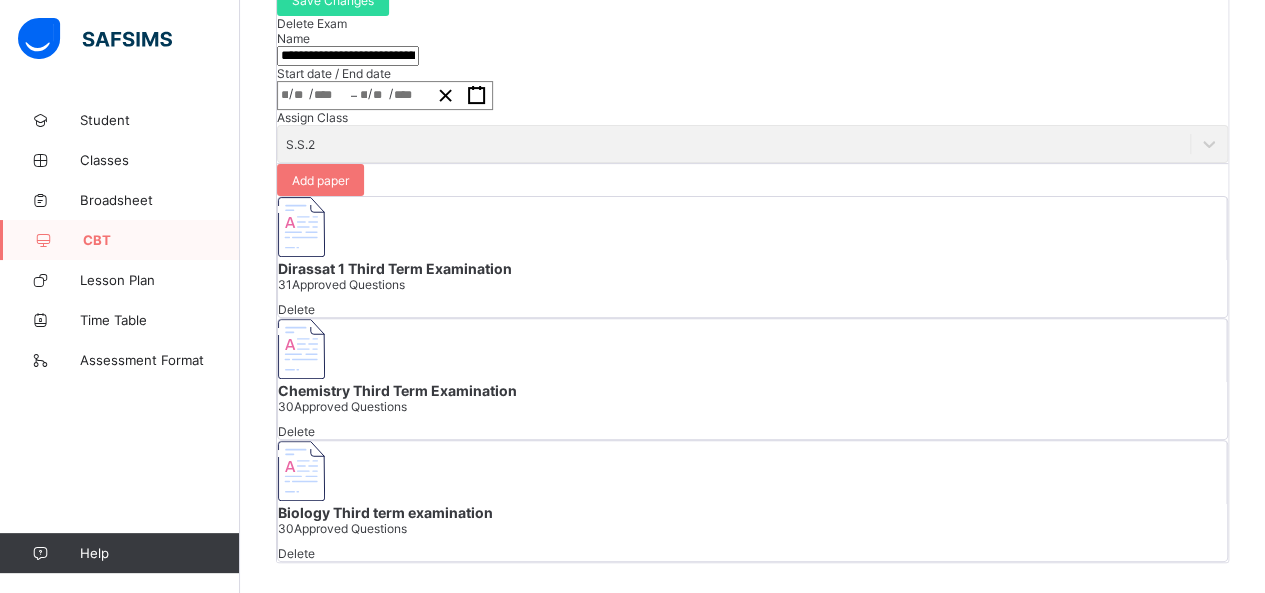 click on "31  Approved Questions" at bounding box center (341, 284) 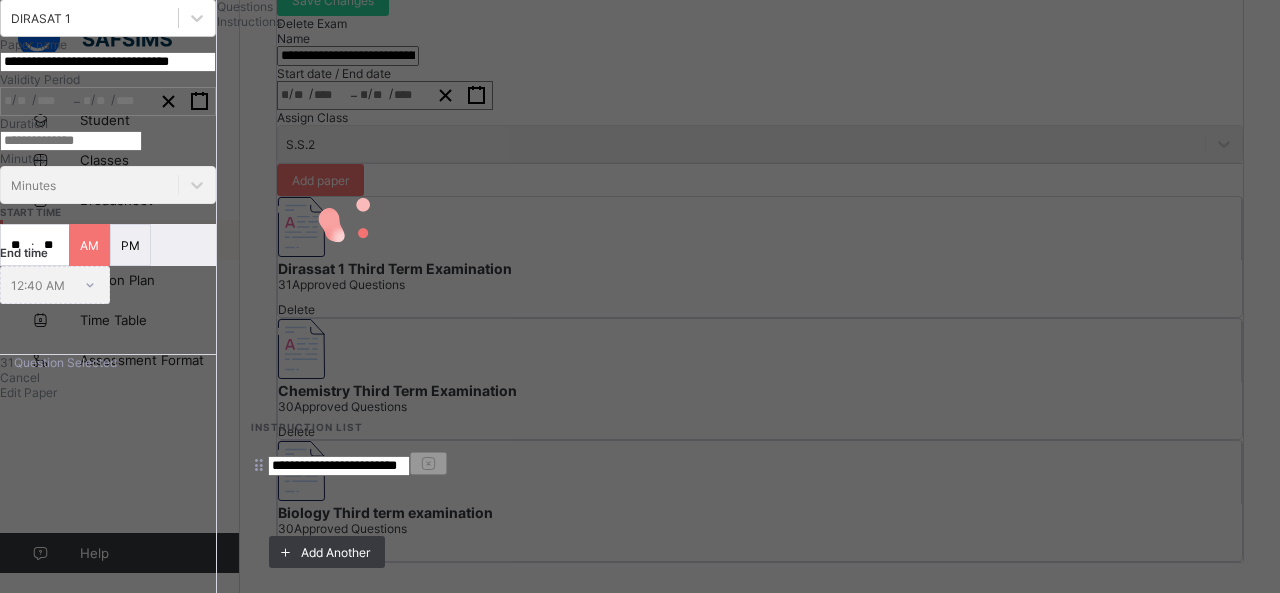 scroll, scrollTop: 0, scrollLeft: 0, axis: both 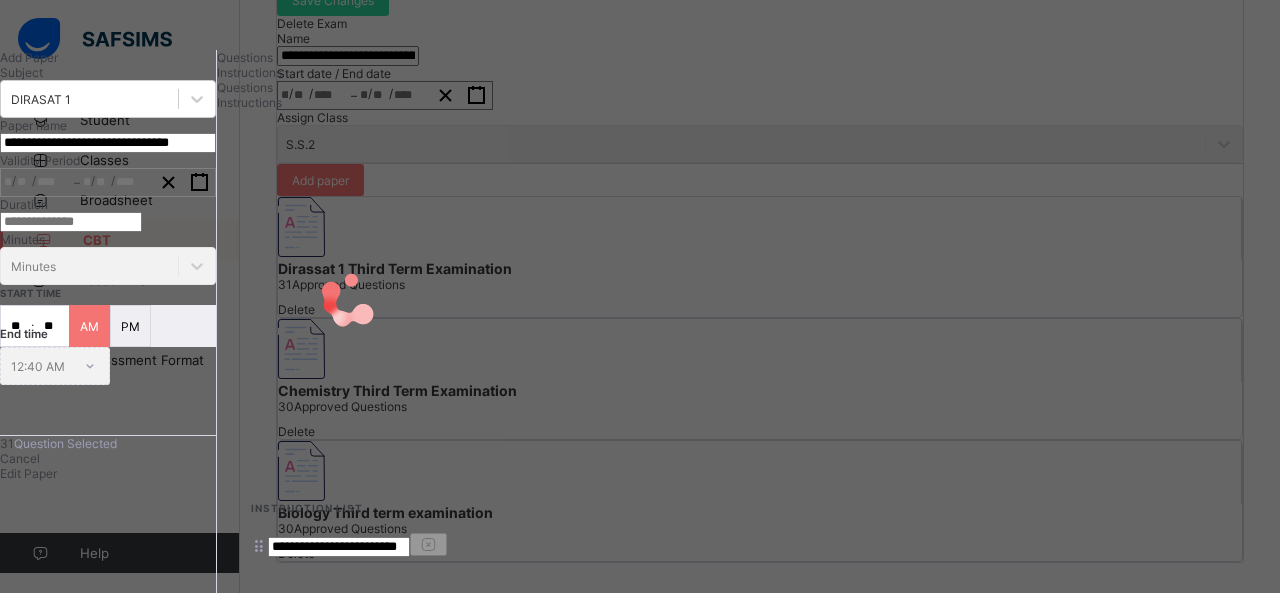 click on "**********" at bounding box center [640, 296] 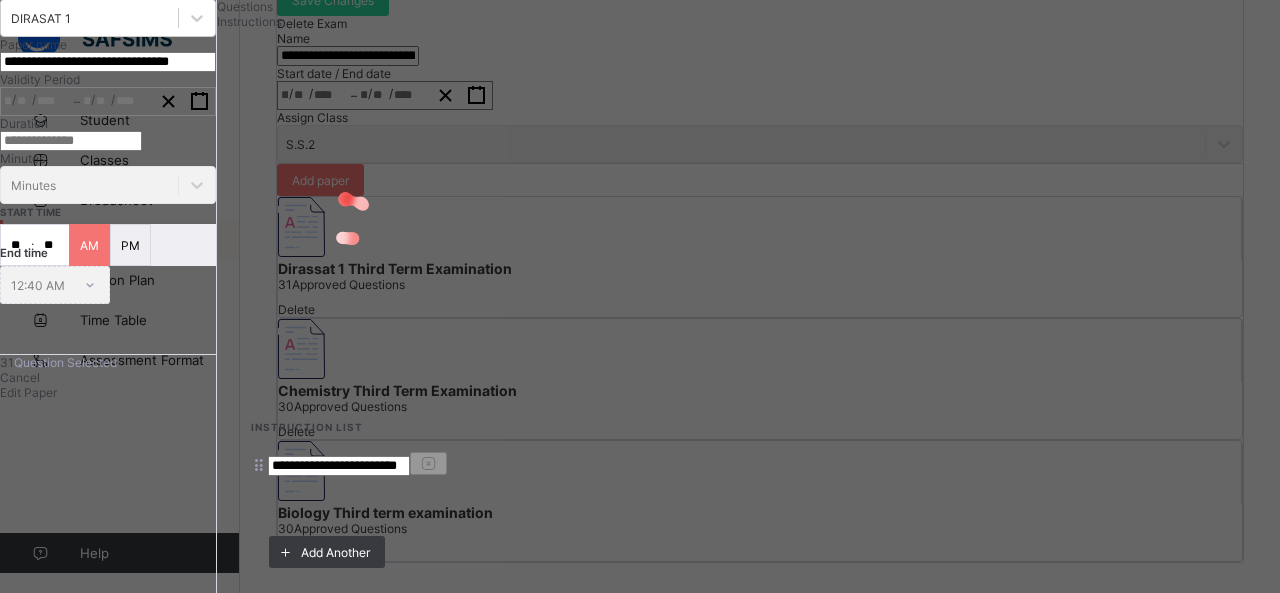 scroll, scrollTop: 356, scrollLeft: 0, axis: vertical 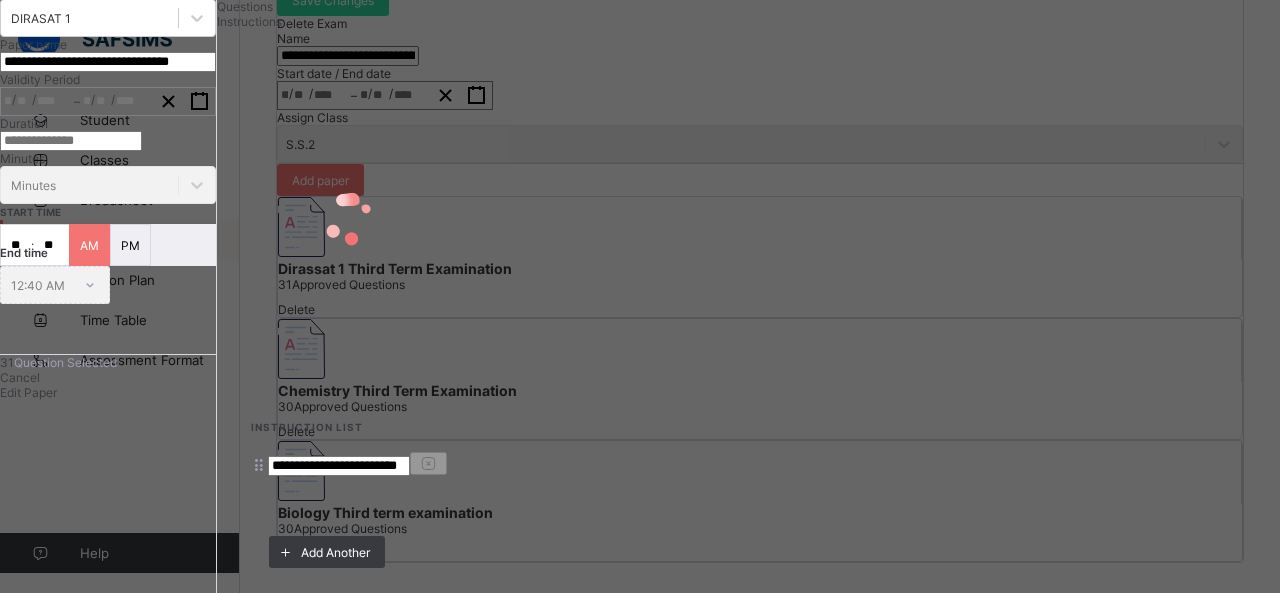 click on "Edit Paper" at bounding box center (28, 392) 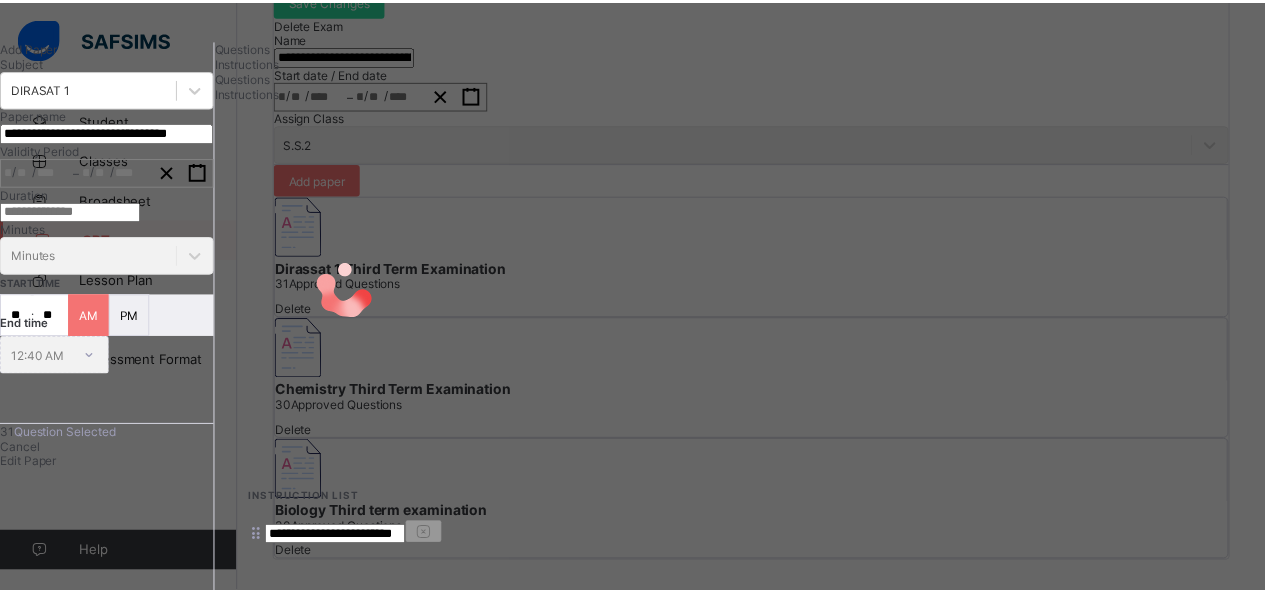 scroll, scrollTop: 0, scrollLeft: 0, axis: both 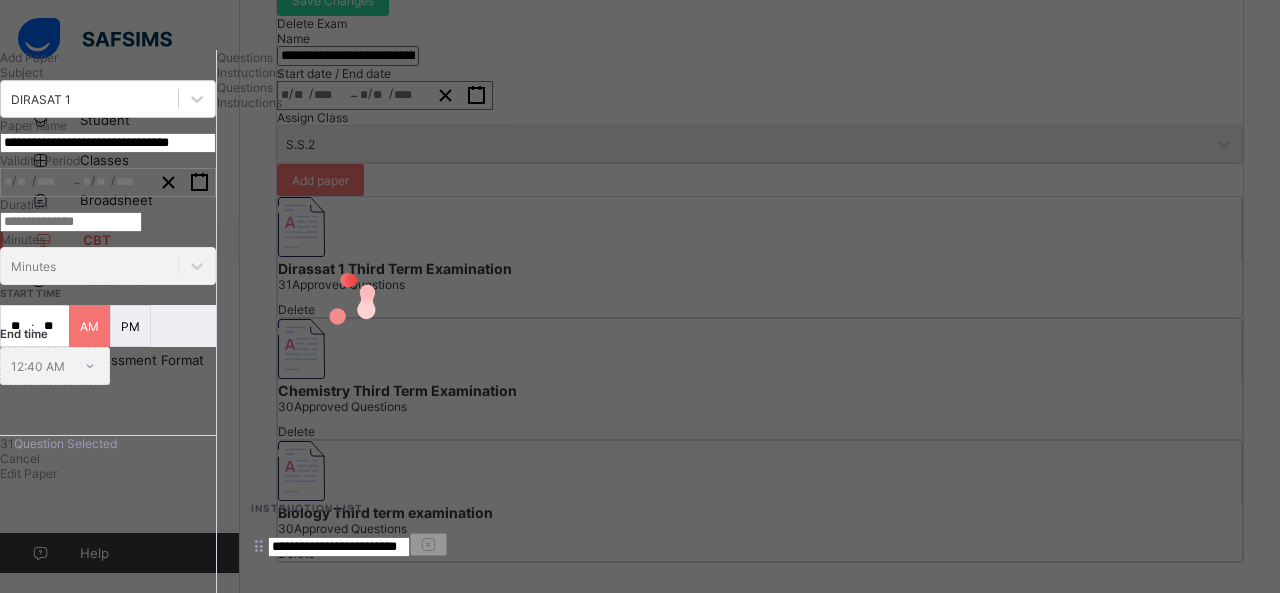 click on "**********" at bounding box center [640, 296] 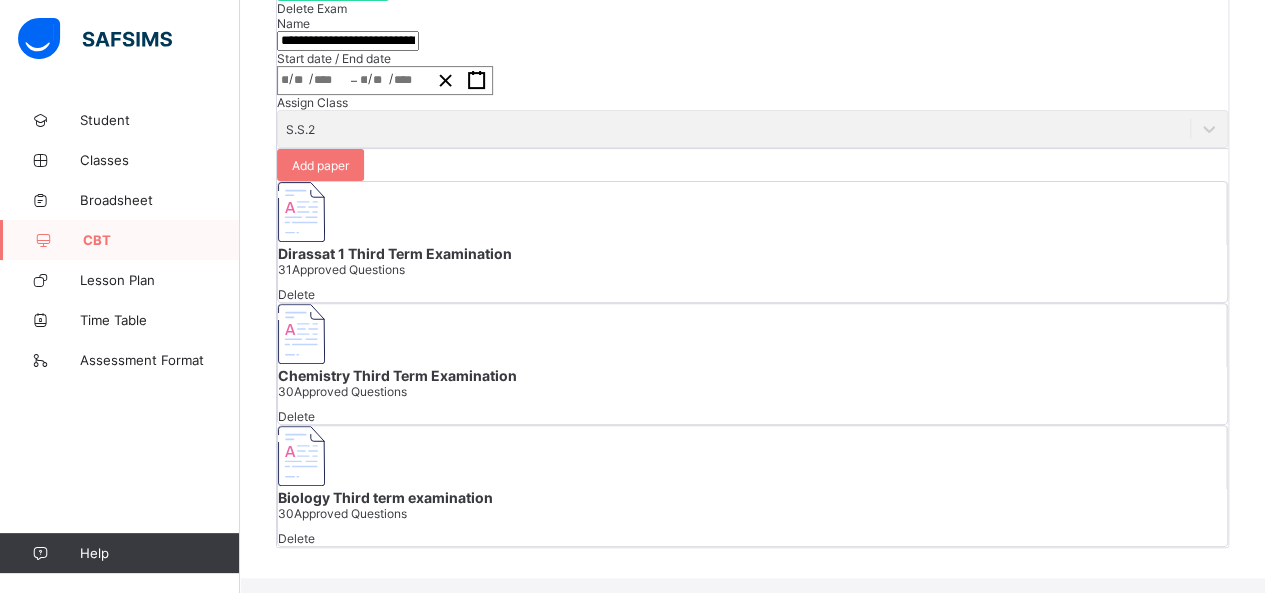 scroll, scrollTop: 0, scrollLeft: 0, axis: both 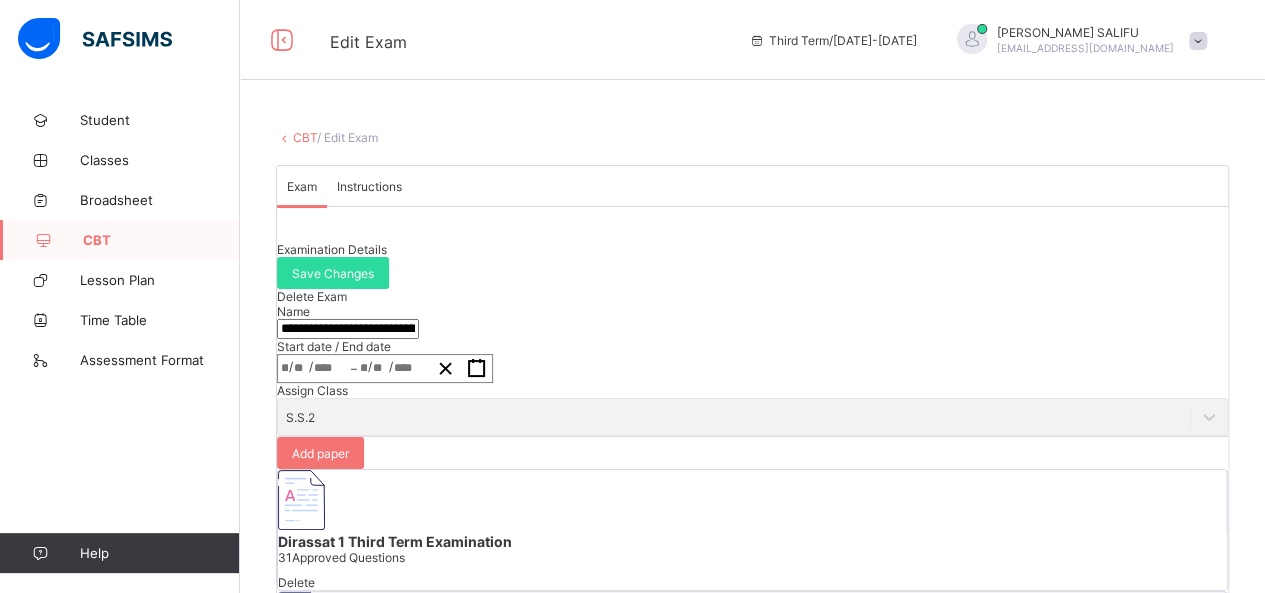 click on "CBT" at bounding box center [305, 137] 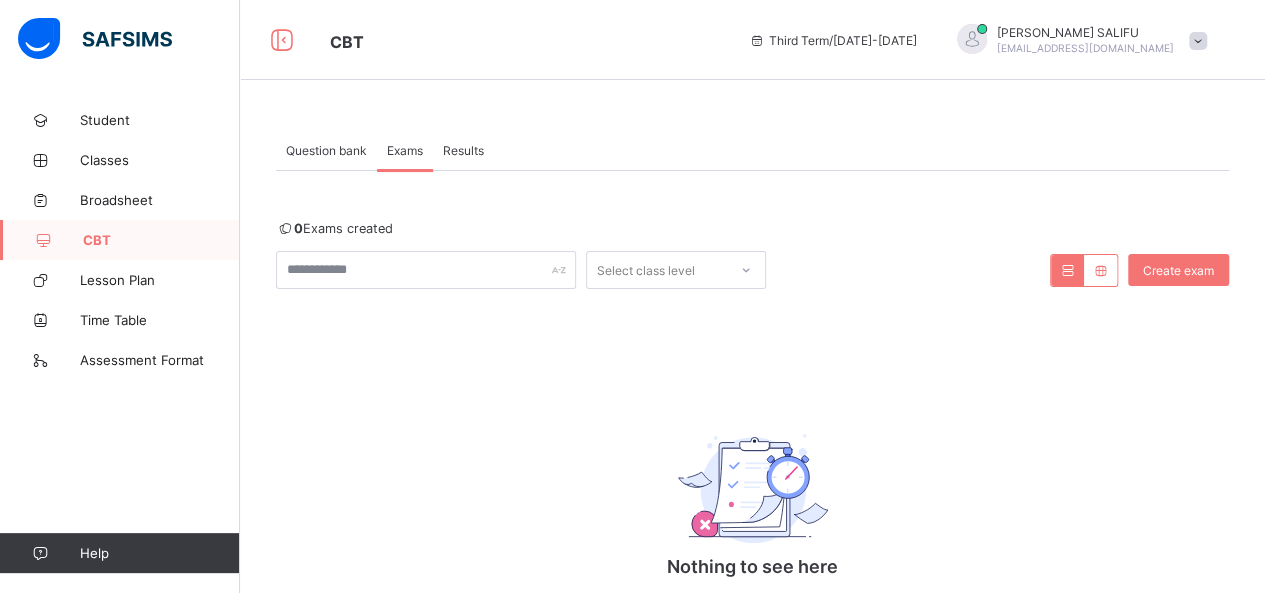 click on "Results" at bounding box center (463, 150) 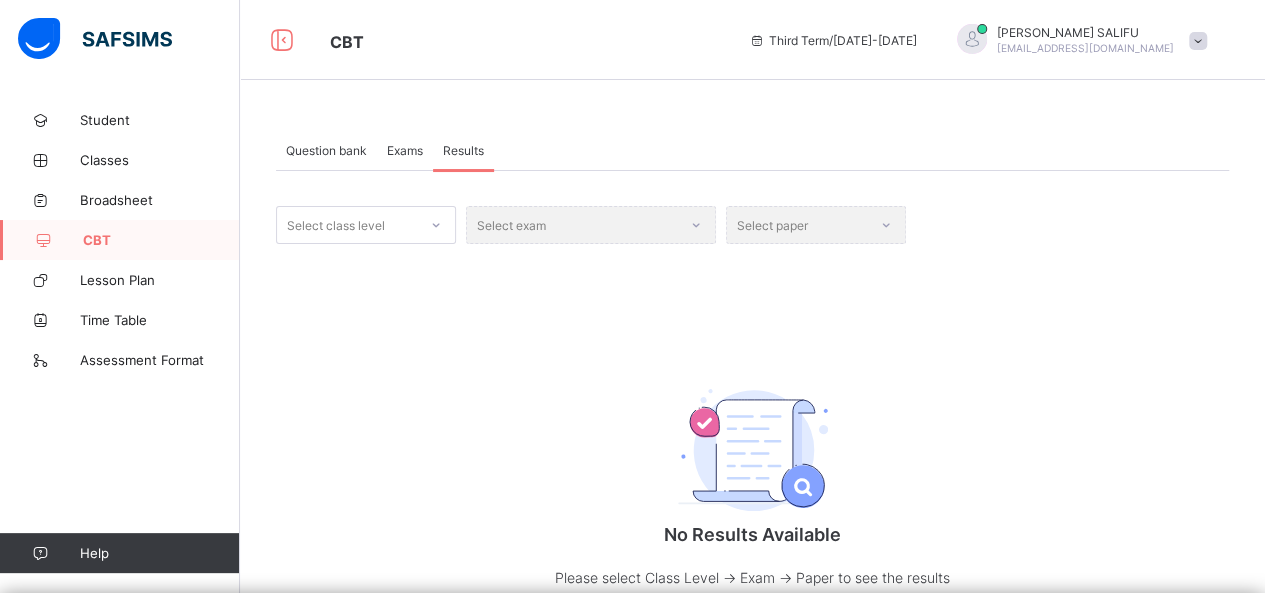 click on "Exams" at bounding box center [405, 150] 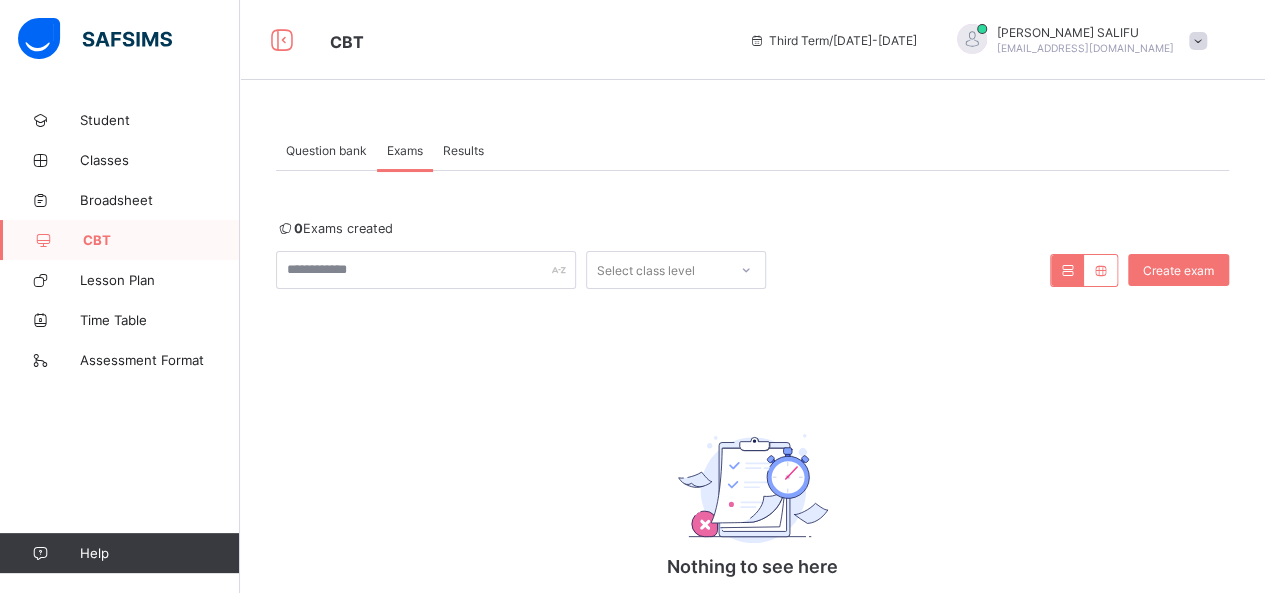click on "CBT" at bounding box center (161, 240) 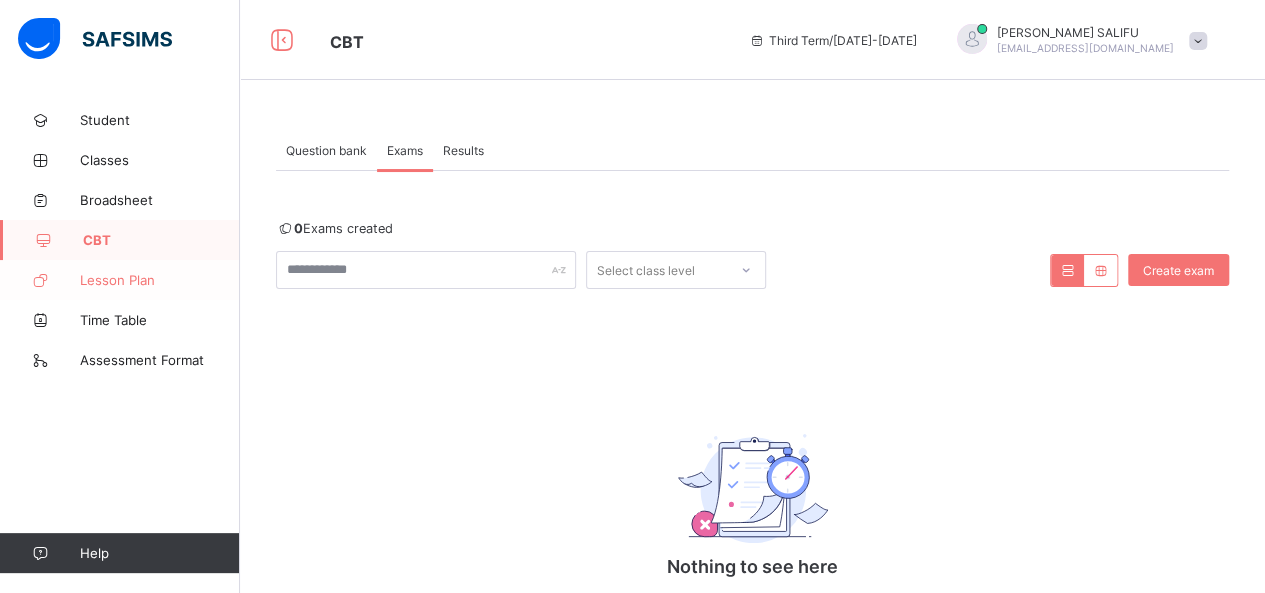 click on "Lesson Plan" at bounding box center (160, 280) 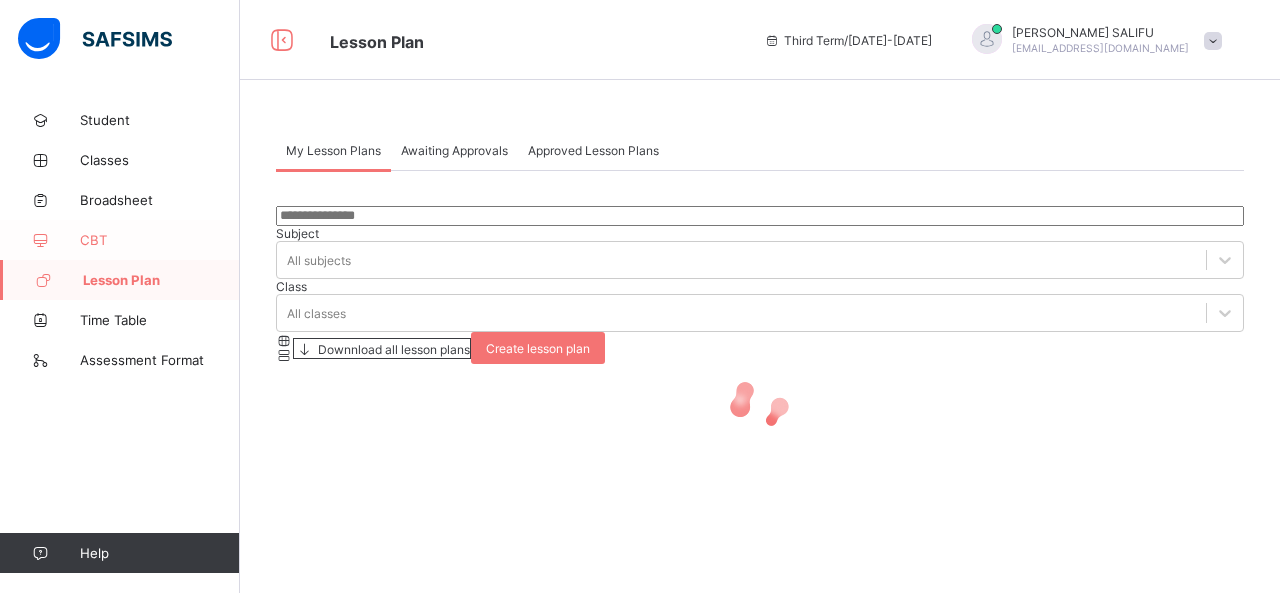 click on "CBT" at bounding box center (120, 240) 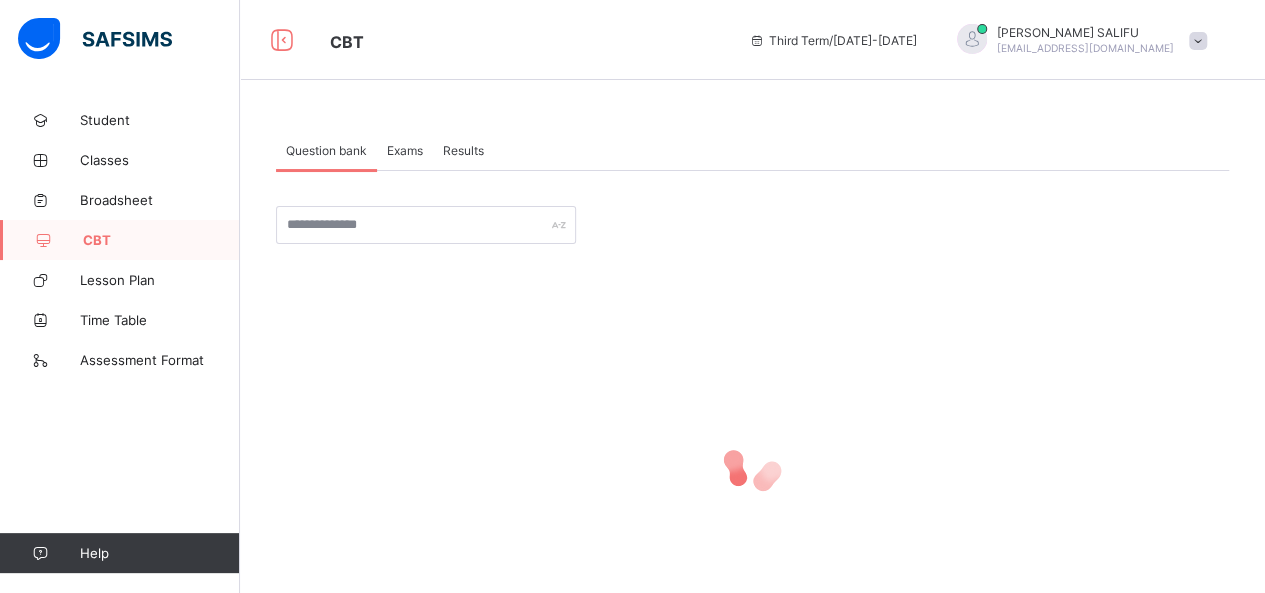 click on "Exams" at bounding box center [405, 150] 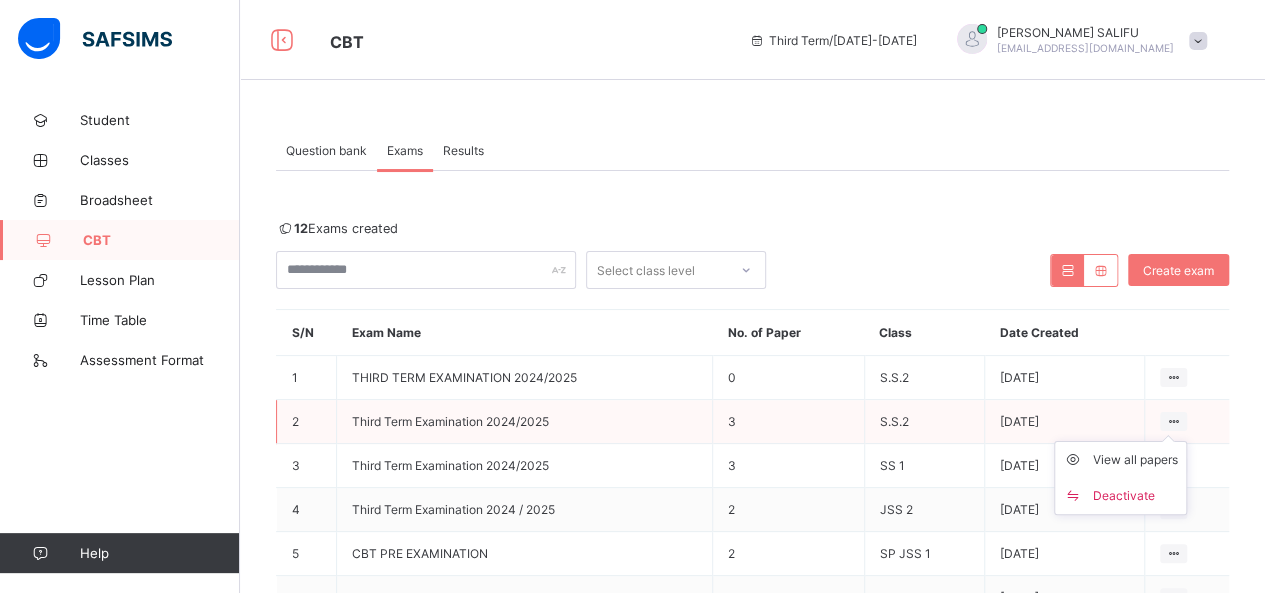 click at bounding box center [1173, 421] 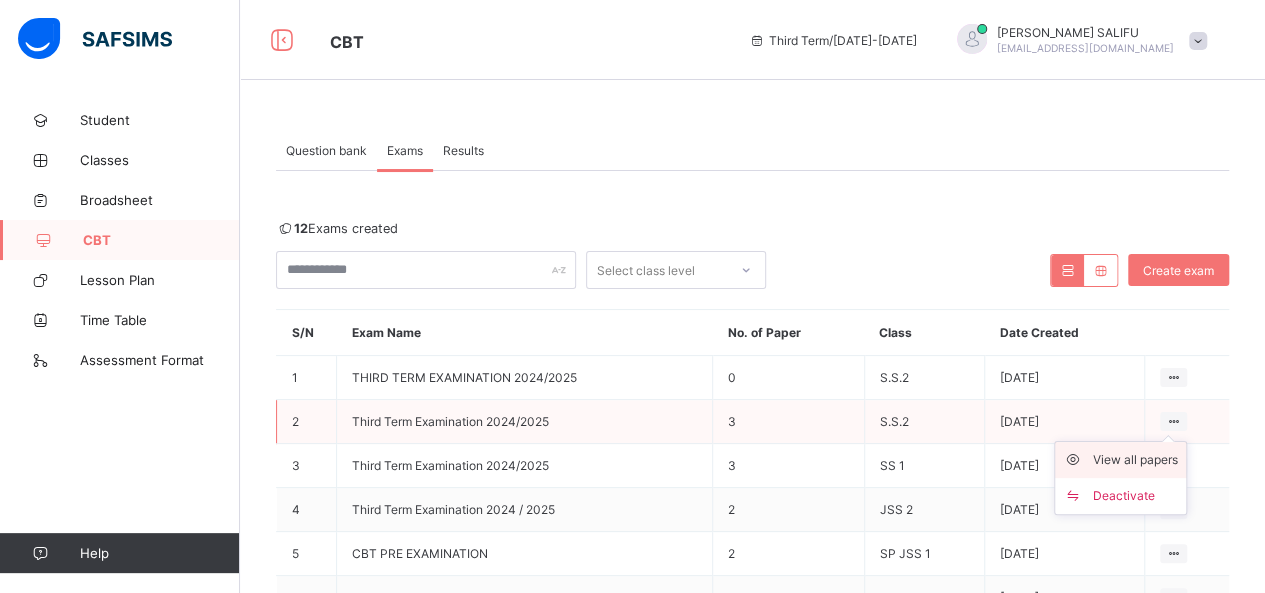 click on "View all papers" at bounding box center [1135, 460] 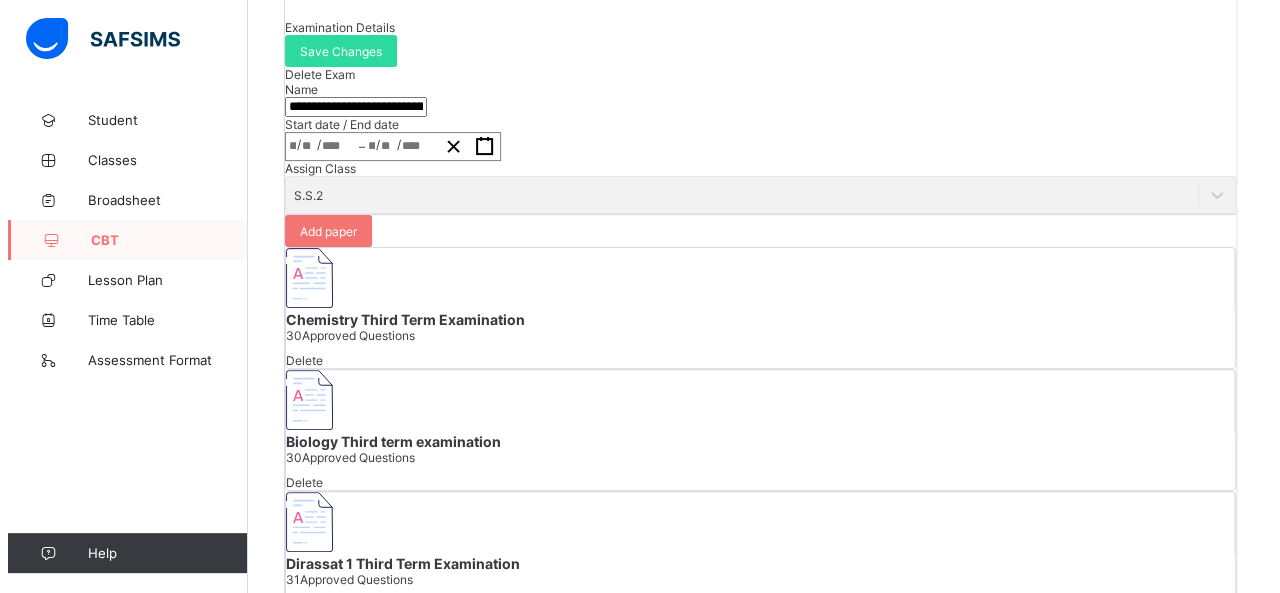 scroll, scrollTop: 304, scrollLeft: 0, axis: vertical 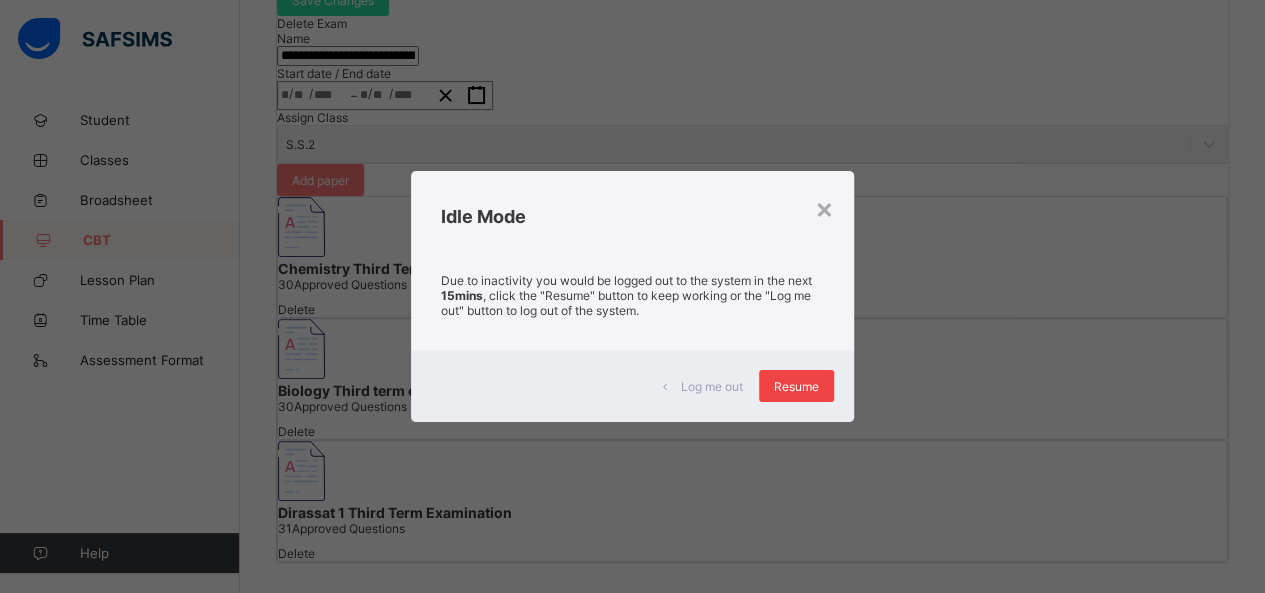 click on "Resume" at bounding box center (796, 386) 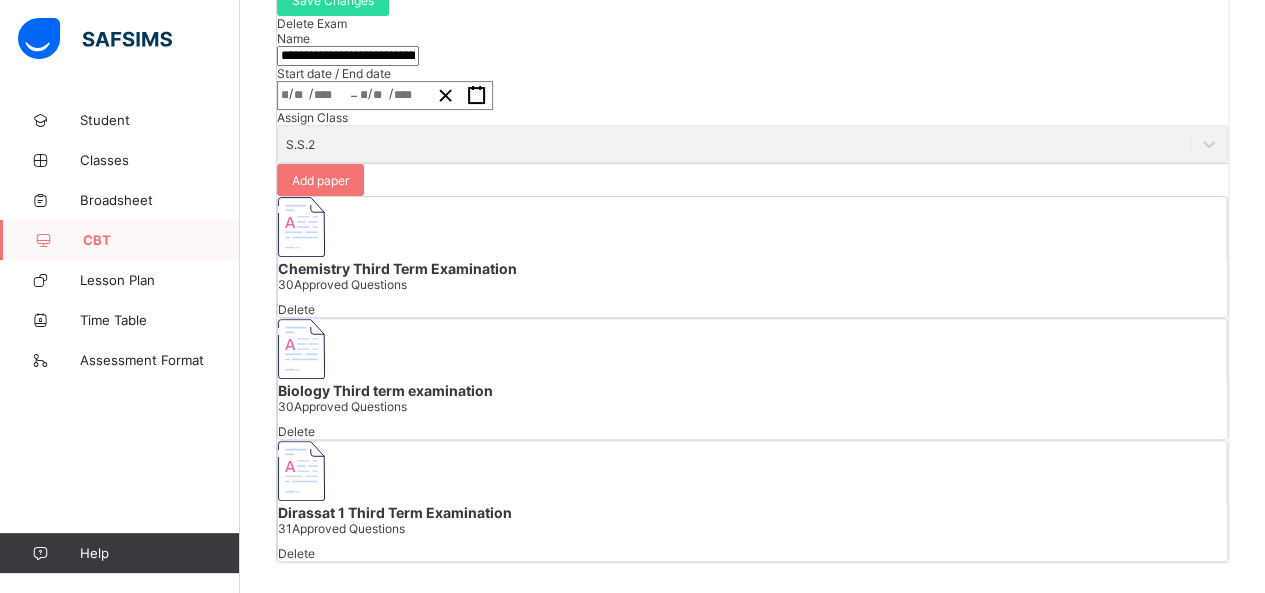 click on "Chemistry Third Term Examination" at bounding box center [752, 268] 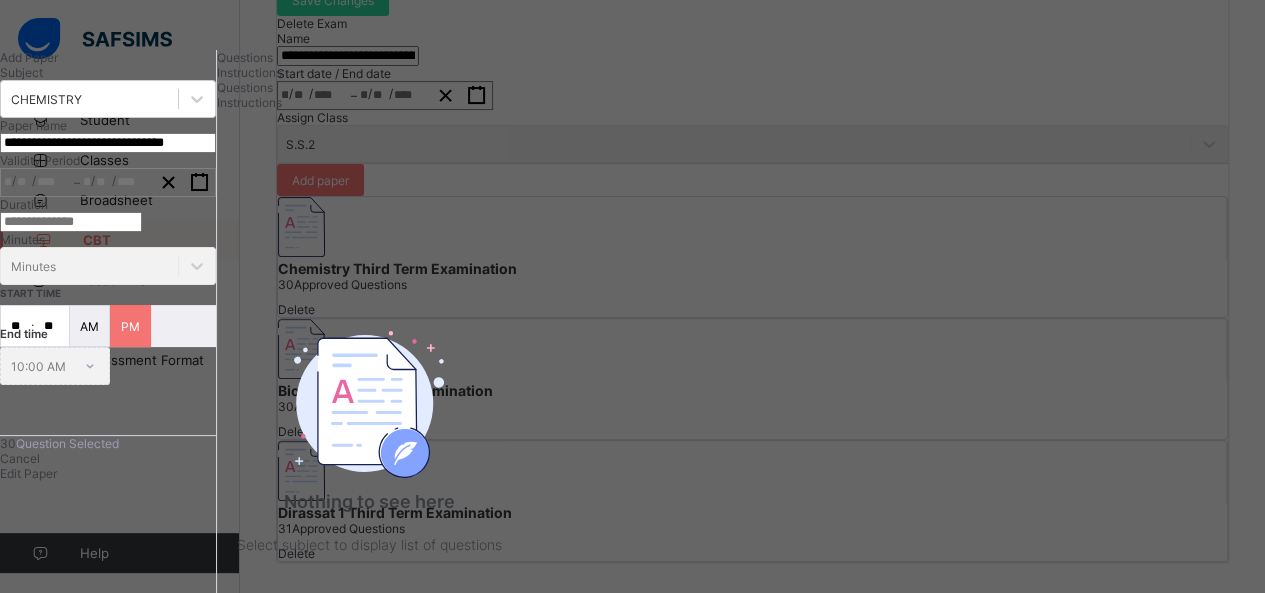 type on "**********" 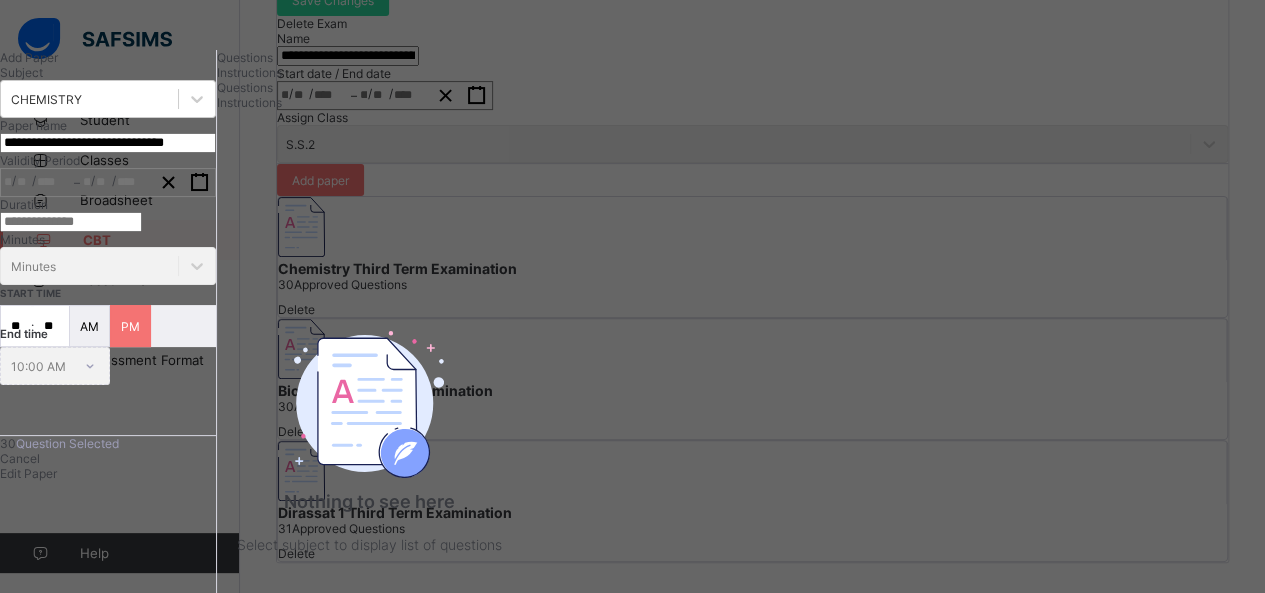 type on "**********" 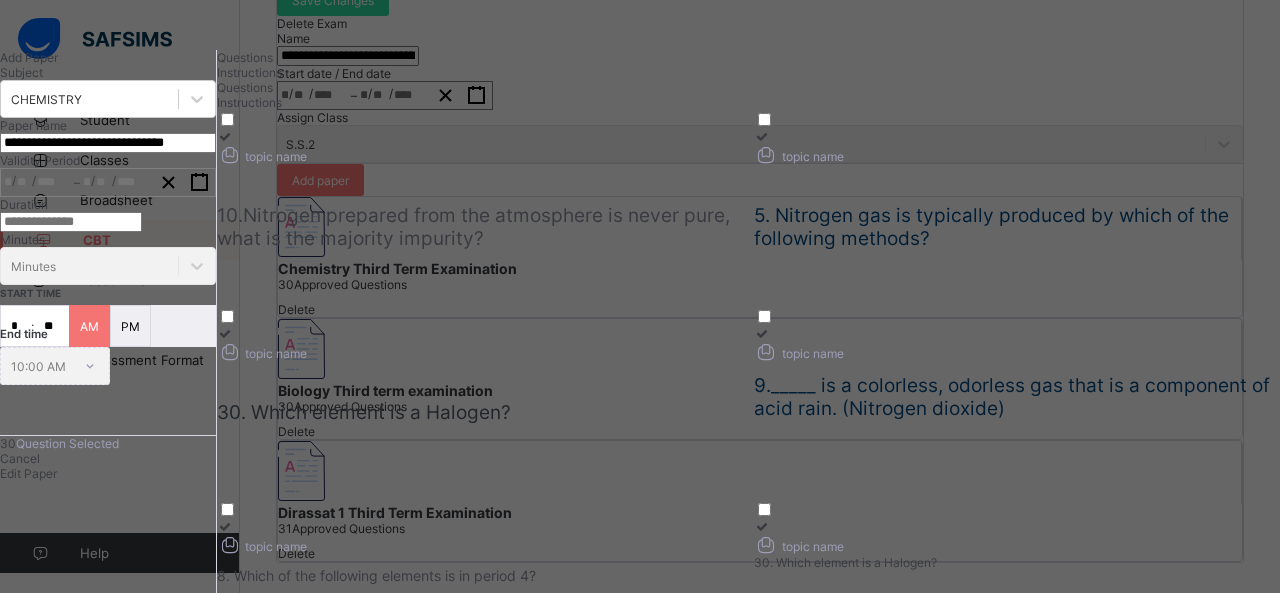 click 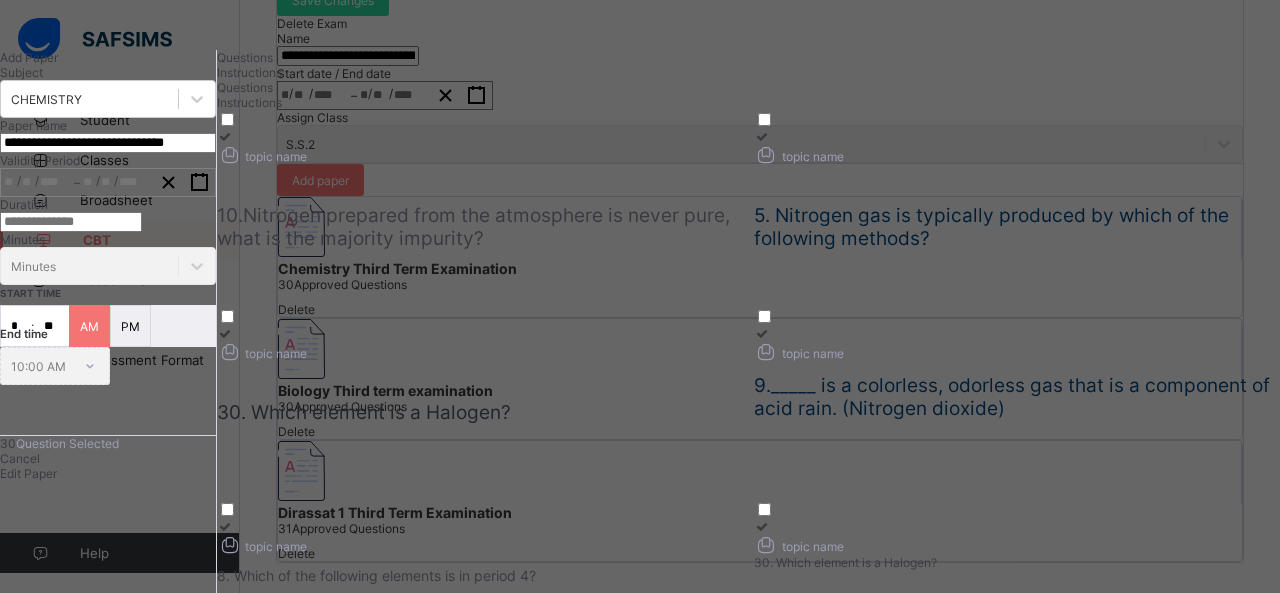 click 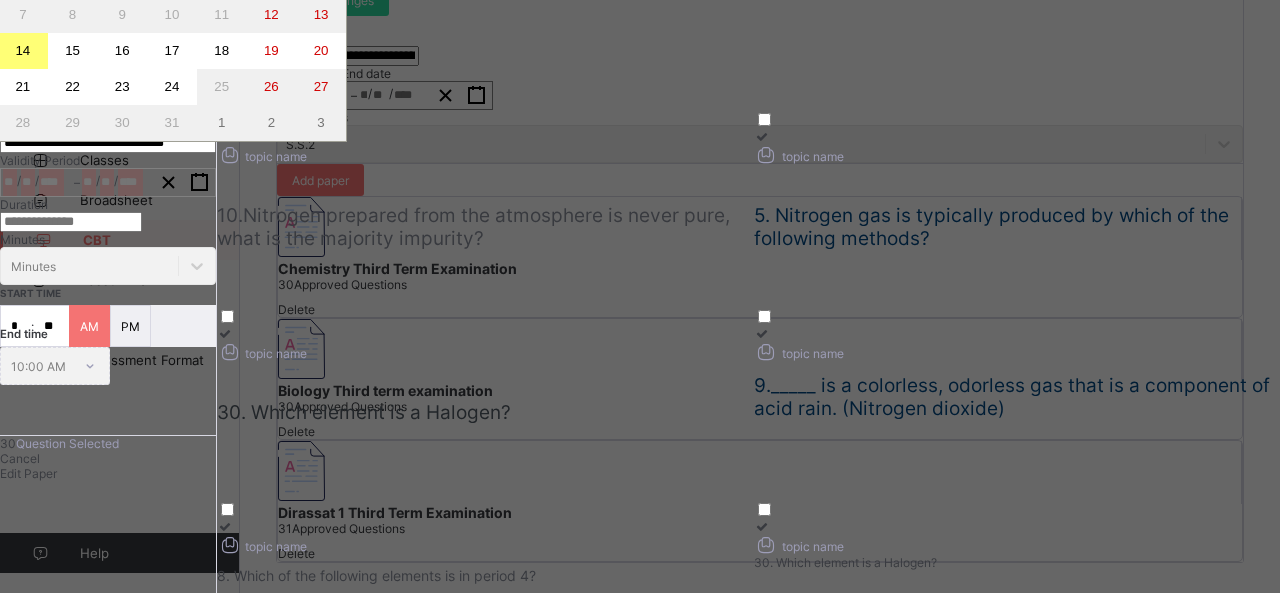 click on "18" at bounding box center (221, 50) 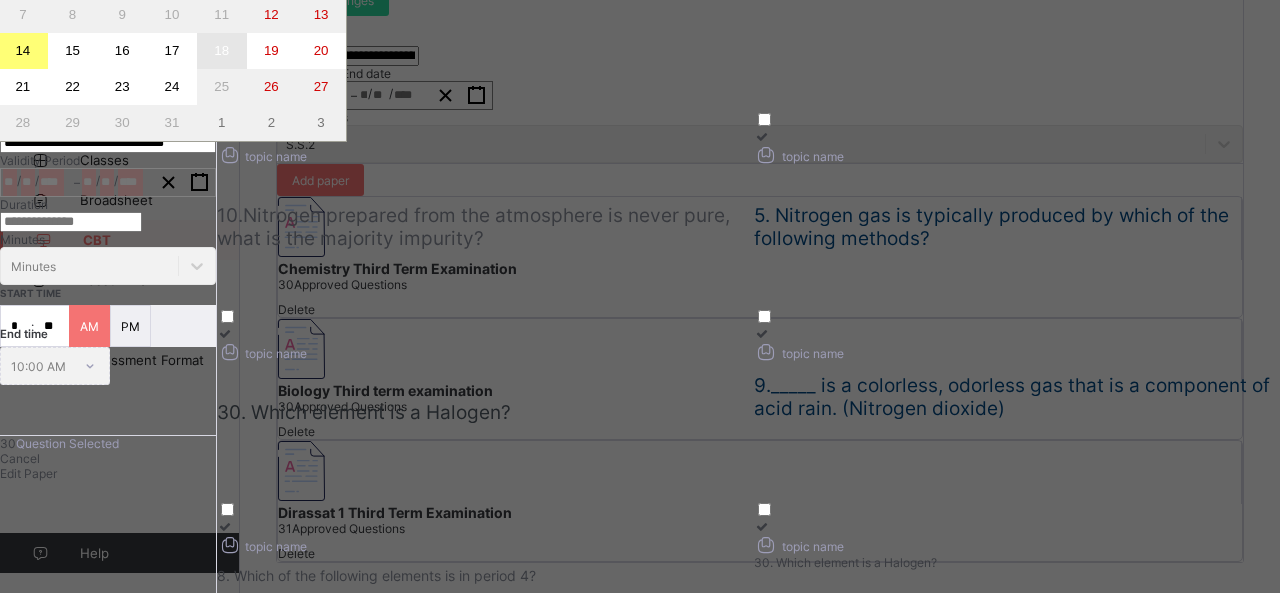 click on "18" at bounding box center (221, 50) 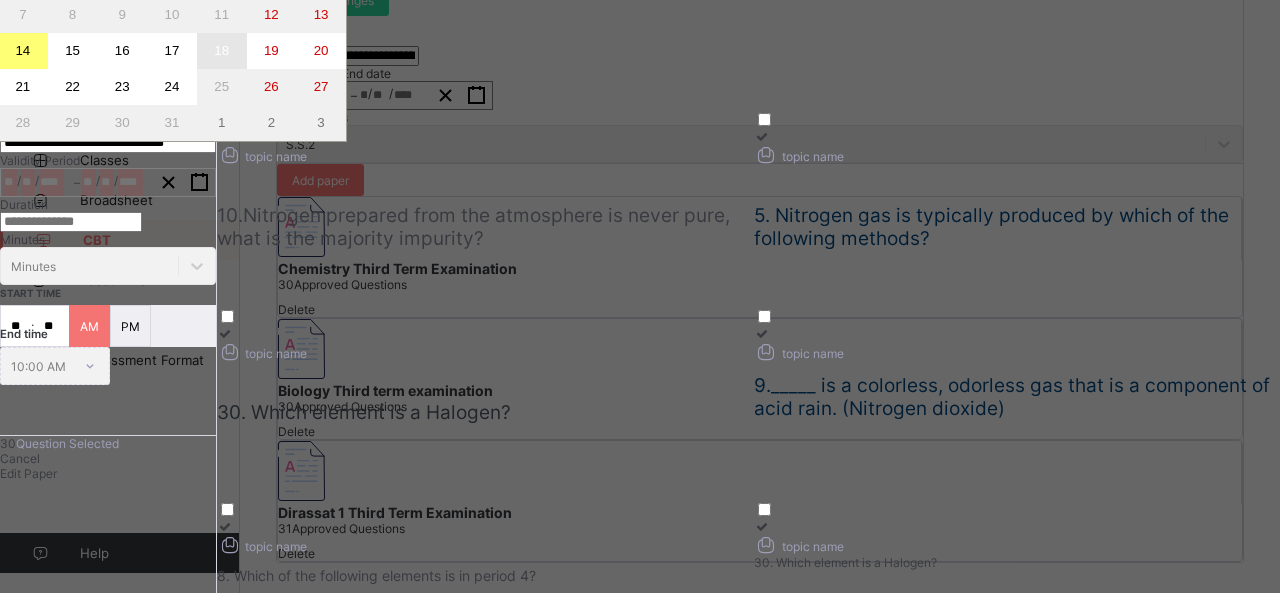 click on "**********" at bounding box center [108, 131] 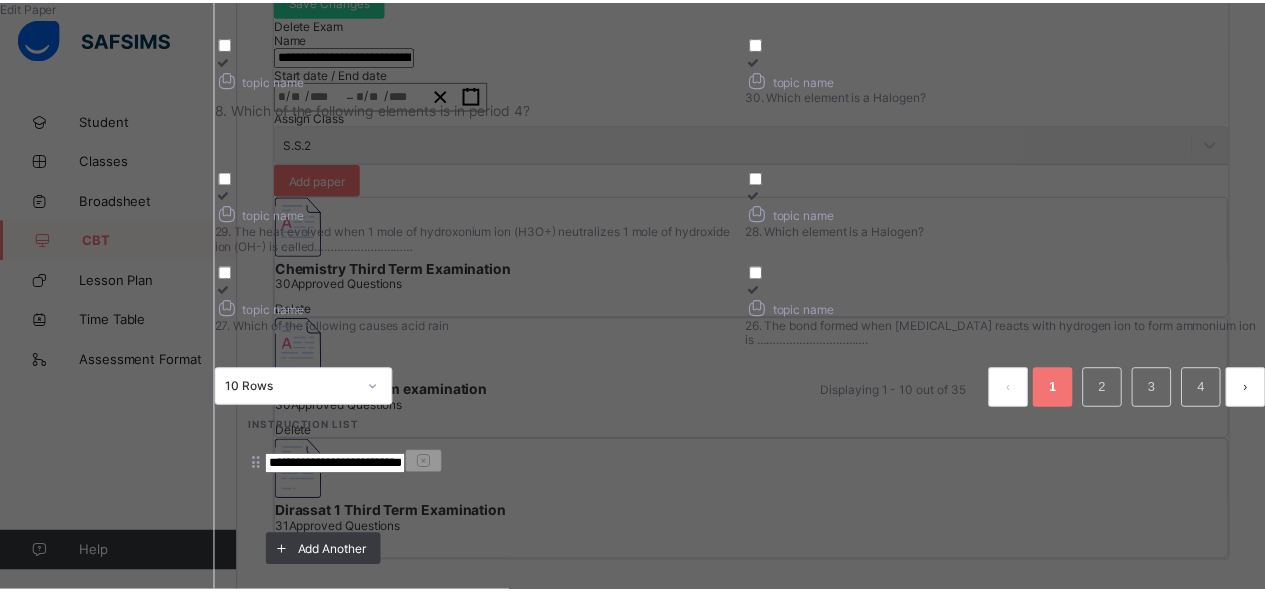 scroll, scrollTop: 510, scrollLeft: 0, axis: vertical 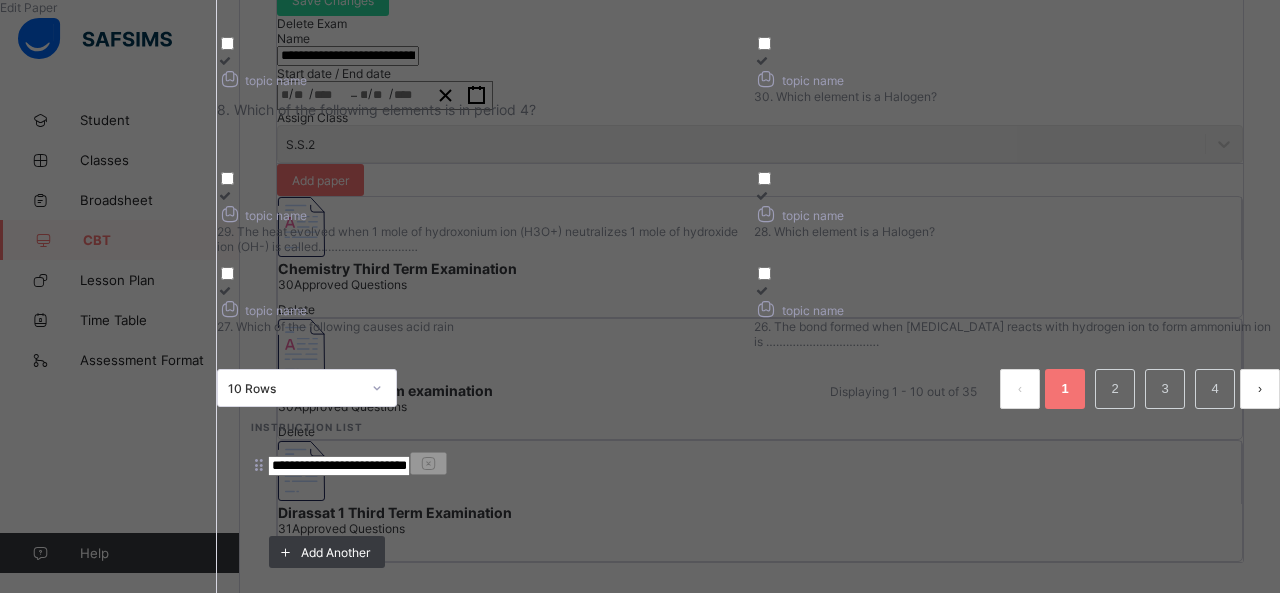 click on "Edit Paper" at bounding box center (28, 7) 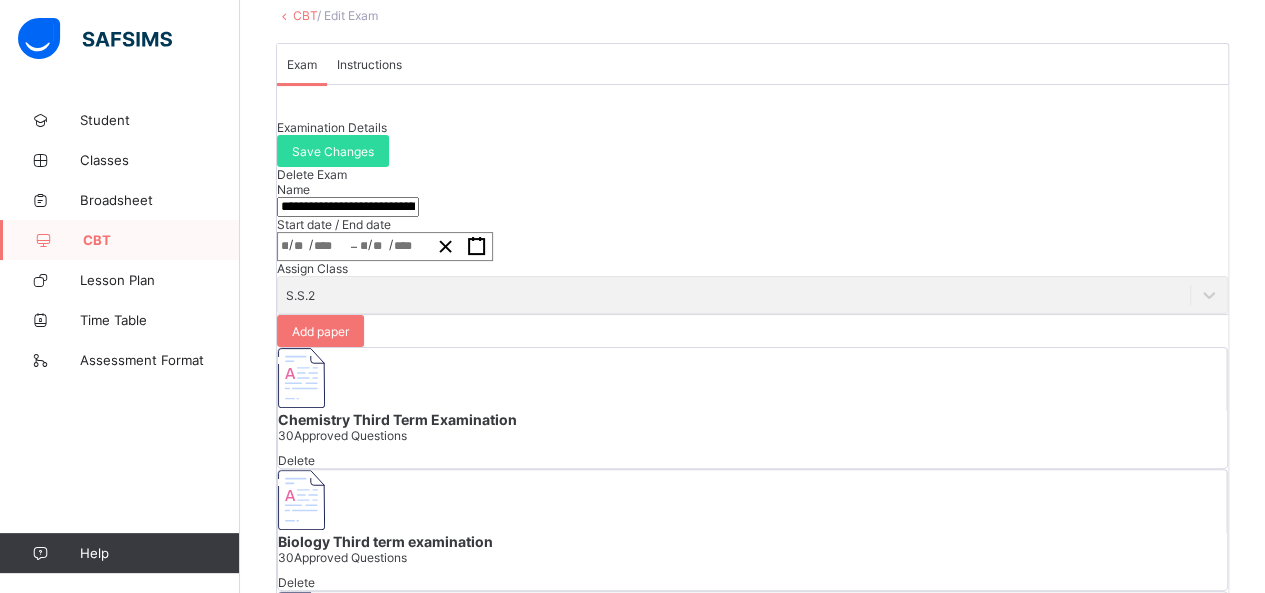 scroll, scrollTop: 120, scrollLeft: 0, axis: vertical 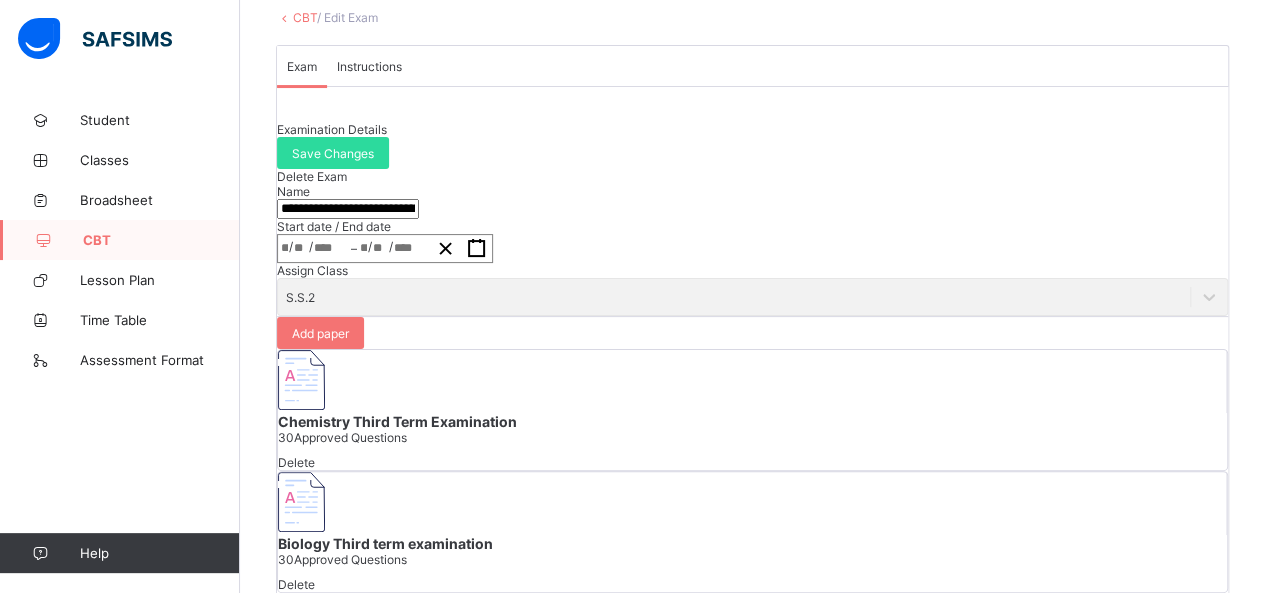 click on "Assign Class S.S.2" at bounding box center [752, 289] 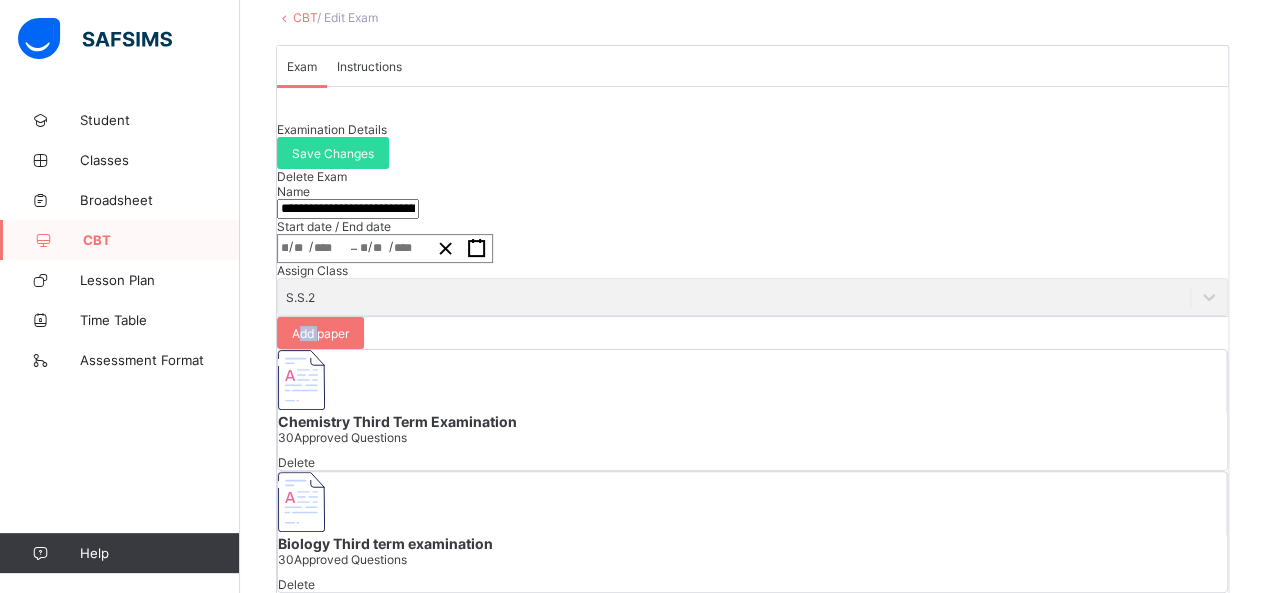 click on "Assign Class S.S.2" at bounding box center [752, 289] 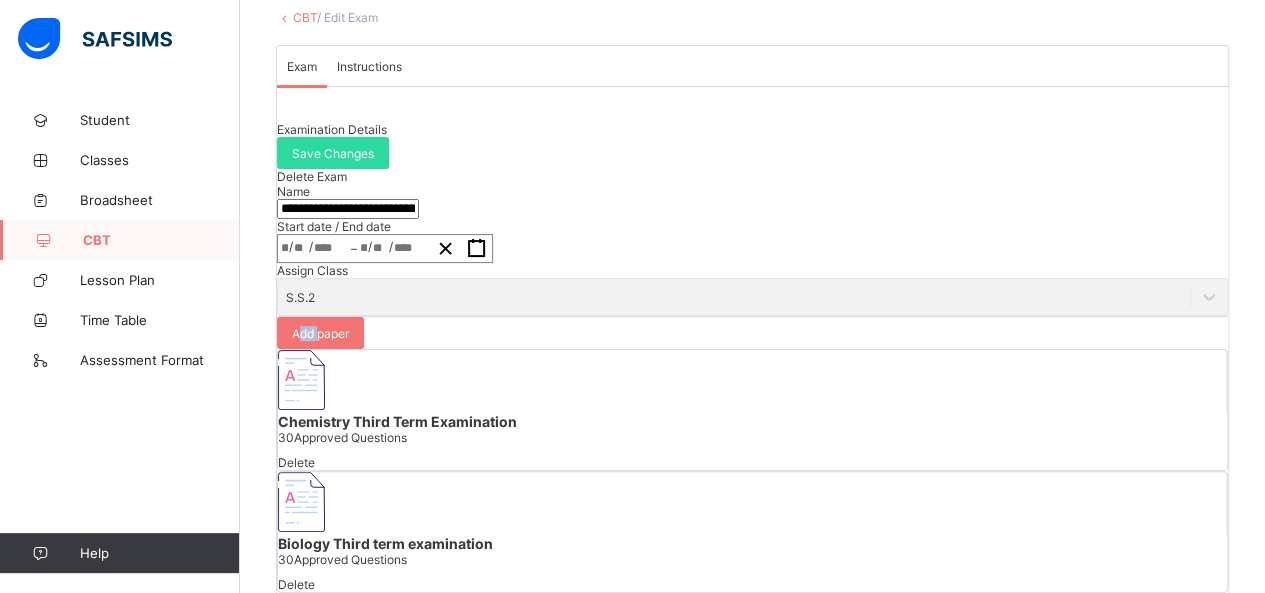 click on "CBT" at bounding box center [305, 17] 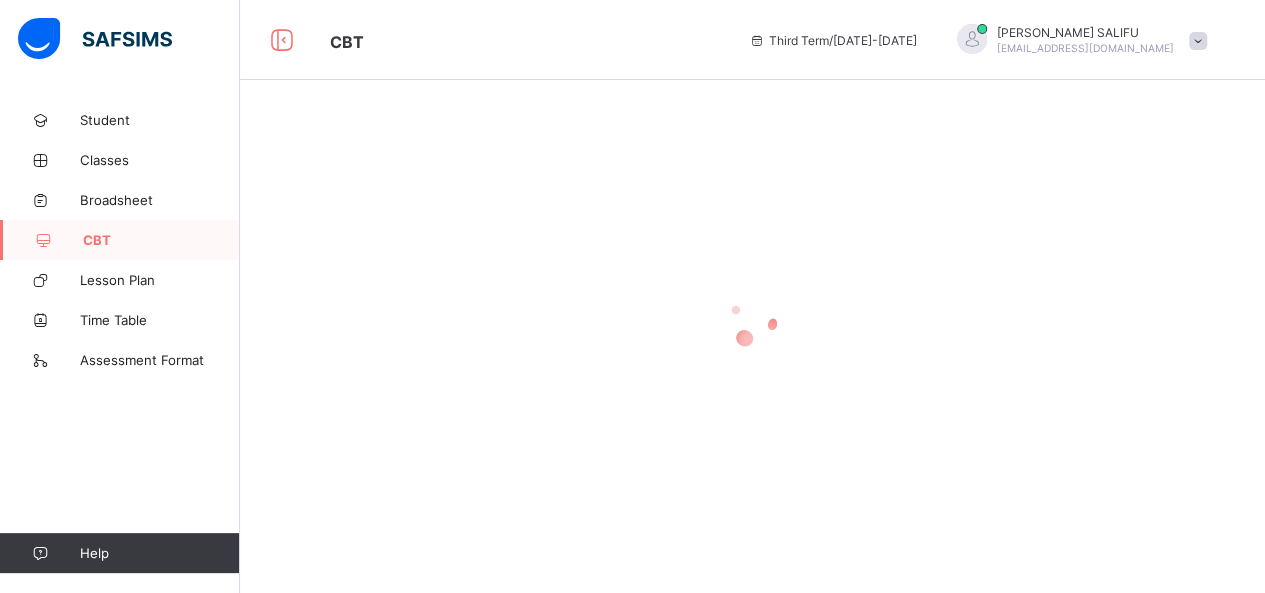 scroll, scrollTop: 0, scrollLeft: 0, axis: both 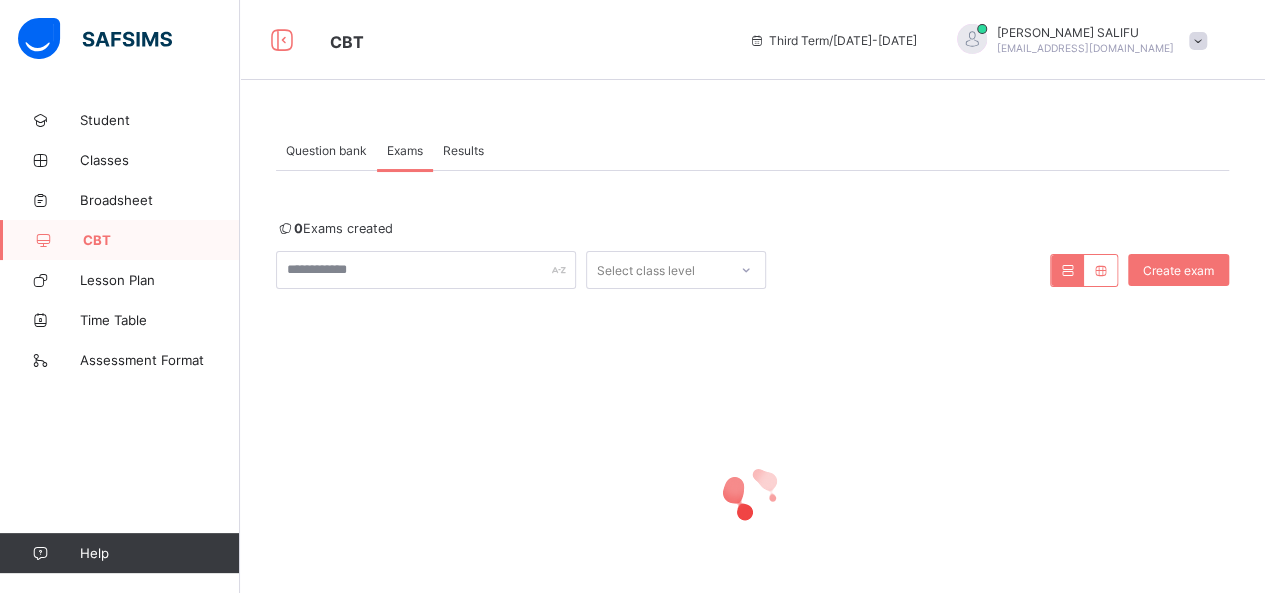 click on "0  Exams created Select class level Create exam × Deactivate undefined This action will deactivate undefined for the class level undefined. Cancel Yes,  Deactivate × Activate undefined This action will activate undefined for the class level undefined. Cancel Yes,  Activate" at bounding box center (752, 427) 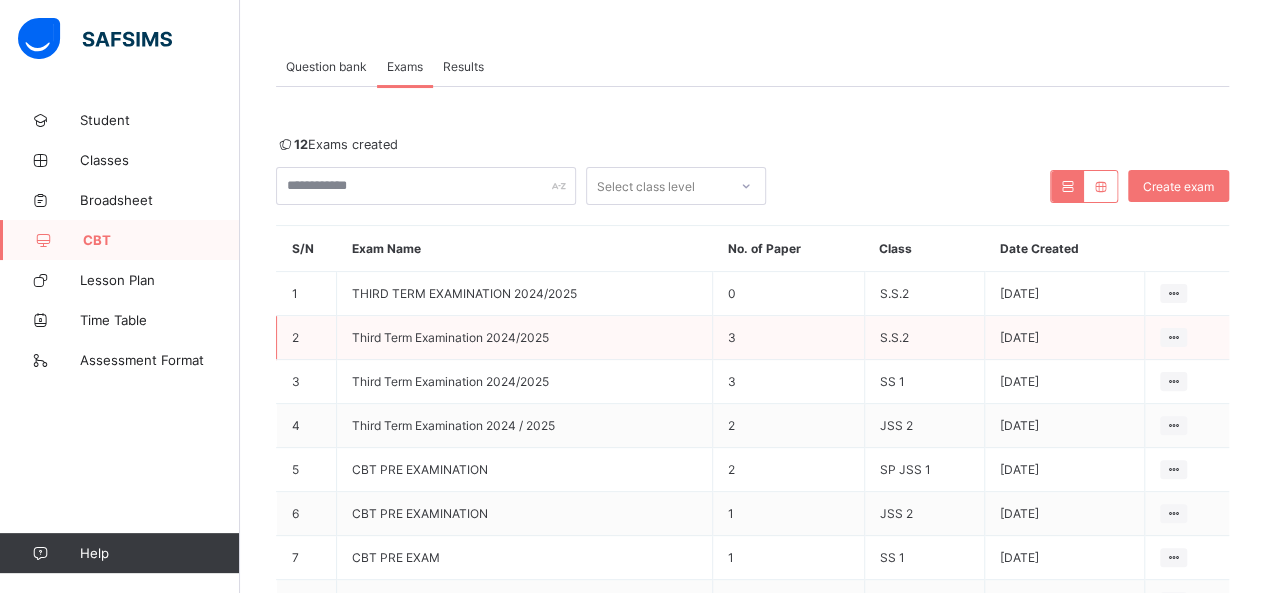 scroll, scrollTop: 85, scrollLeft: 0, axis: vertical 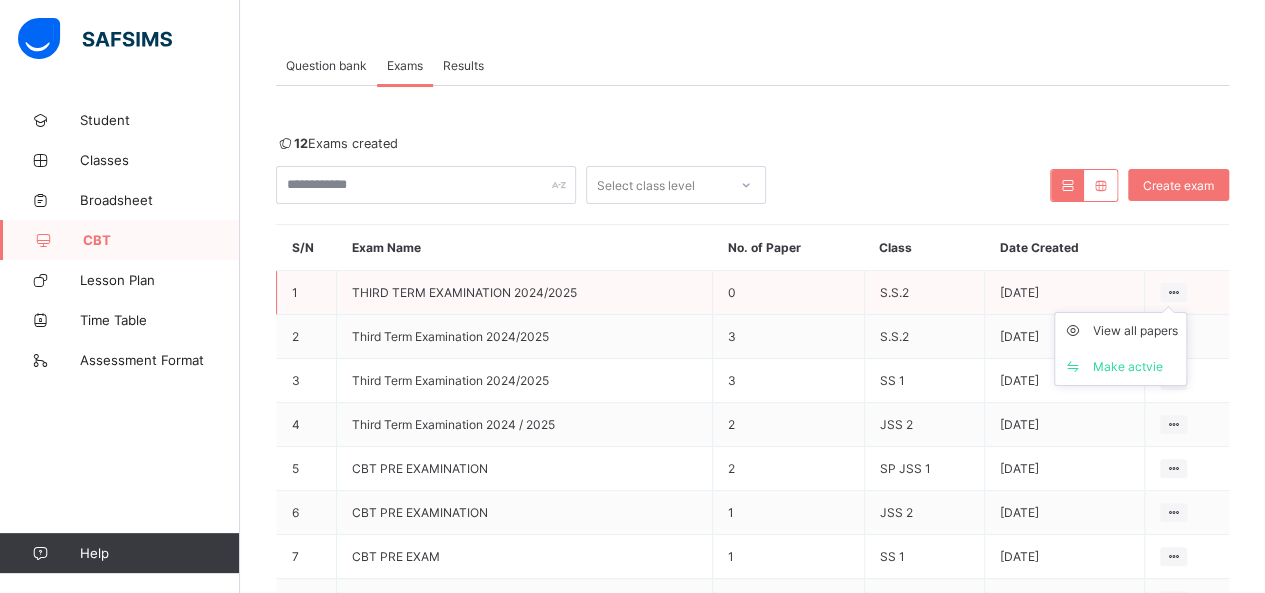 click on "View all papers Make actvie" at bounding box center (1120, 349) 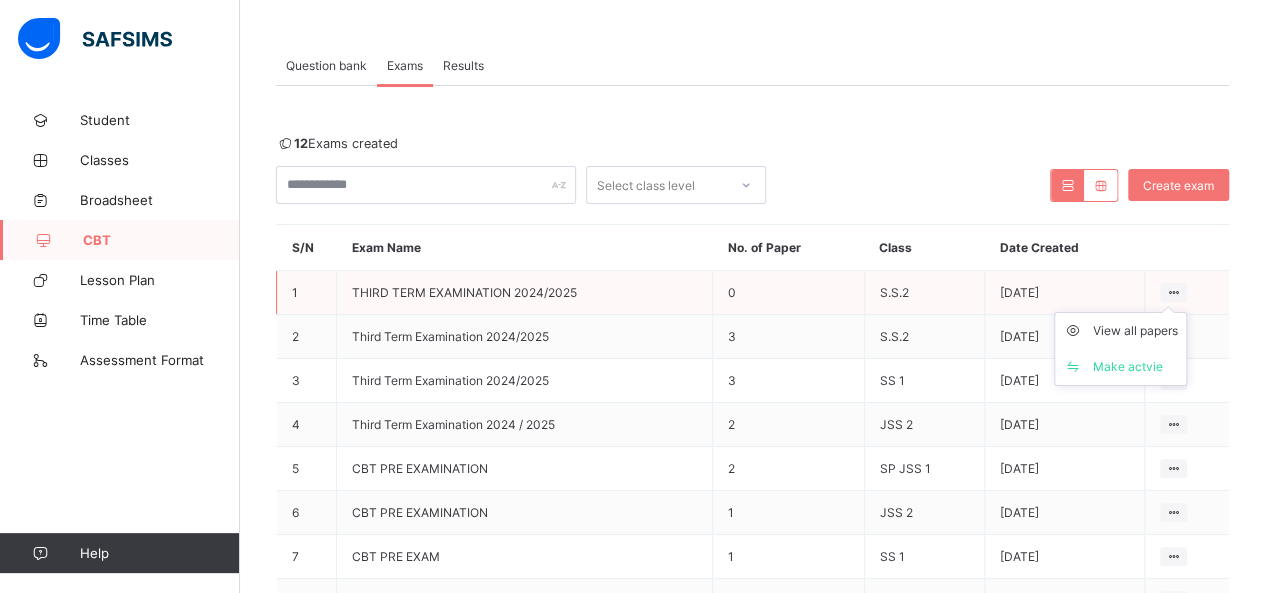 click on "View all papers Make actvie" at bounding box center [1120, 349] 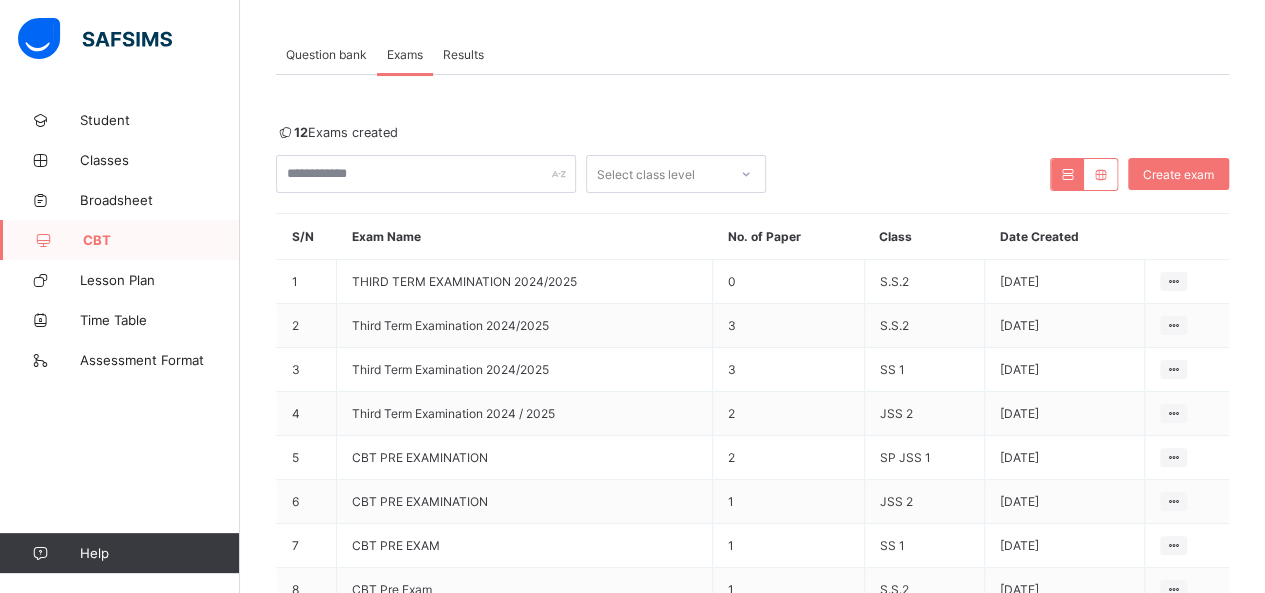 scroll, scrollTop: 96, scrollLeft: 0, axis: vertical 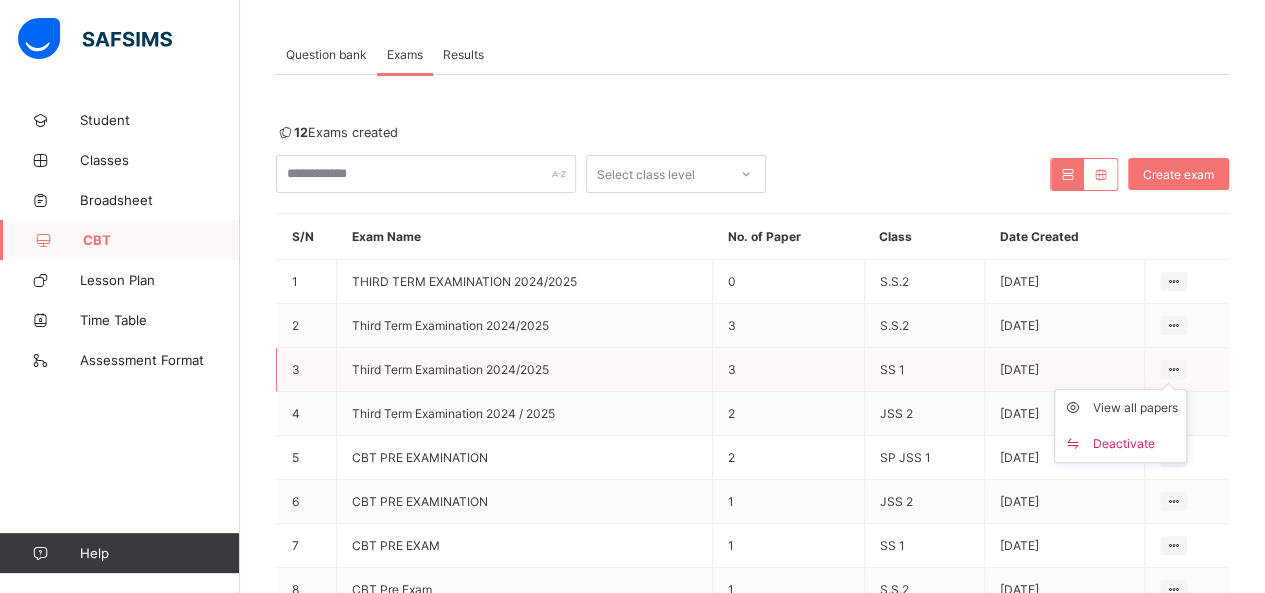 click at bounding box center (1173, 369) 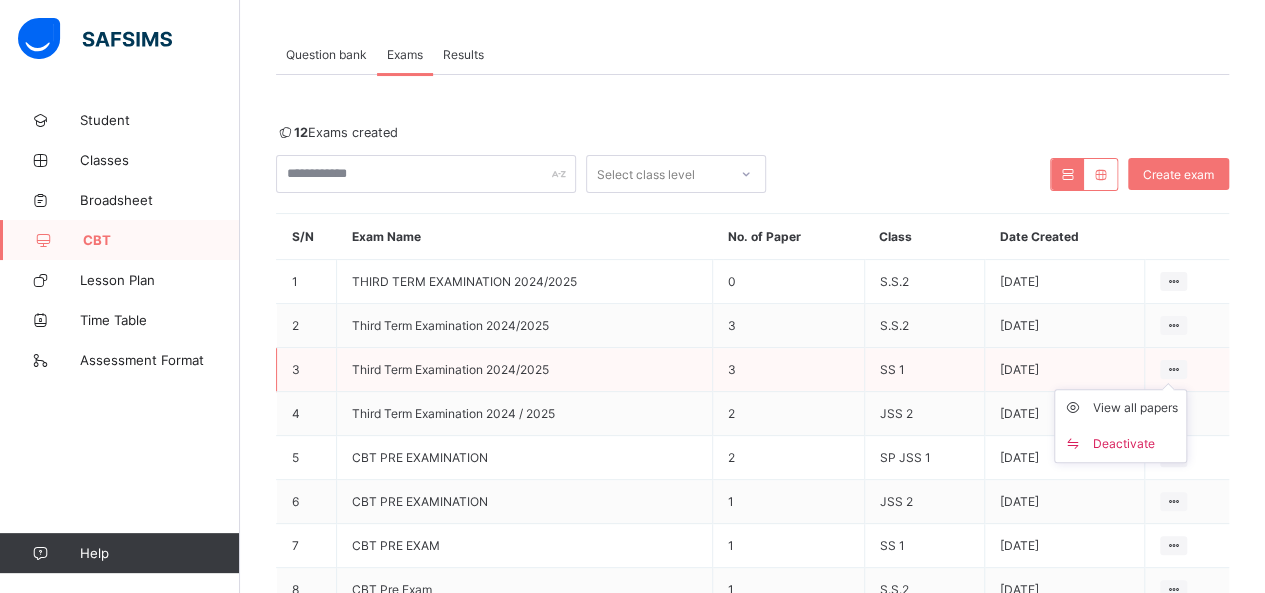 click at bounding box center (1173, 369) 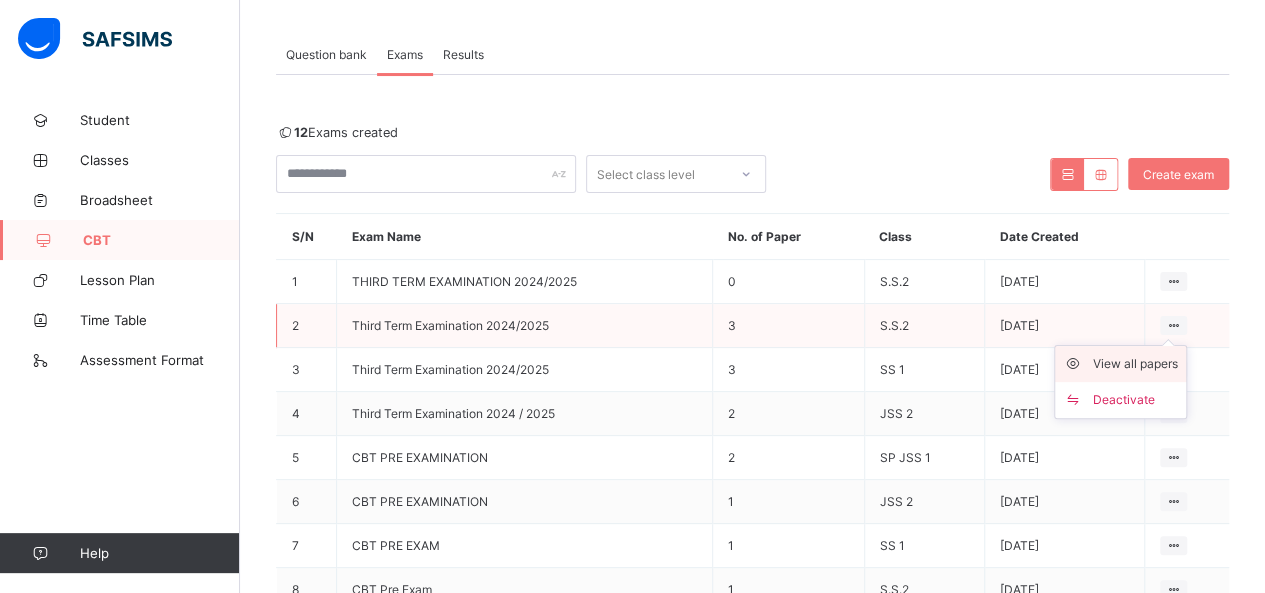 click on "View all papers" at bounding box center (1135, 364) 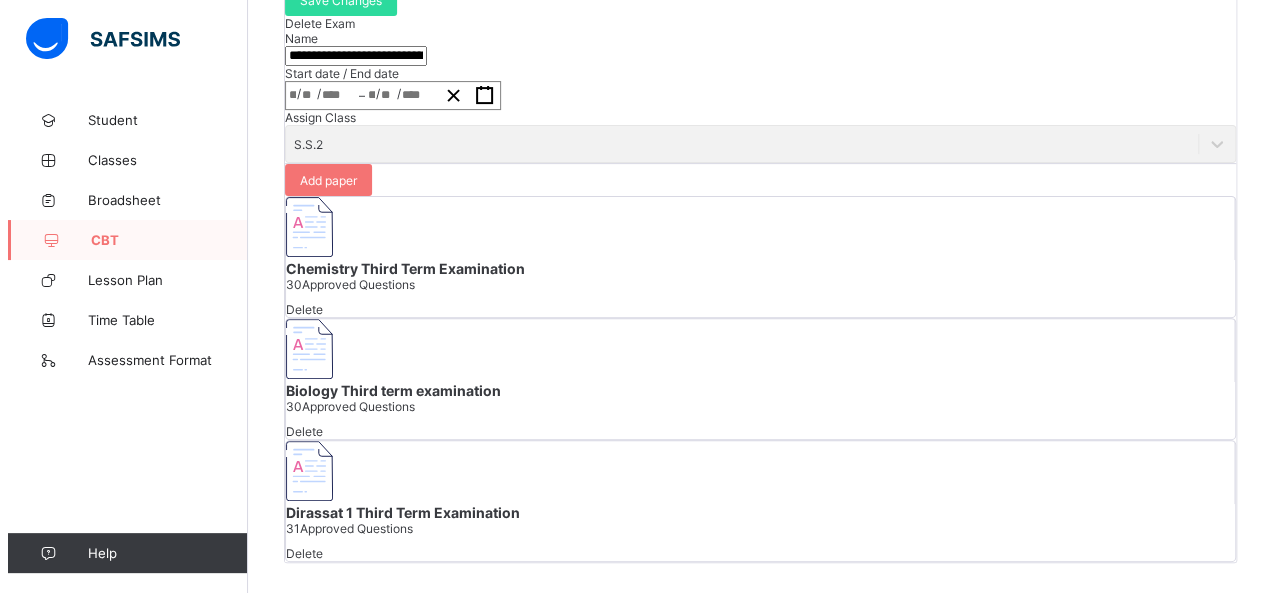 scroll, scrollTop: 304, scrollLeft: 0, axis: vertical 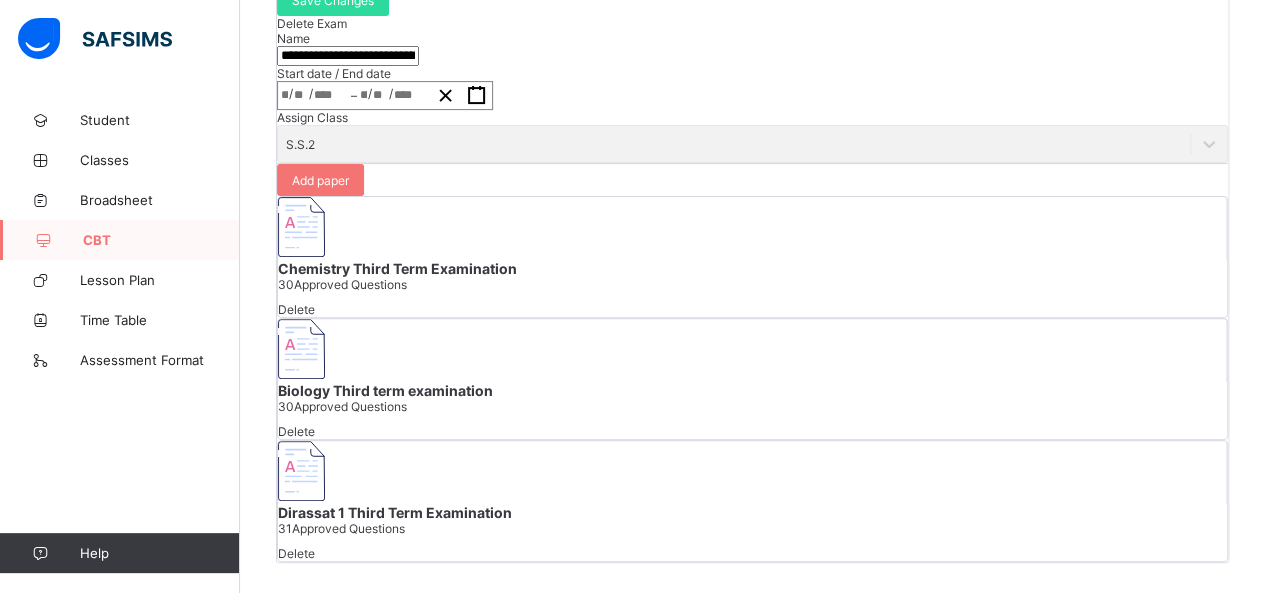 click on "Chemistry Third Term Examination" at bounding box center [752, 268] 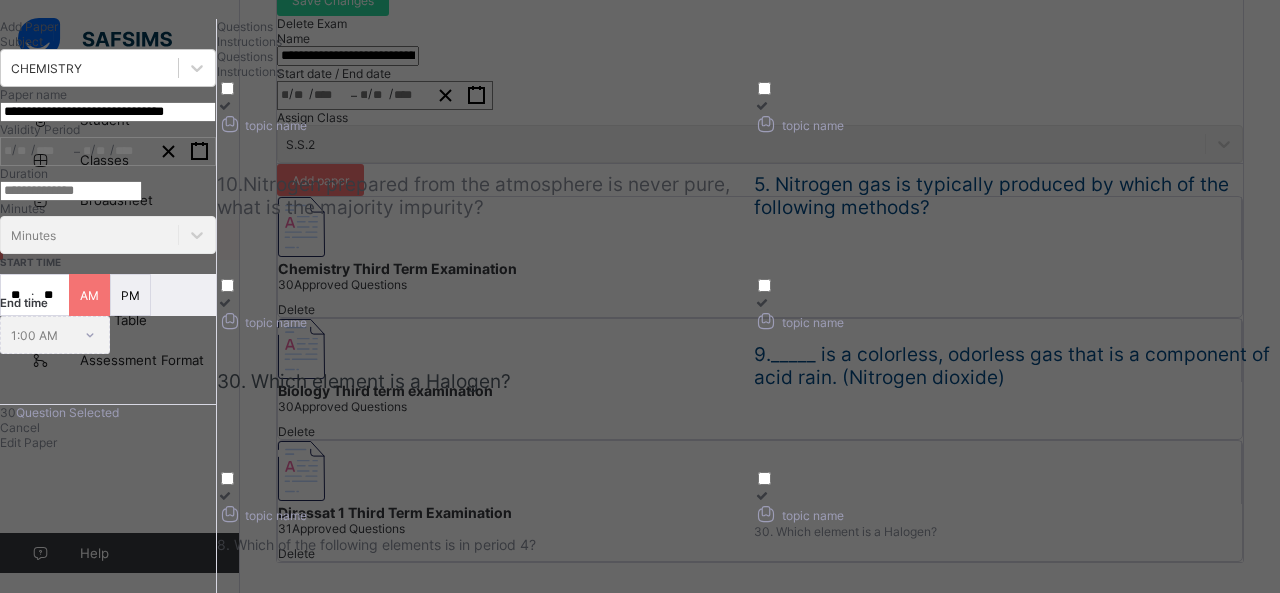 scroll, scrollTop: 37, scrollLeft: 0, axis: vertical 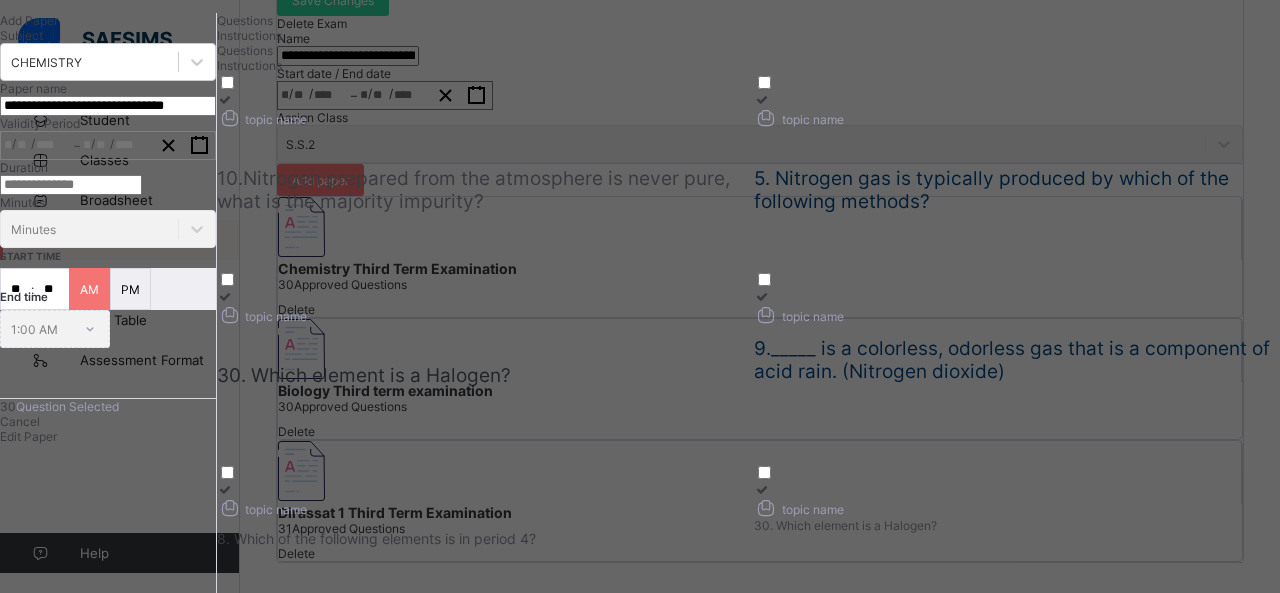 click 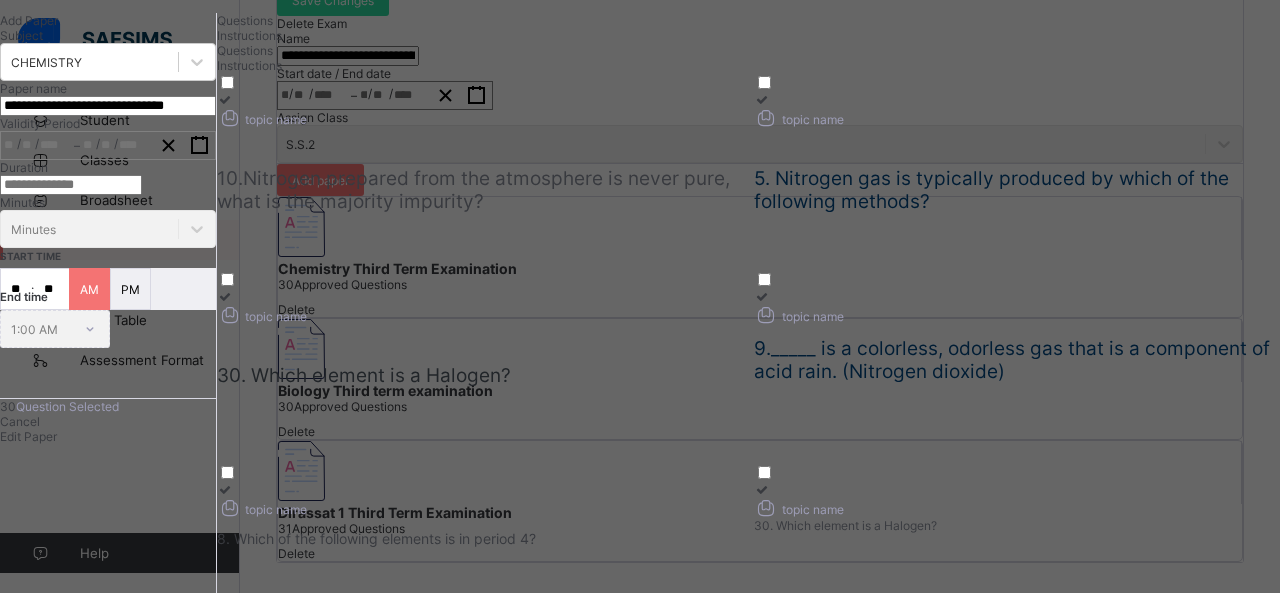 click at bounding box center [199, 145] 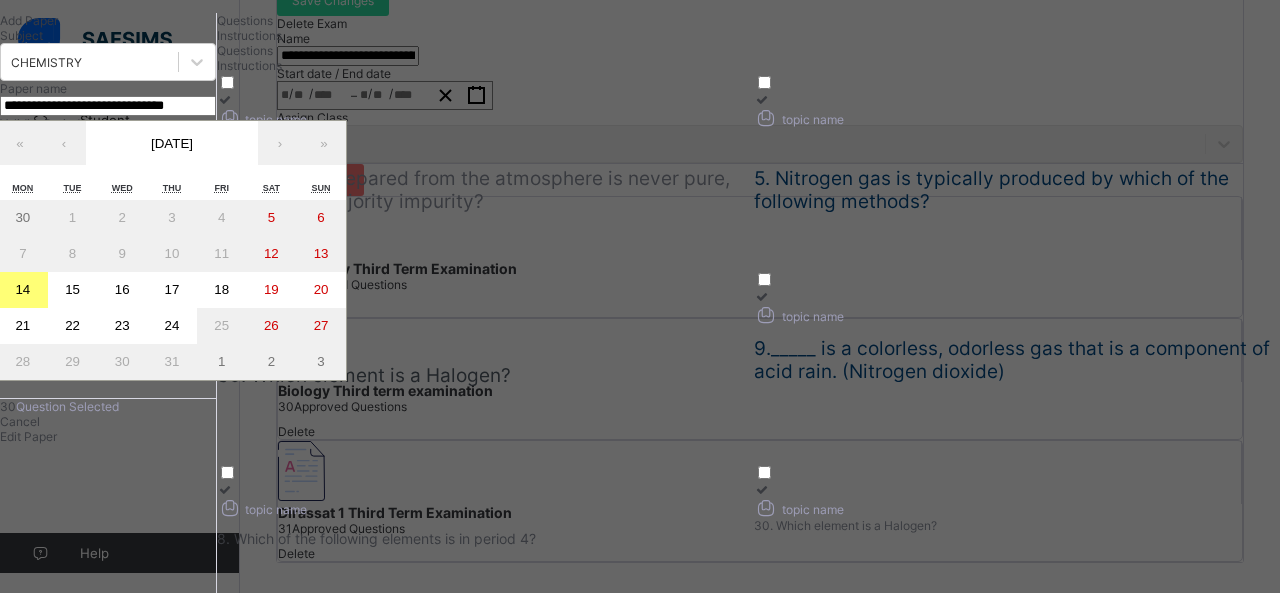 click on "18" at bounding box center (221, 289) 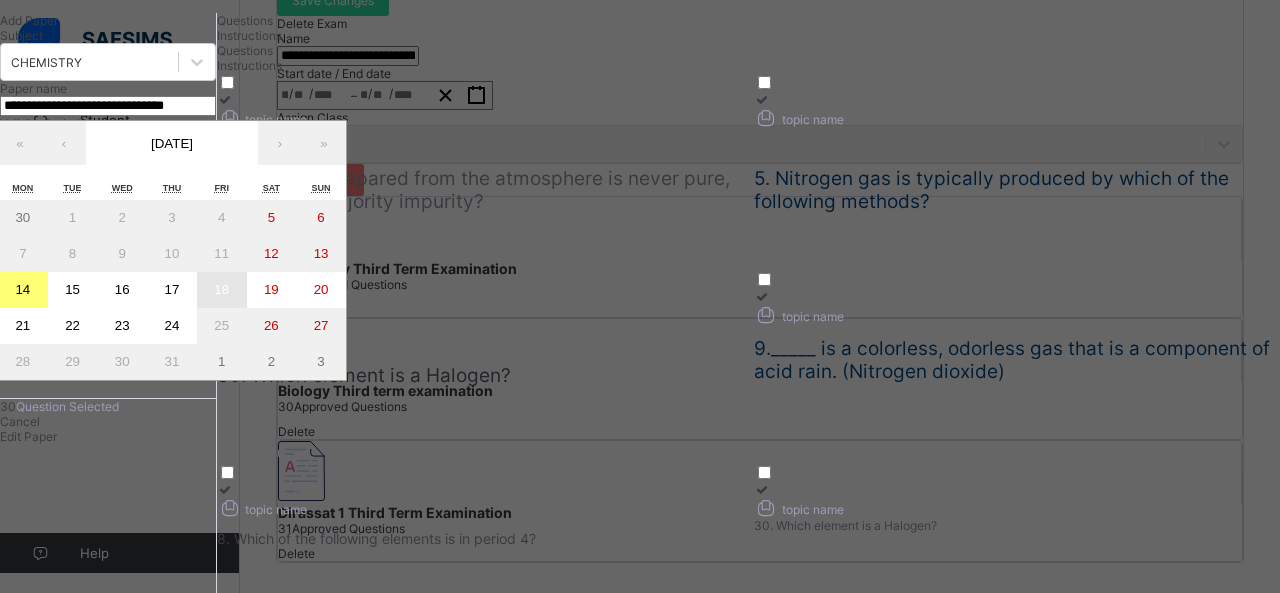 click on "18" at bounding box center [221, 289] 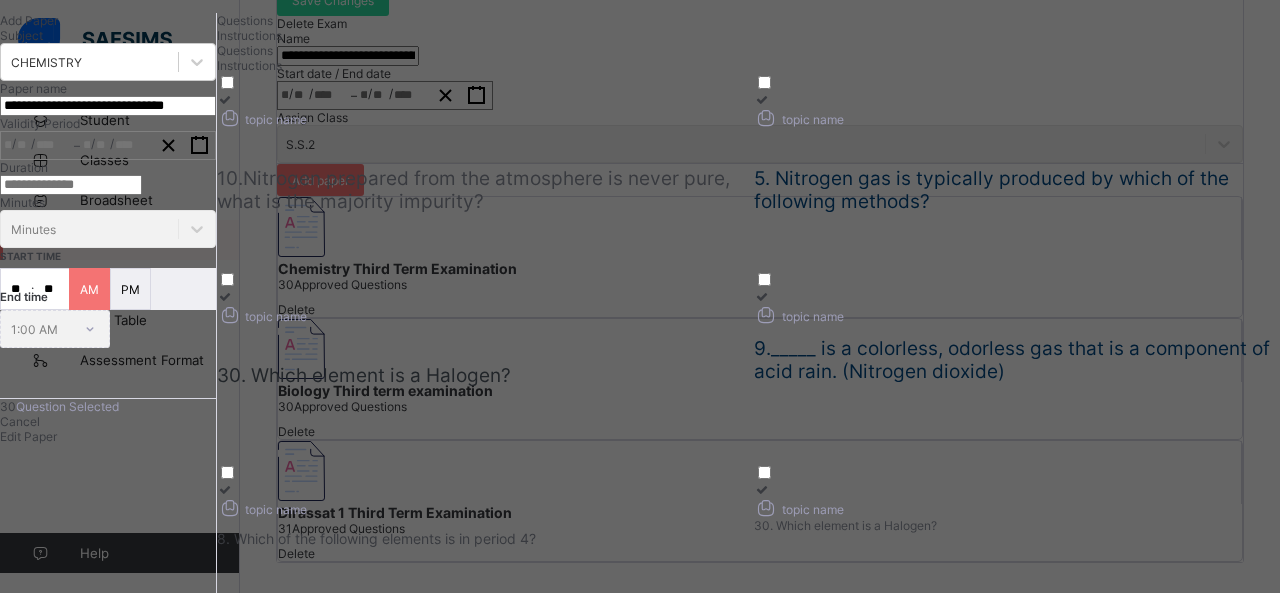 click on "Duration ** Minutes Minutes" at bounding box center (108, 204) 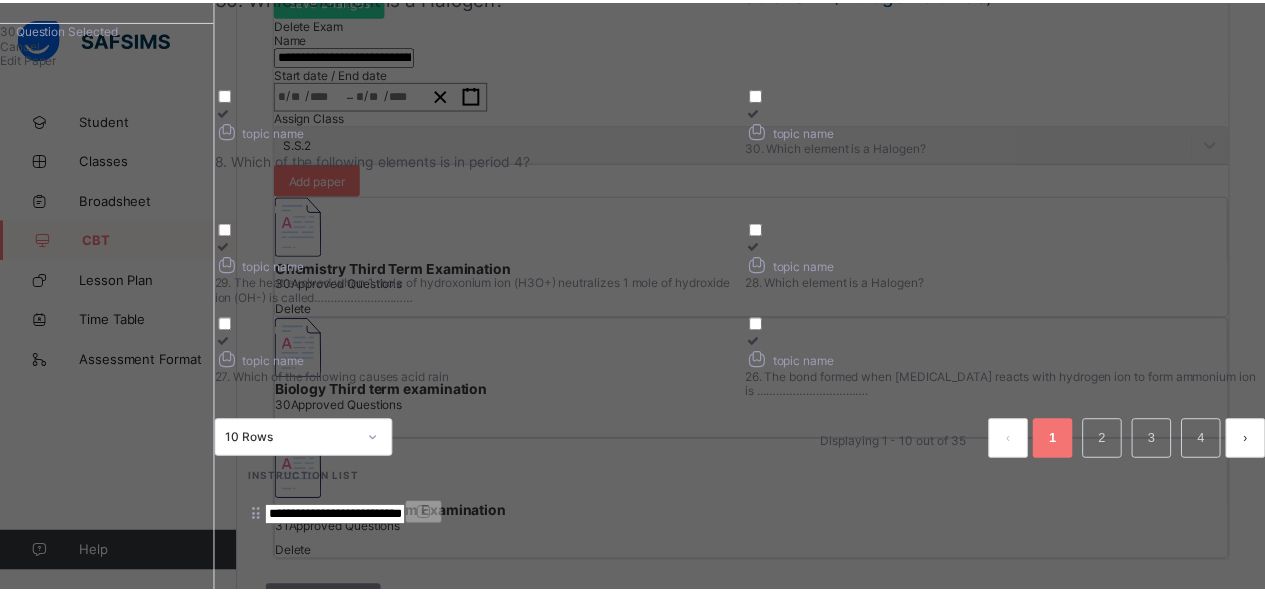 scroll, scrollTop: 416, scrollLeft: 0, axis: vertical 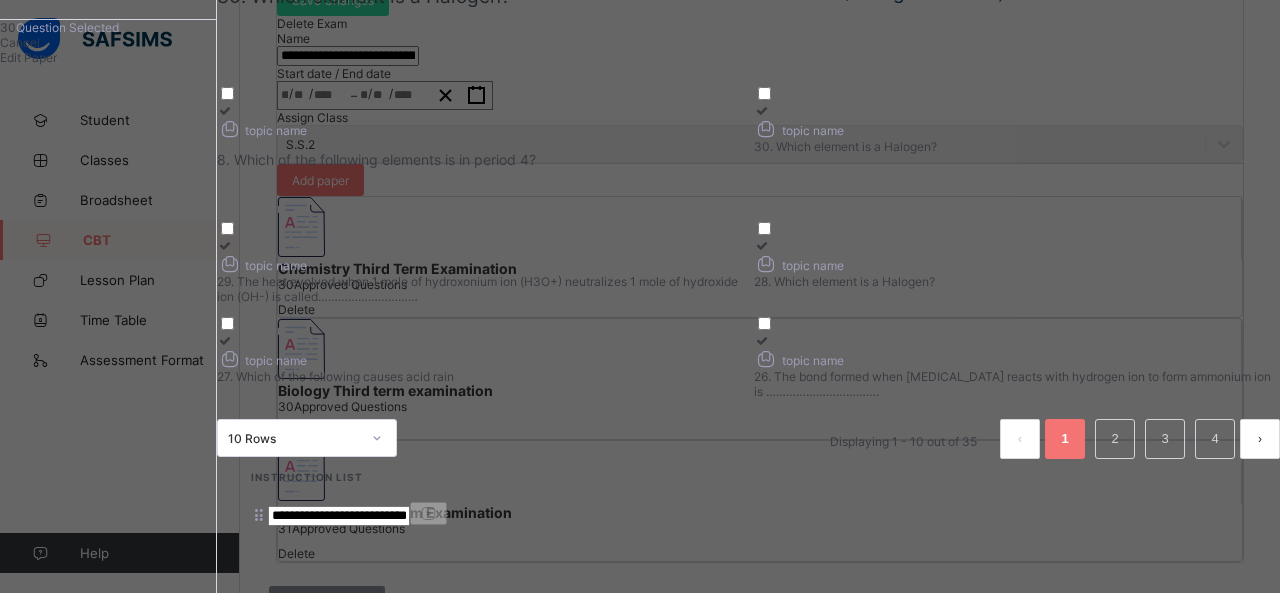click on "Edit Paper" at bounding box center [28, 57] 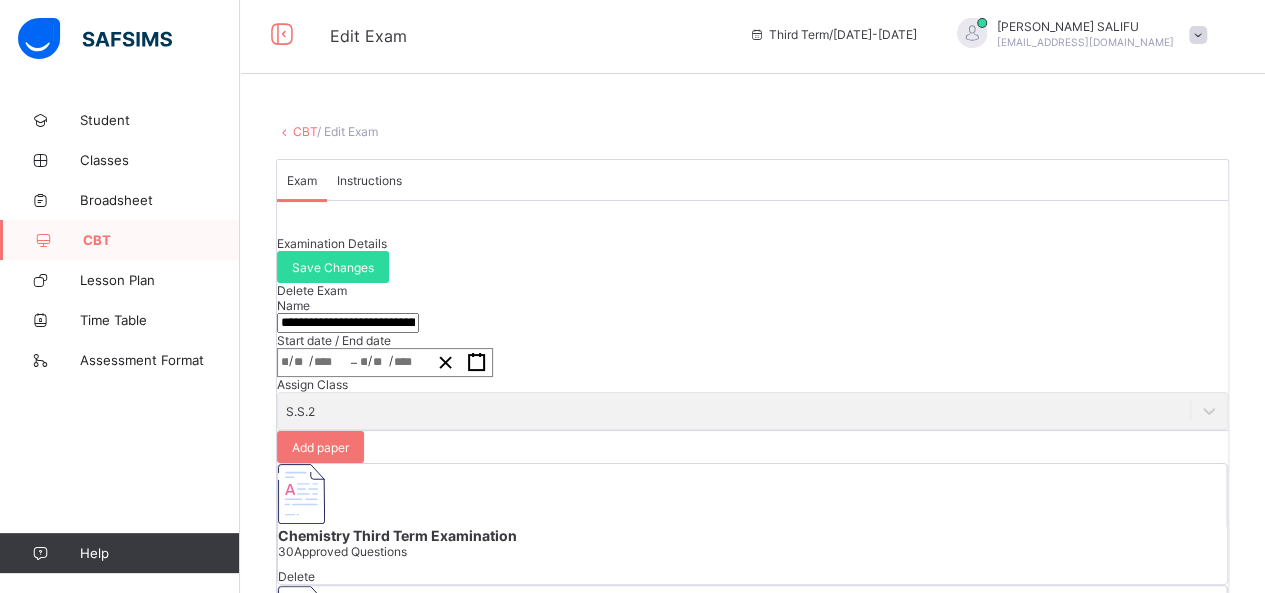 scroll, scrollTop: 0, scrollLeft: 0, axis: both 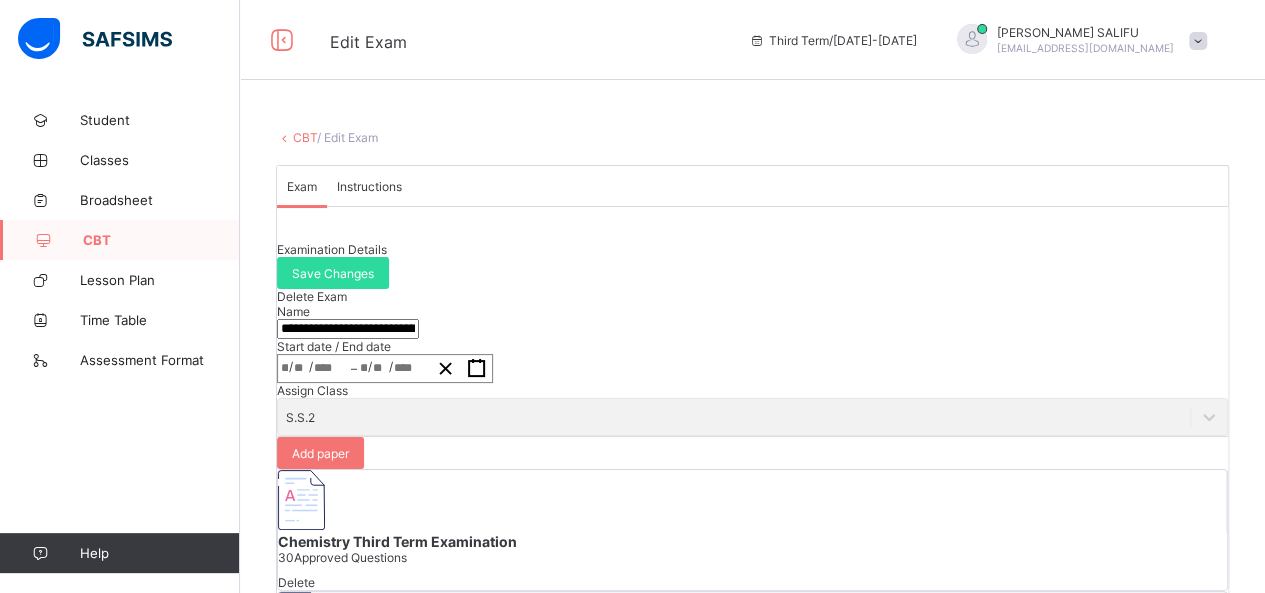click on "CBT" at bounding box center [305, 137] 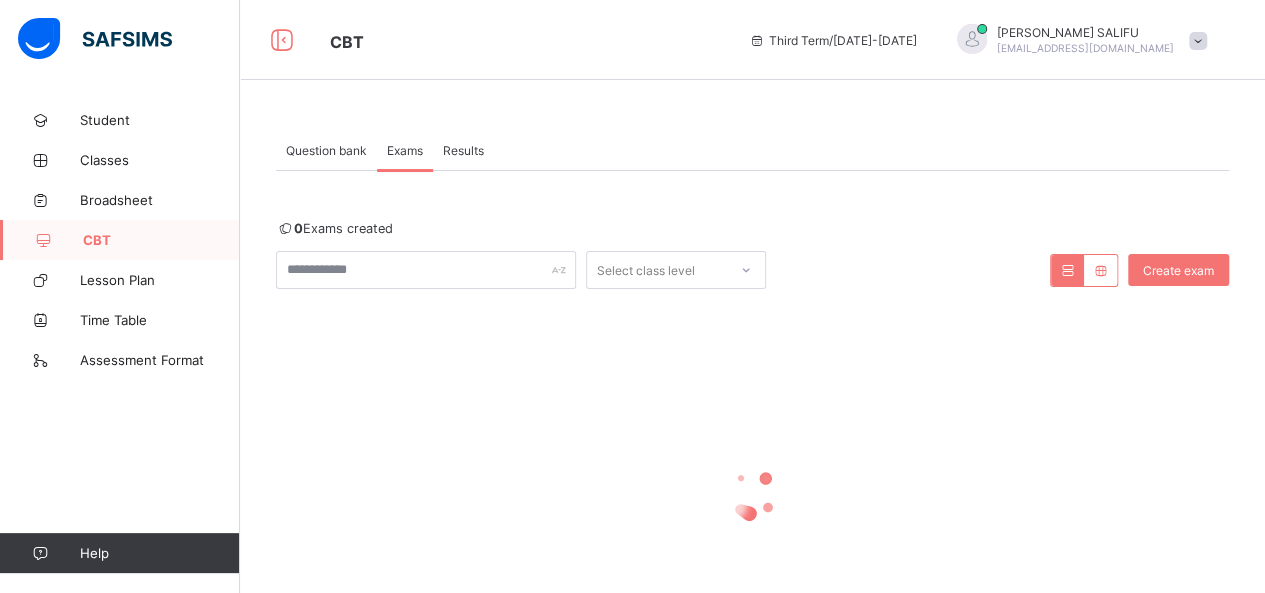 click at bounding box center [752, 494] 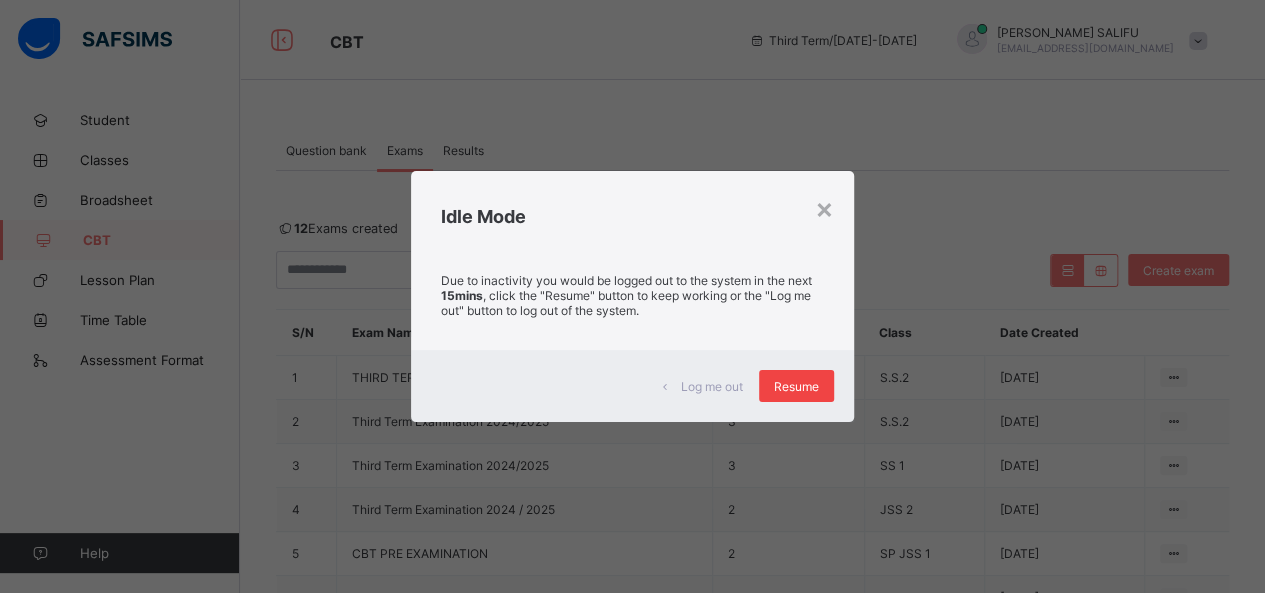 click on "Resume" at bounding box center [796, 386] 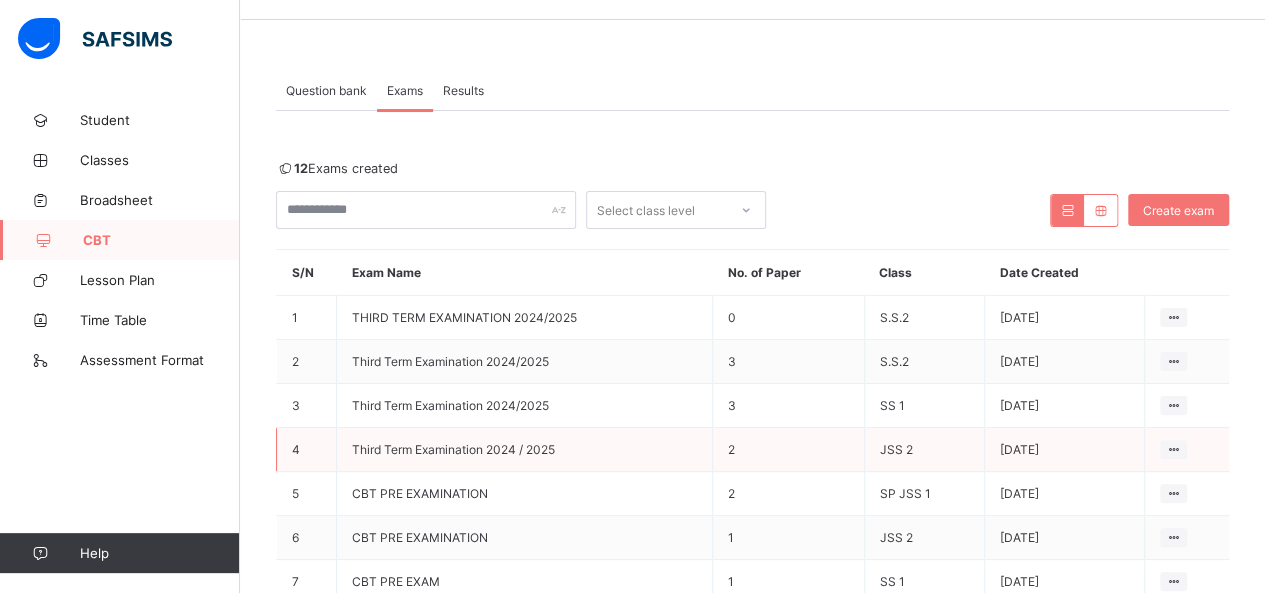 scroll, scrollTop: 59, scrollLeft: 0, axis: vertical 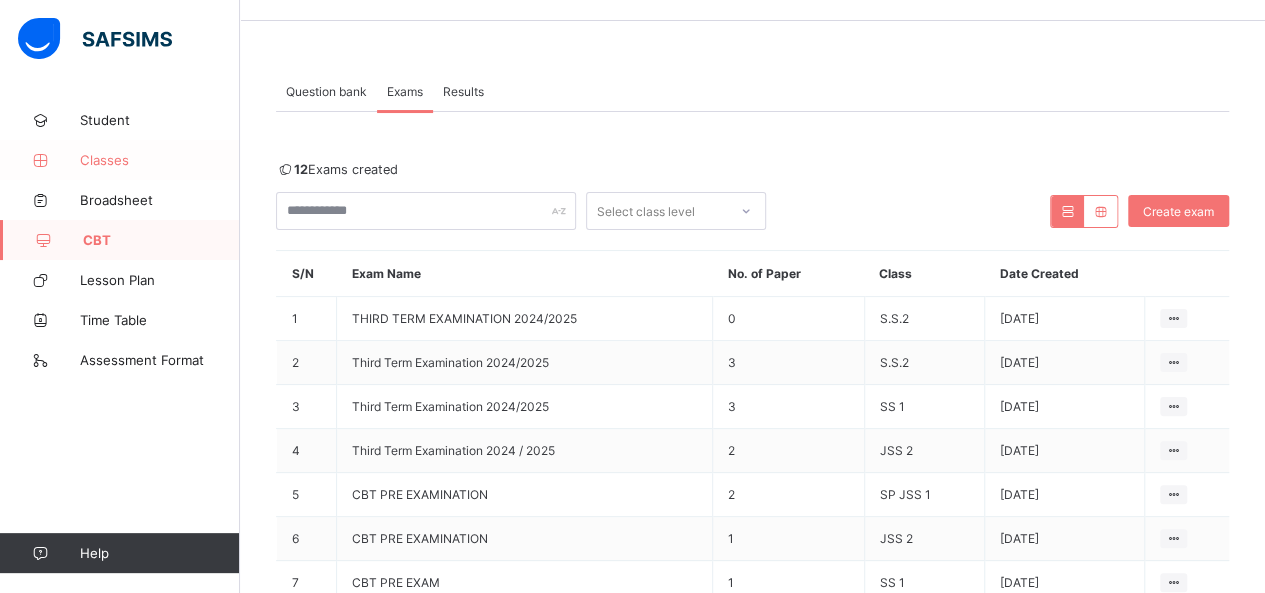 click on "Classes" at bounding box center (160, 160) 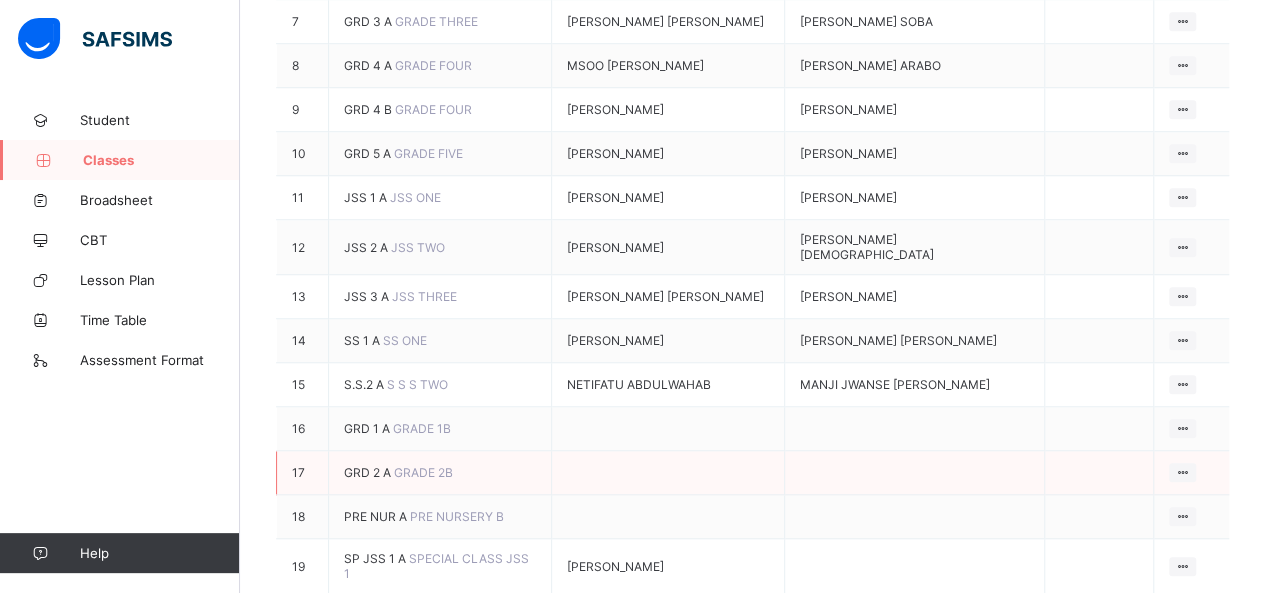 scroll, scrollTop: 690, scrollLeft: 0, axis: vertical 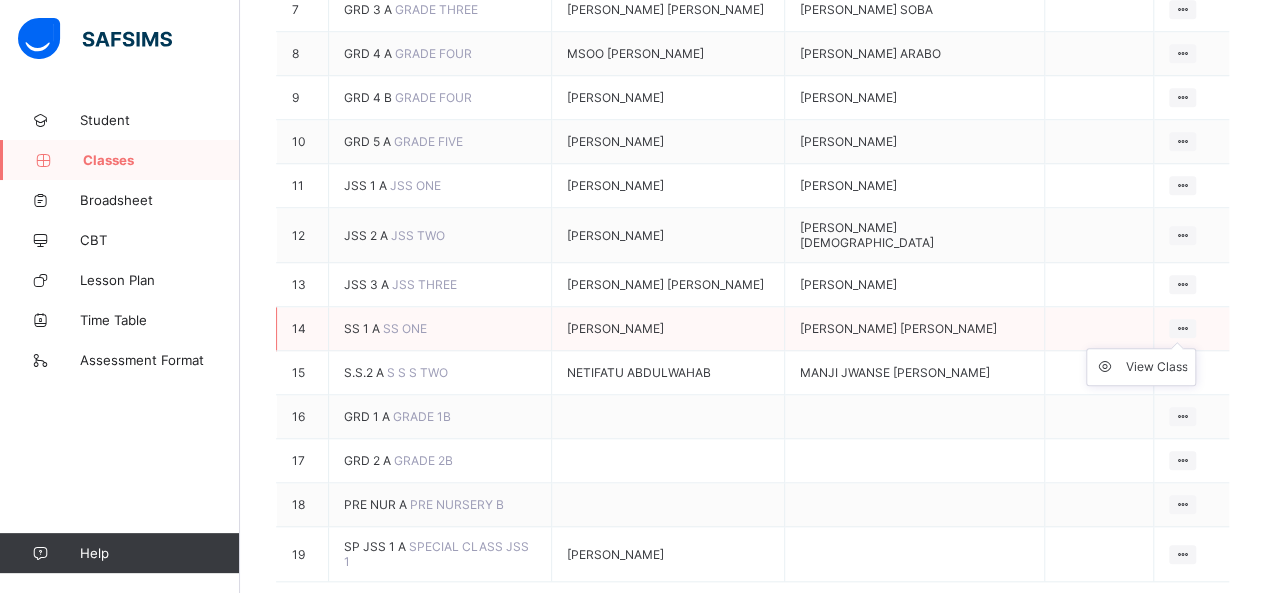 click on "View Class" at bounding box center (1141, 367) 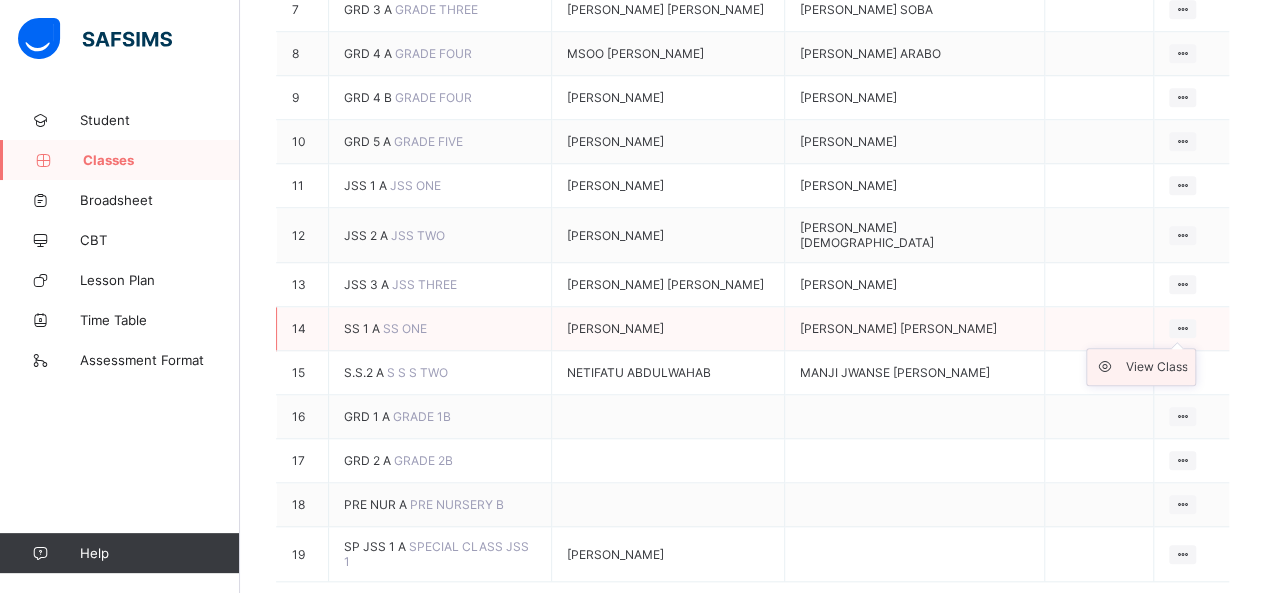 click on "View Class" at bounding box center [1156, 367] 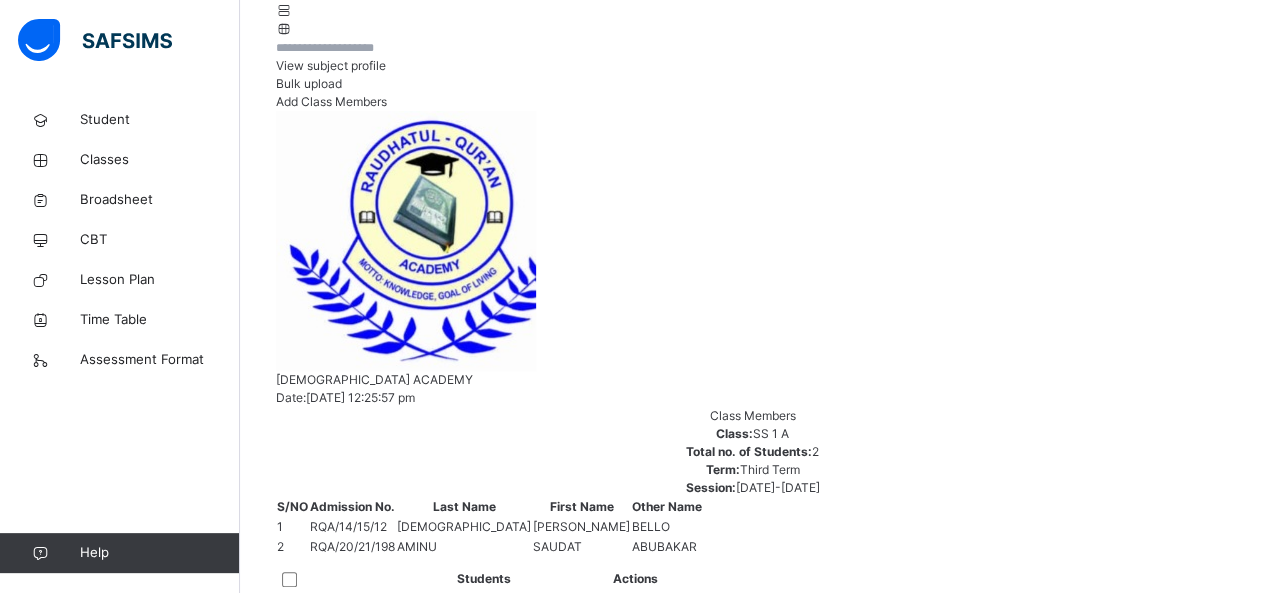 scroll, scrollTop: 303, scrollLeft: 0, axis: vertical 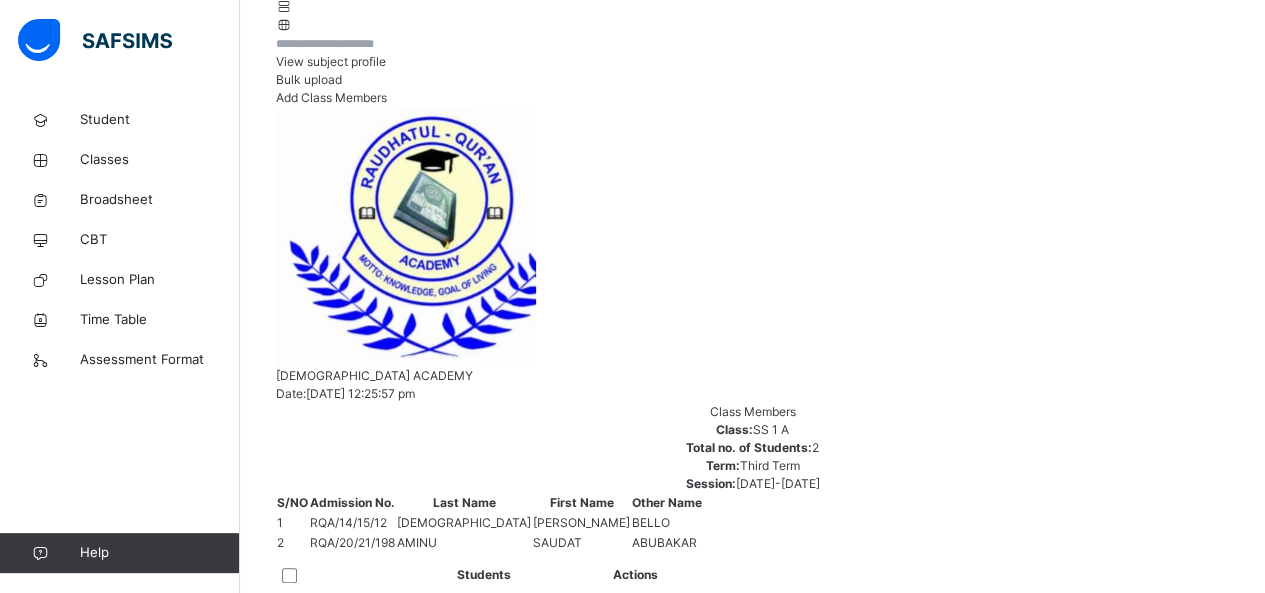 click at bounding box center (621, 618) 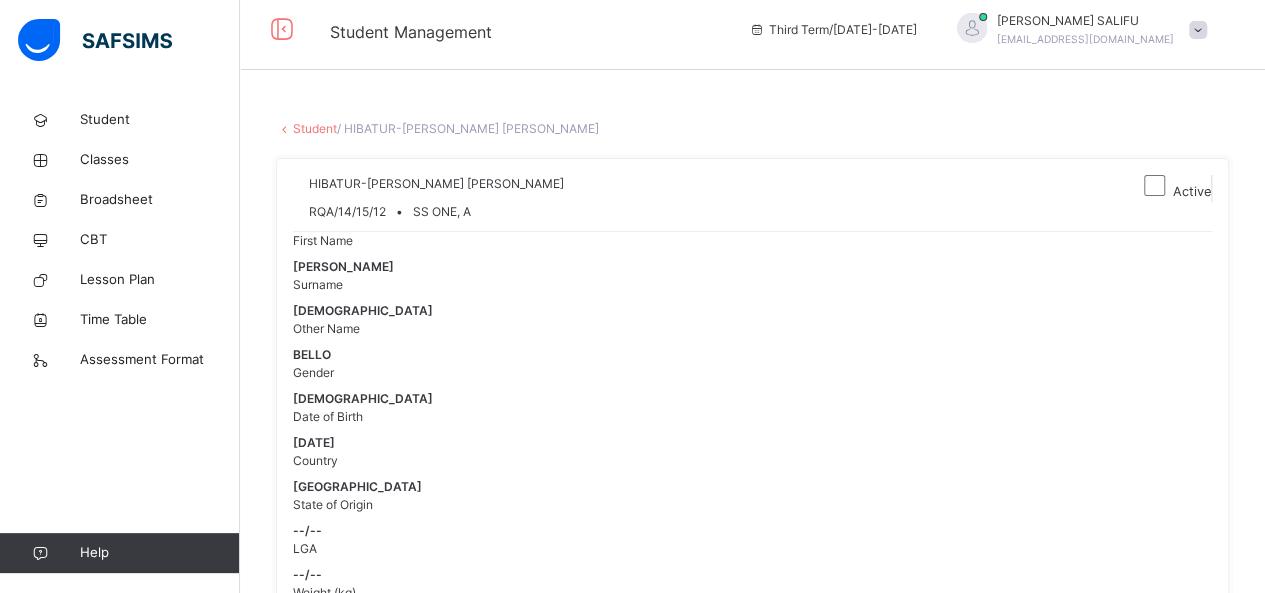 scroll, scrollTop: 9, scrollLeft: 0, axis: vertical 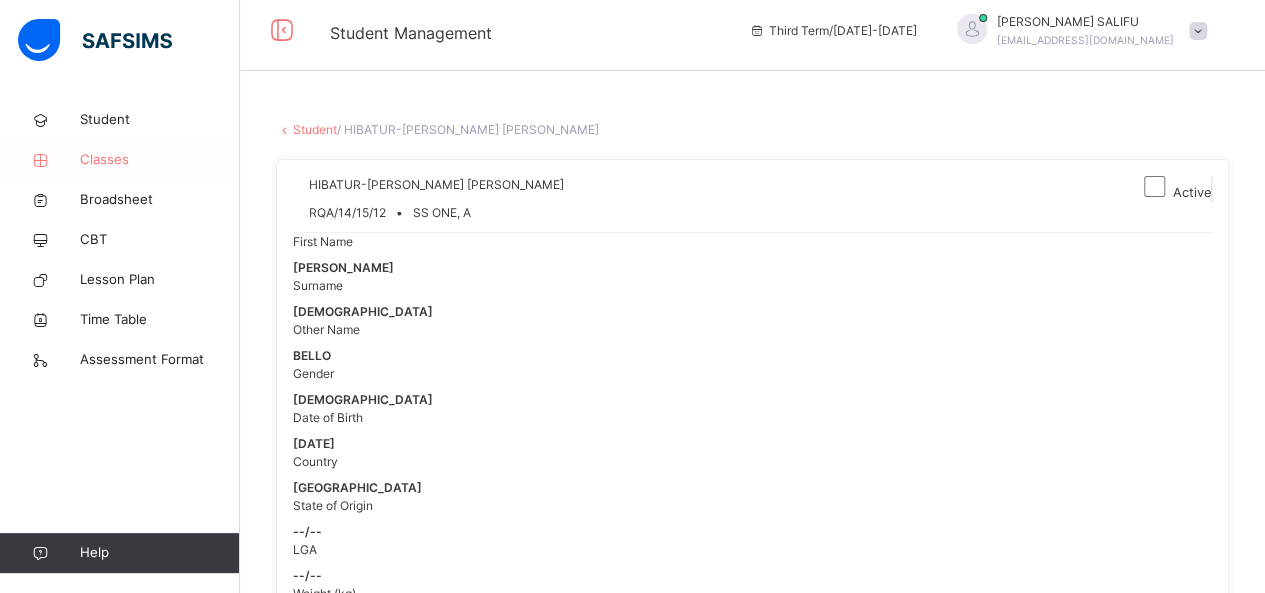 click on "Classes" at bounding box center [160, 160] 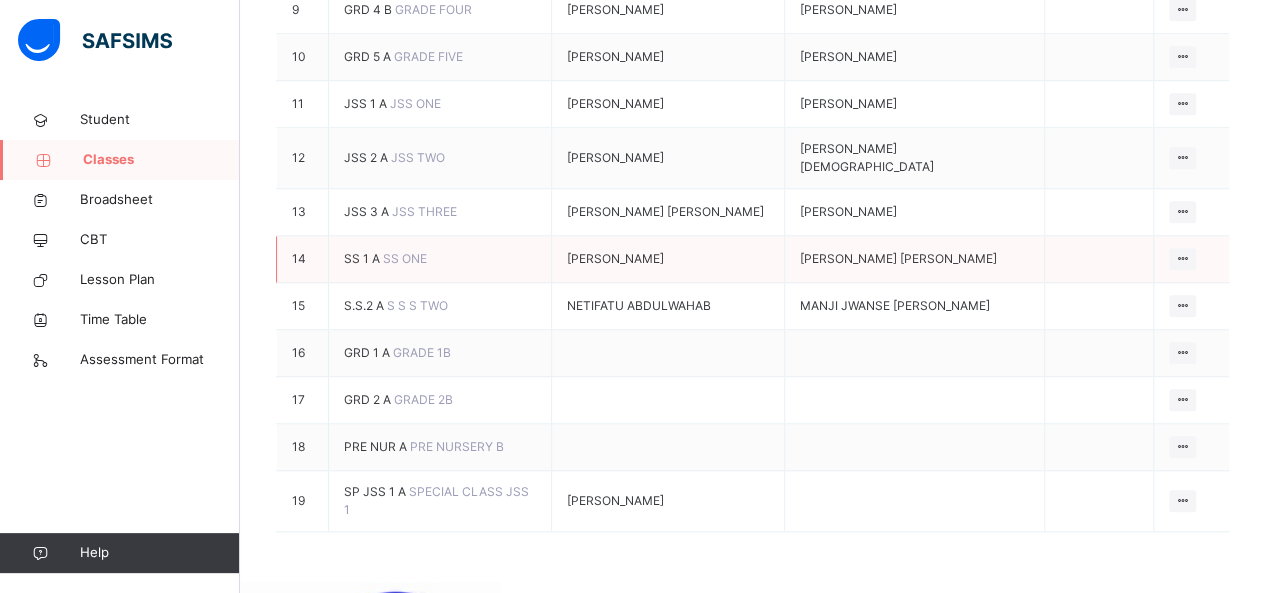 scroll, scrollTop: 810, scrollLeft: 0, axis: vertical 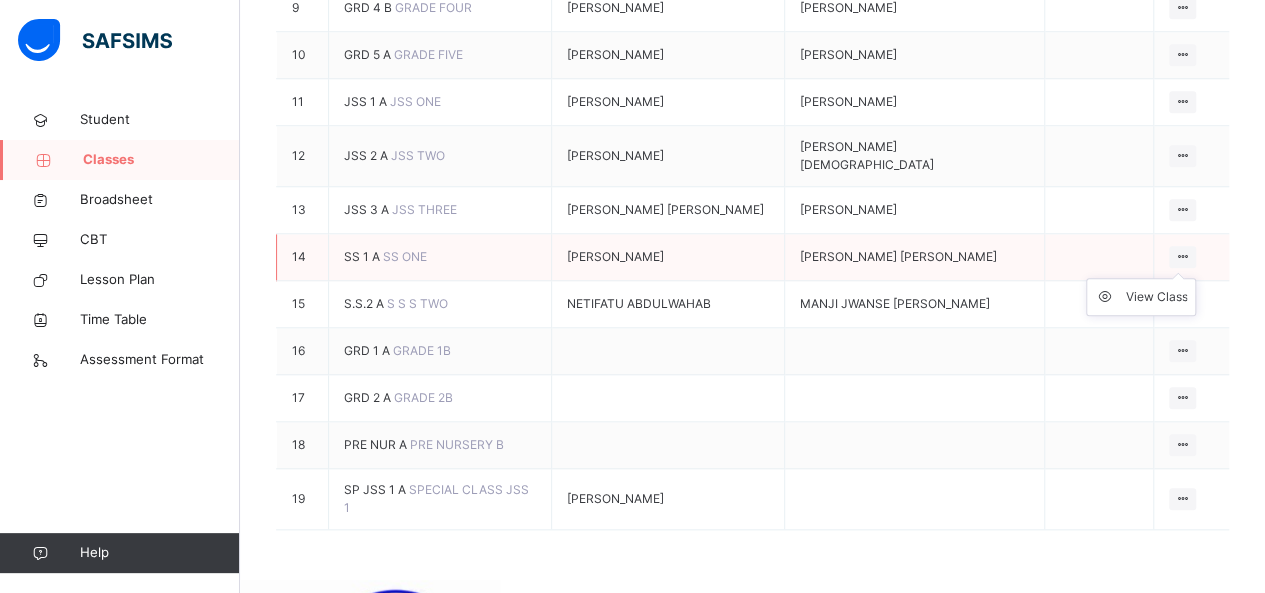 click on "View Class" at bounding box center (1141, 297) 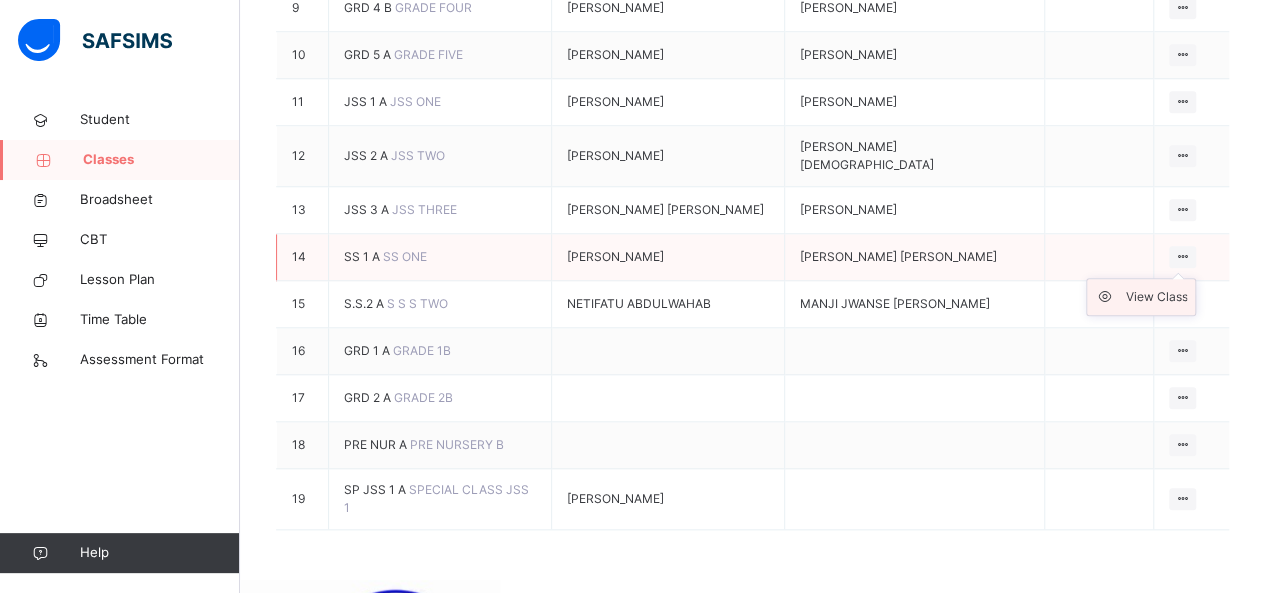 click on "View Class" at bounding box center [1156, 297] 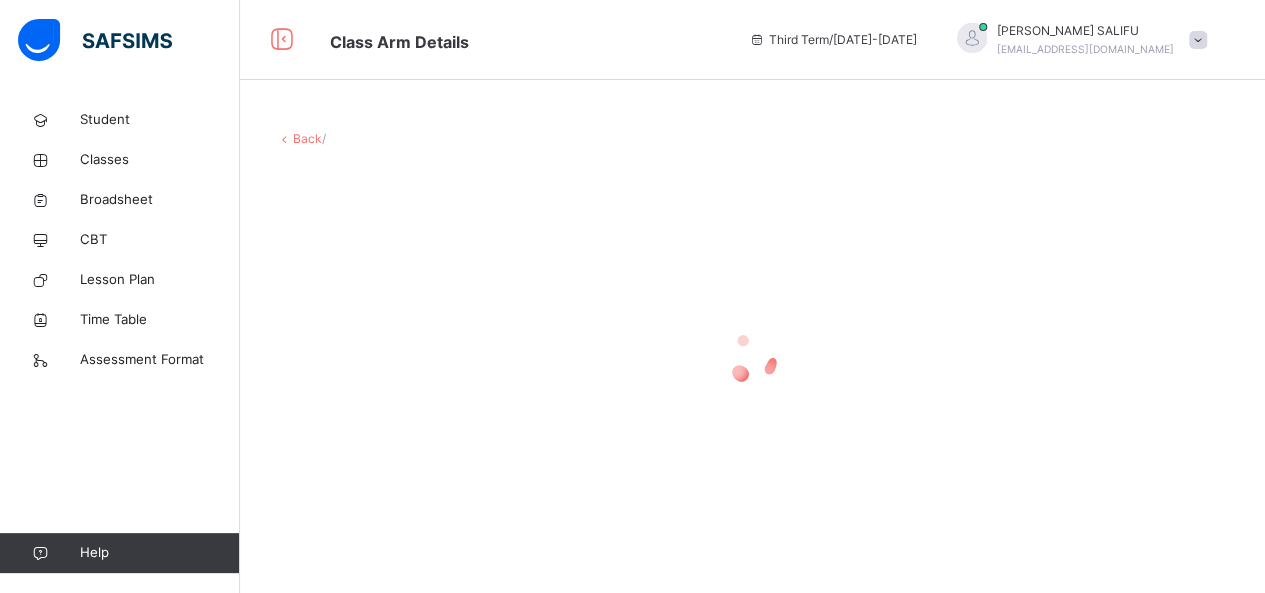 scroll, scrollTop: 0, scrollLeft: 0, axis: both 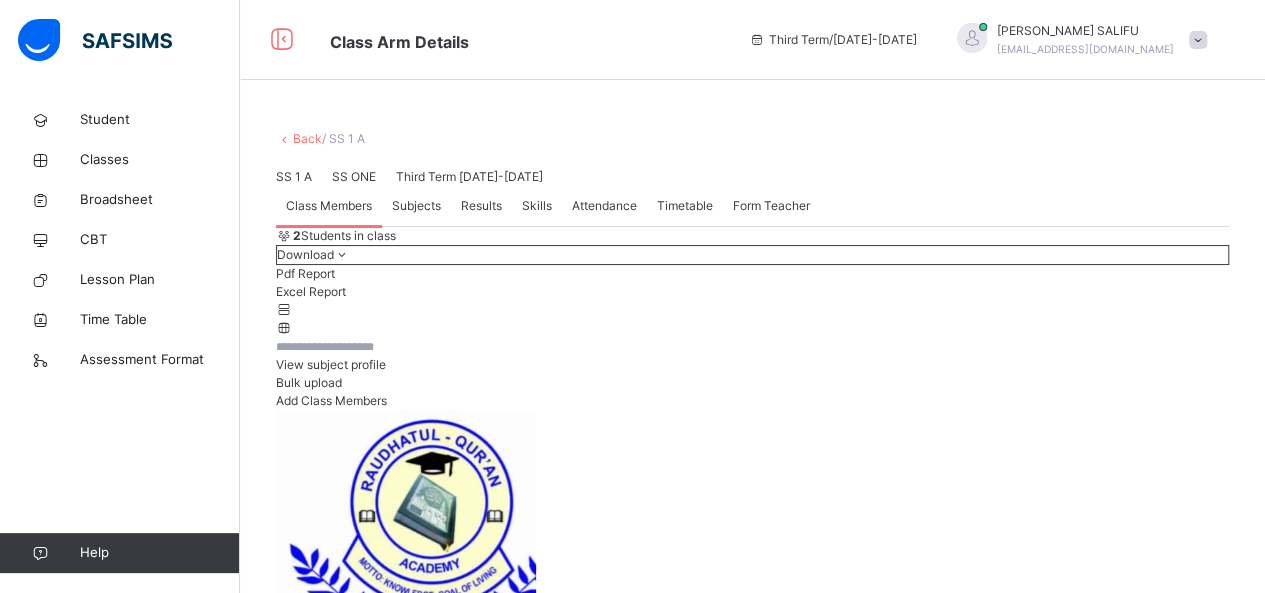 click on "Subjects" at bounding box center [416, 206] 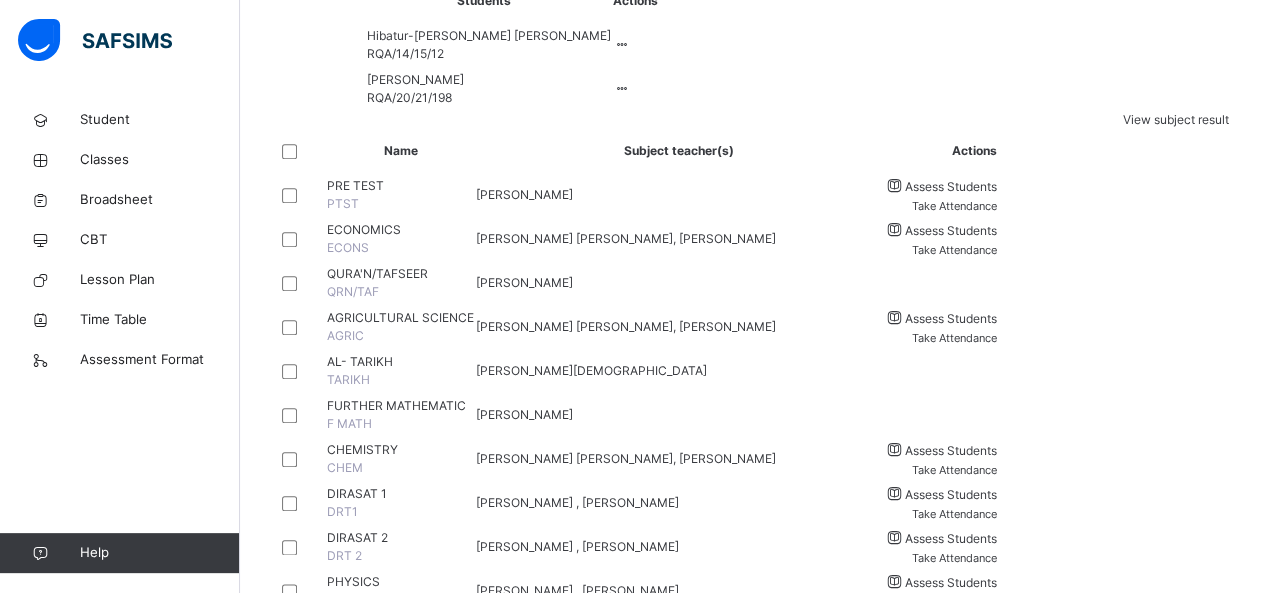 scroll, scrollTop: 878, scrollLeft: 0, axis: vertical 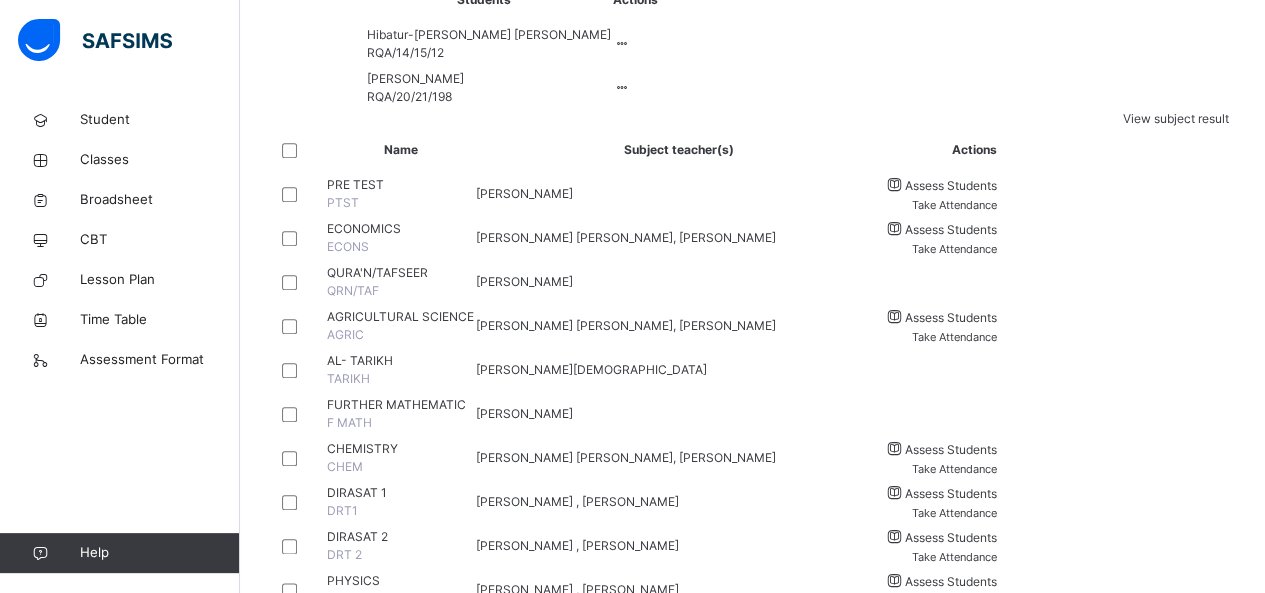 click on "Assess Students" at bounding box center [951, 493] 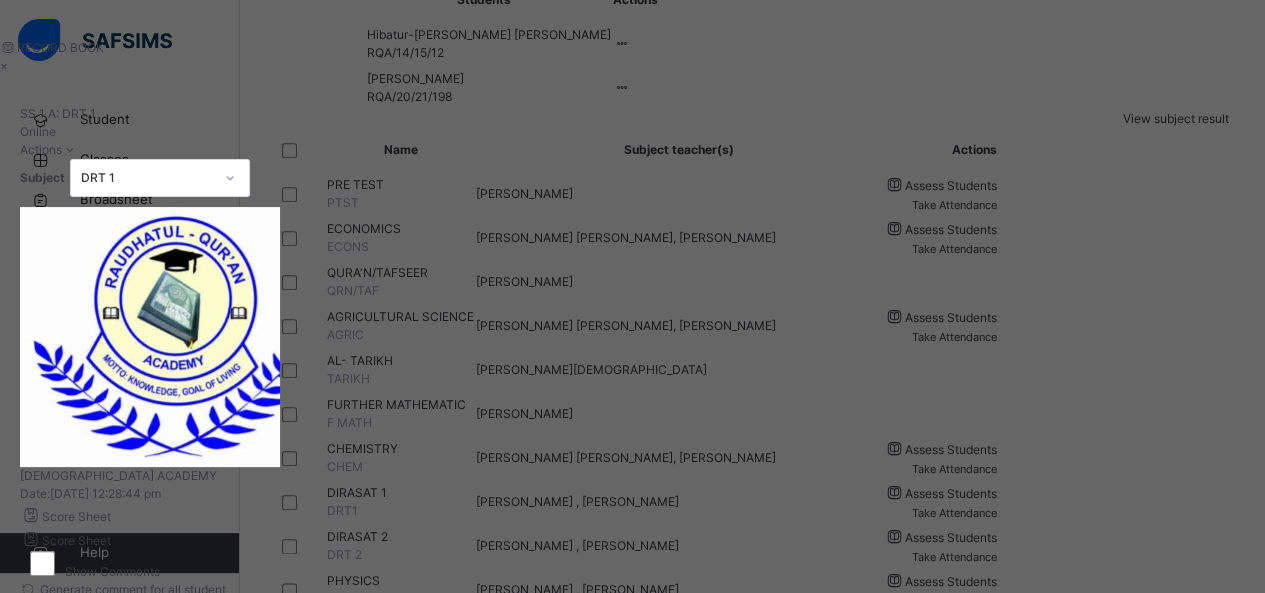 scroll, scrollTop: 30, scrollLeft: 0, axis: vertical 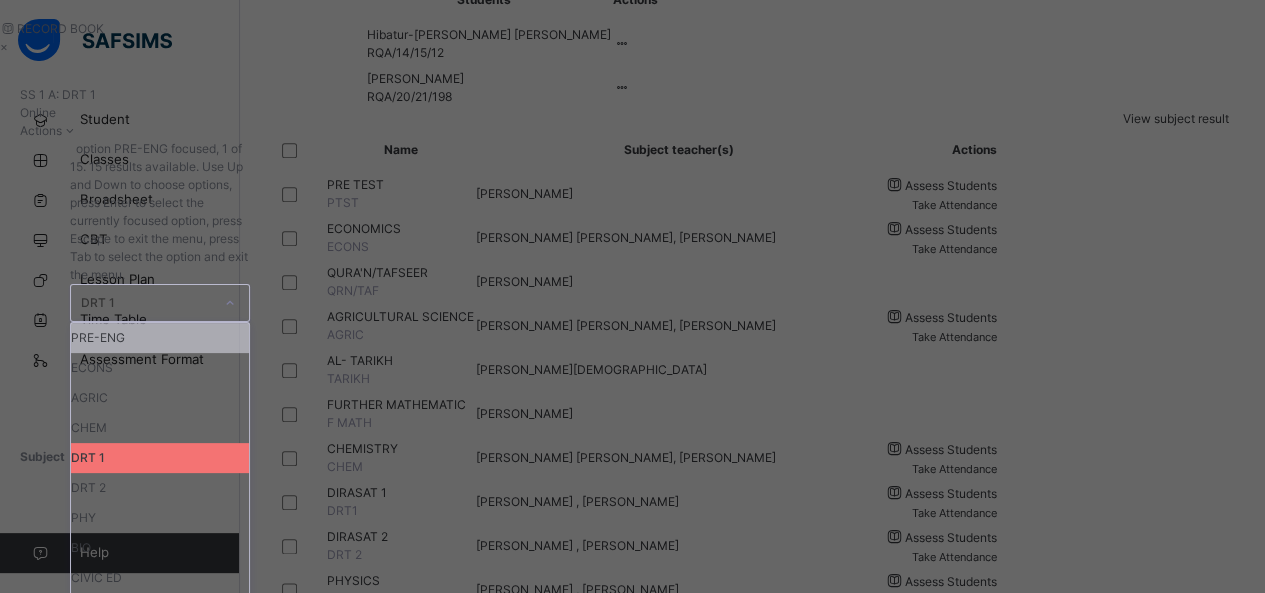 click at bounding box center (230, 303) 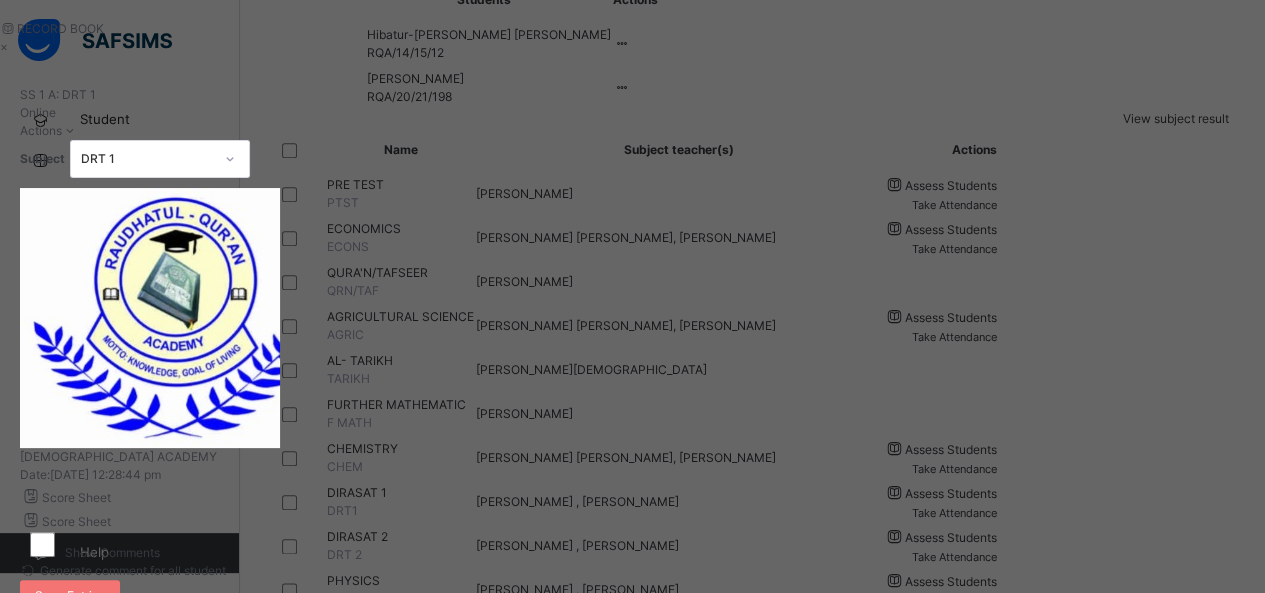 click on "Students" at bounding box center [155, 713] 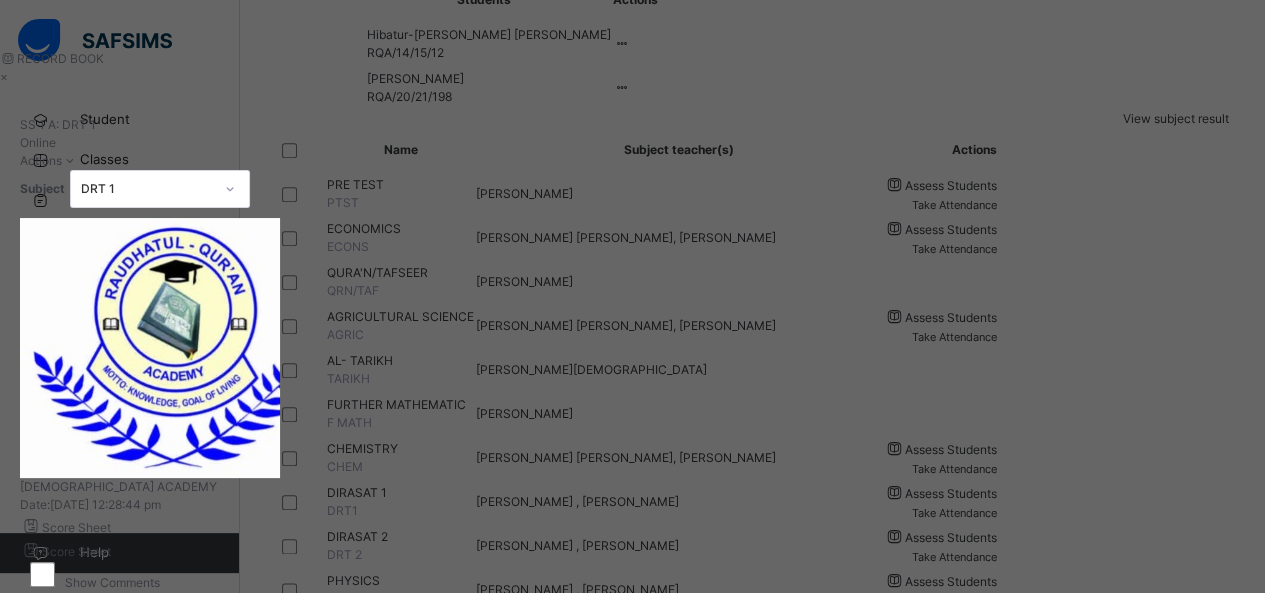 click on "RECORD BOOK × SS 1   A :   DRT 1 Online Actions  Download Empty Score Sheet  Upload/map score sheet Subject  DRT 1 RAUDHATUL QUR'AN ACADEMY Date: [DATE] 12:28:44 pm Score Sheet Score Sheet Show Comments   Generate comment for all student   Save Entries Class Level:  SS 1   A Subject:  DRT 1 Session:  2024/2025 Session Session:  Third Term Students CA1 CA2 Exam TOTAL /100 Comment CA 1 TOTAL / 20 CA 2 TOTAL / 20 EXAM TOTAL / 60 HIBATUR-[PERSON_NAME] [PERSON_NAME] RQA/14/15/12 HIBATUR-[PERSON_NAME] [PERSON_NAME] RQA/14/15/12 0.00 0.00 0.00 0.00 Generate comment 0 / 250   ×   Subject Teacher’s Comment Generate and see in full the comment developed by the AI with an option to regenerate the comment JS HIBATUR-[PERSON_NAME] [PERSON_NAME]   RQA/14/15/12   Total 0.00  / 100.00 [PERSON_NAME] Bot   Regenerate     Use this comment   [PERSON_NAME]/20/21/198 [PERSON_NAME] AMINU RQA/20/21/198 0.00 0.00 0.00 0.00 Generate comment 0 / 250   ×   Subject Teacher’s Comment [PERSON_NAME]   RQA/20/21/198   Total  /" at bounding box center [632, 296] 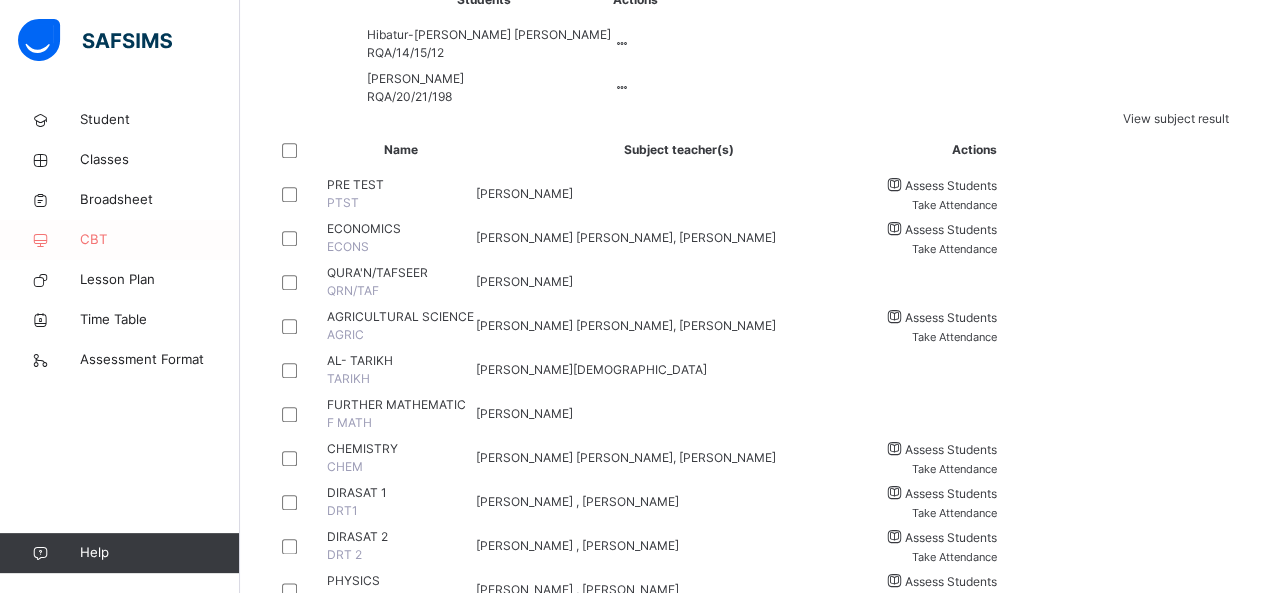 click on "CBT" at bounding box center (160, 240) 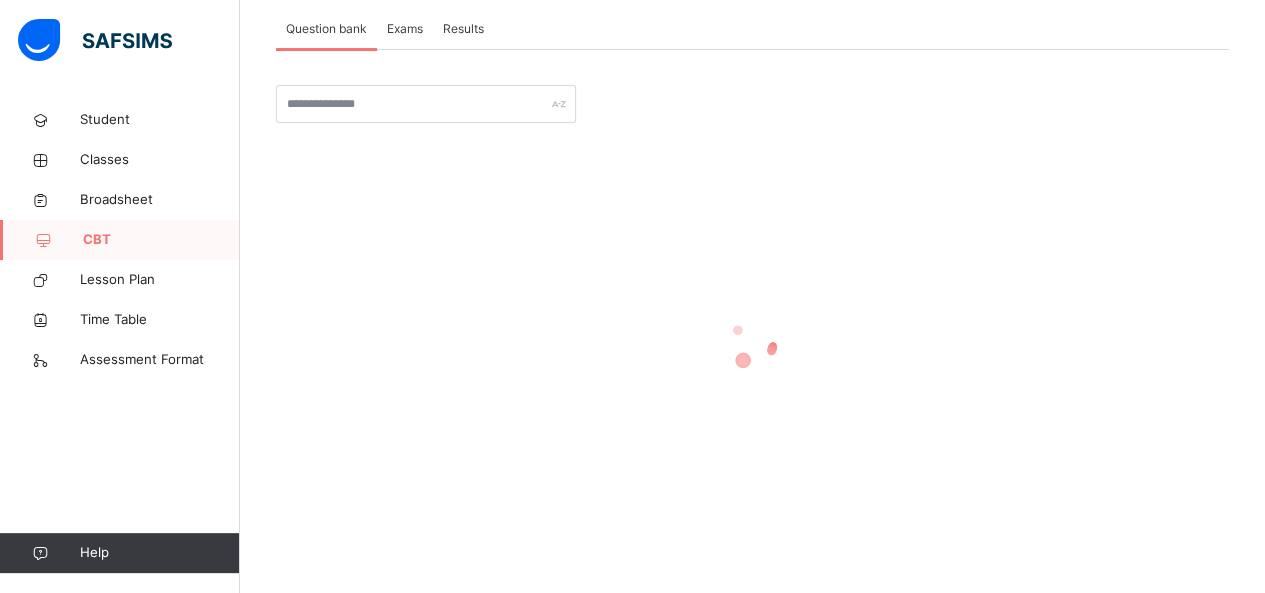 scroll, scrollTop: 120, scrollLeft: 0, axis: vertical 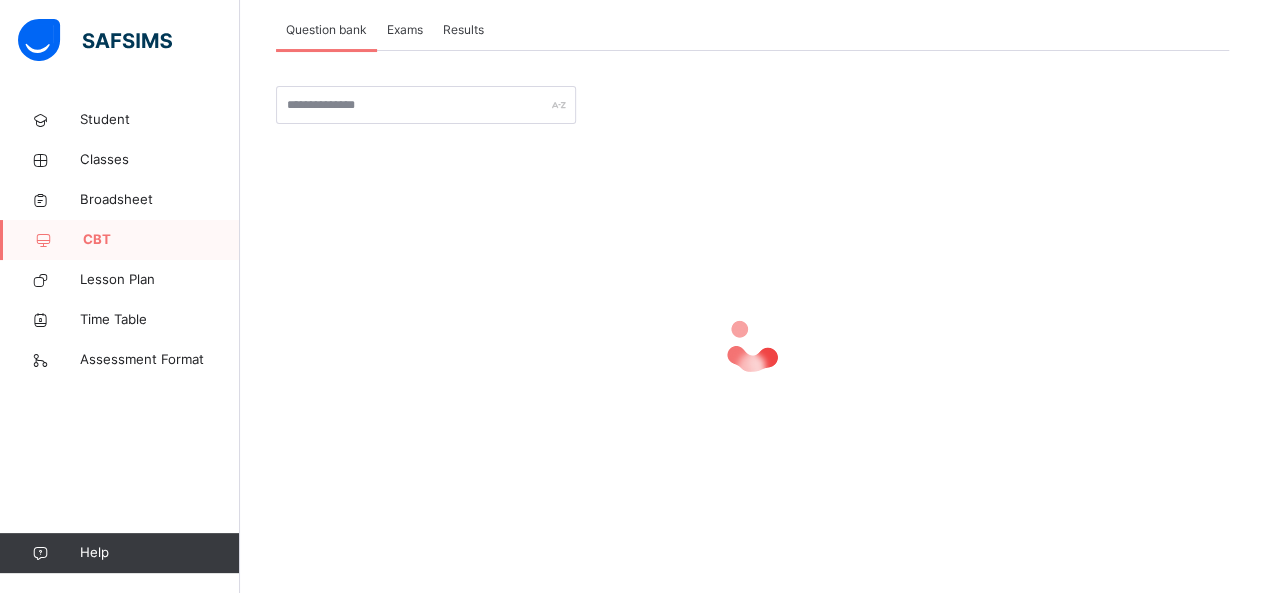 click on "Exams" at bounding box center (405, 30) 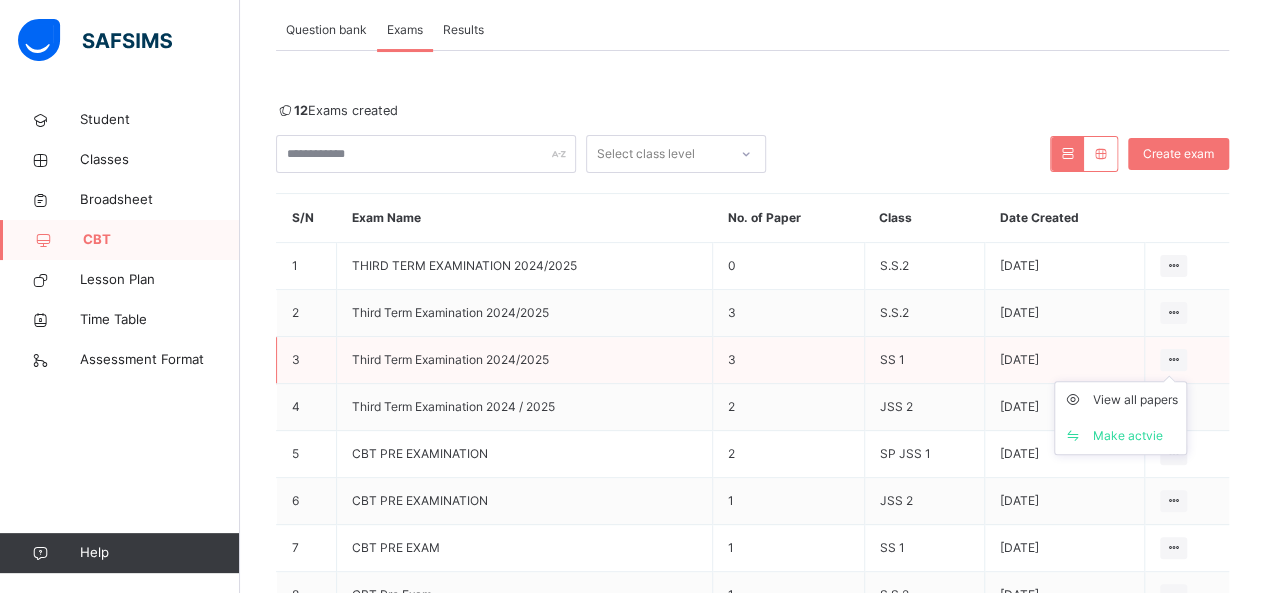 click at bounding box center [1173, 359] 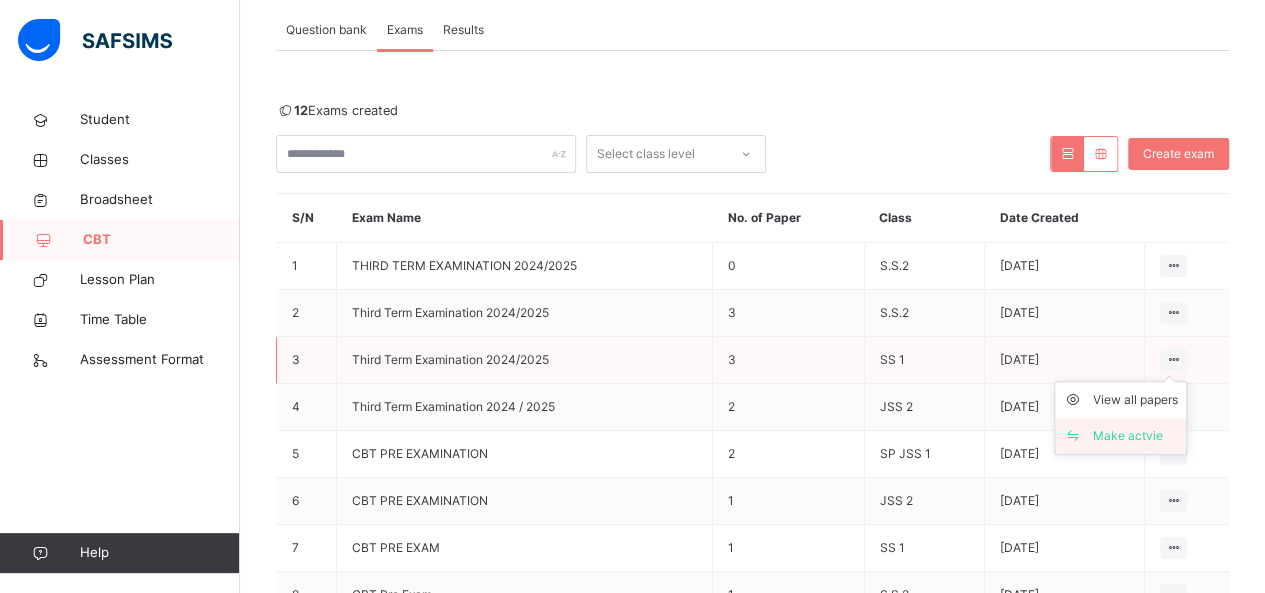 click on "Make actvie" at bounding box center (1135, 436) 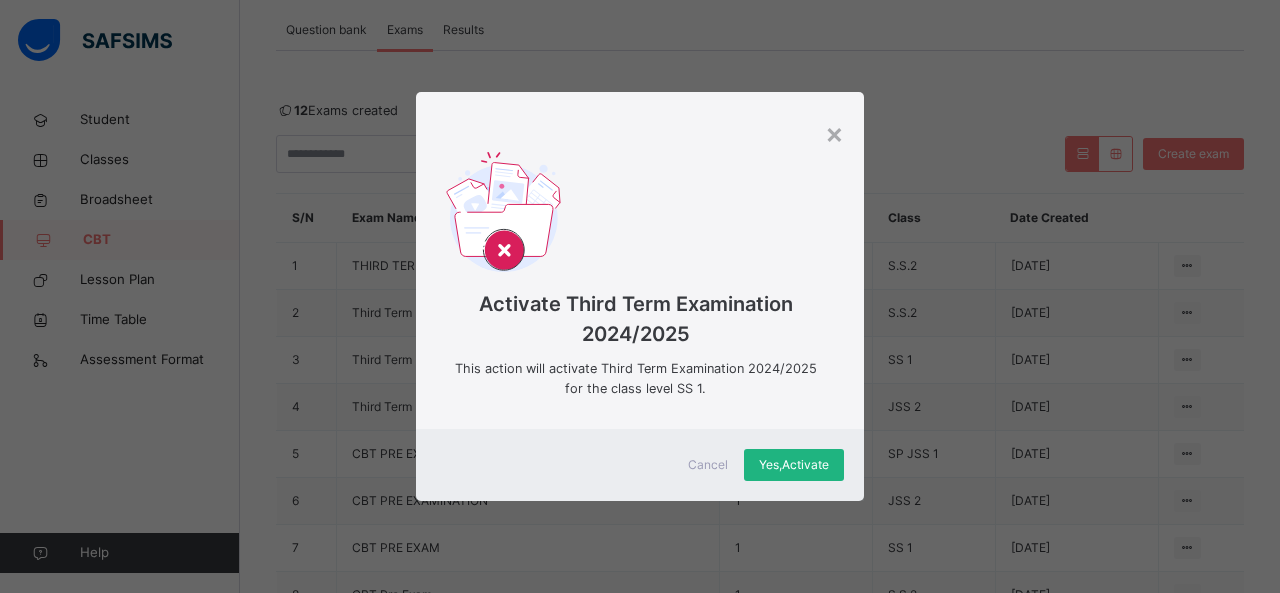 click on "Yes,  Activate" at bounding box center [794, 465] 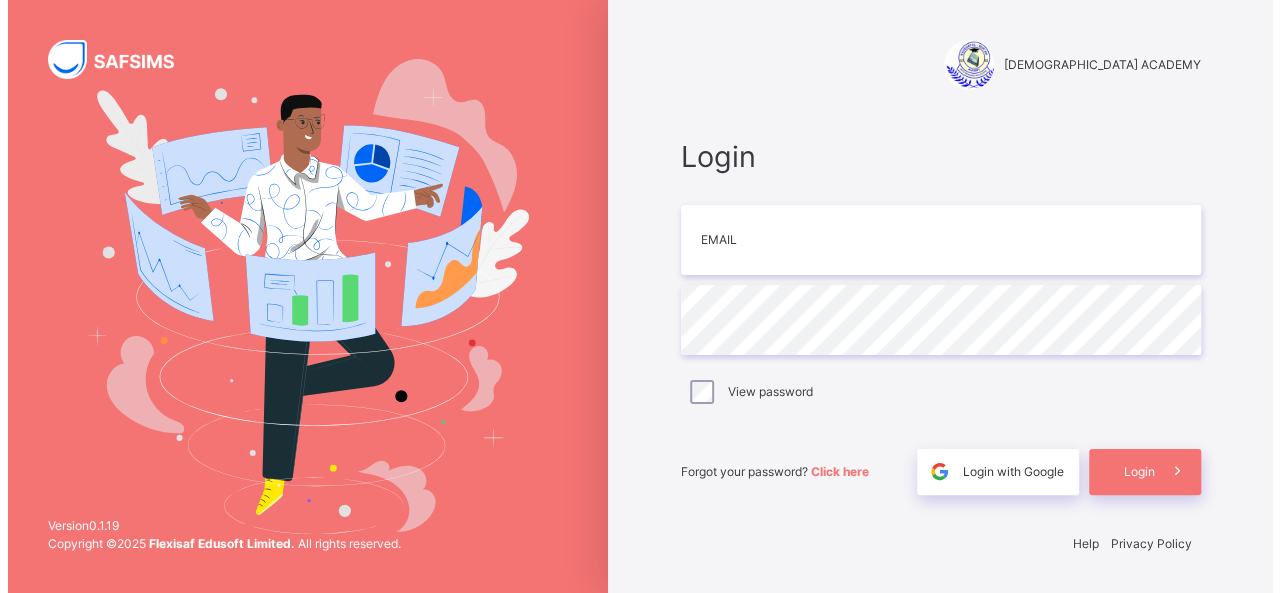 scroll, scrollTop: 0, scrollLeft: 0, axis: both 